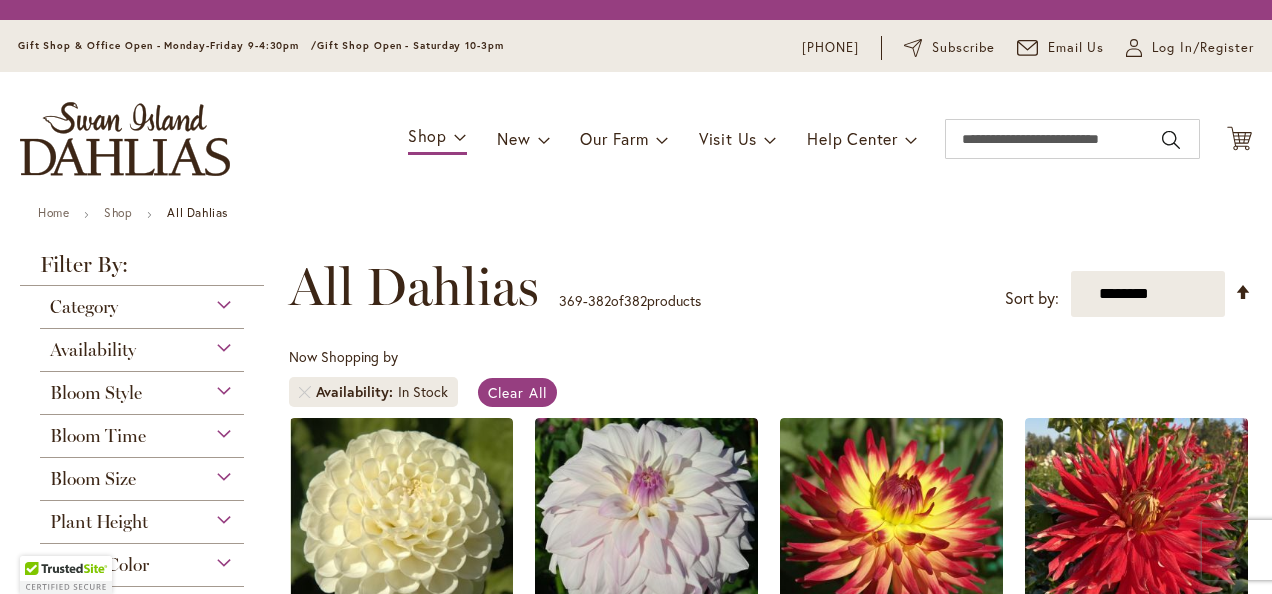 scroll, scrollTop: 0, scrollLeft: 0, axis: both 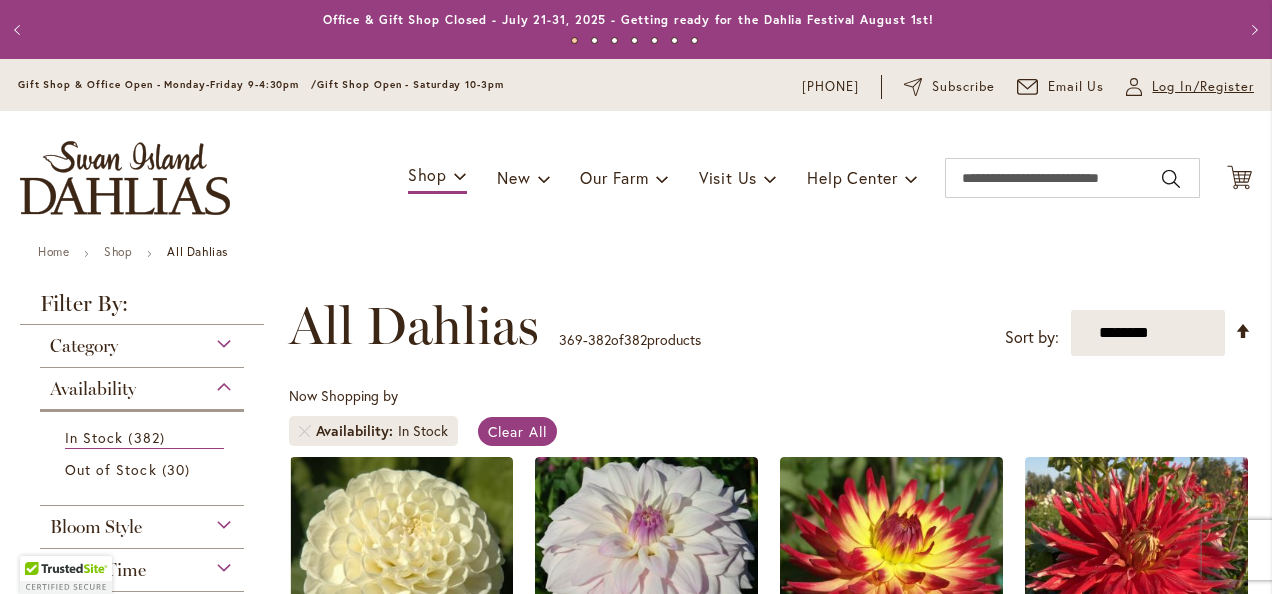 click on "Log In/Register" at bounding box center [1203, 87] 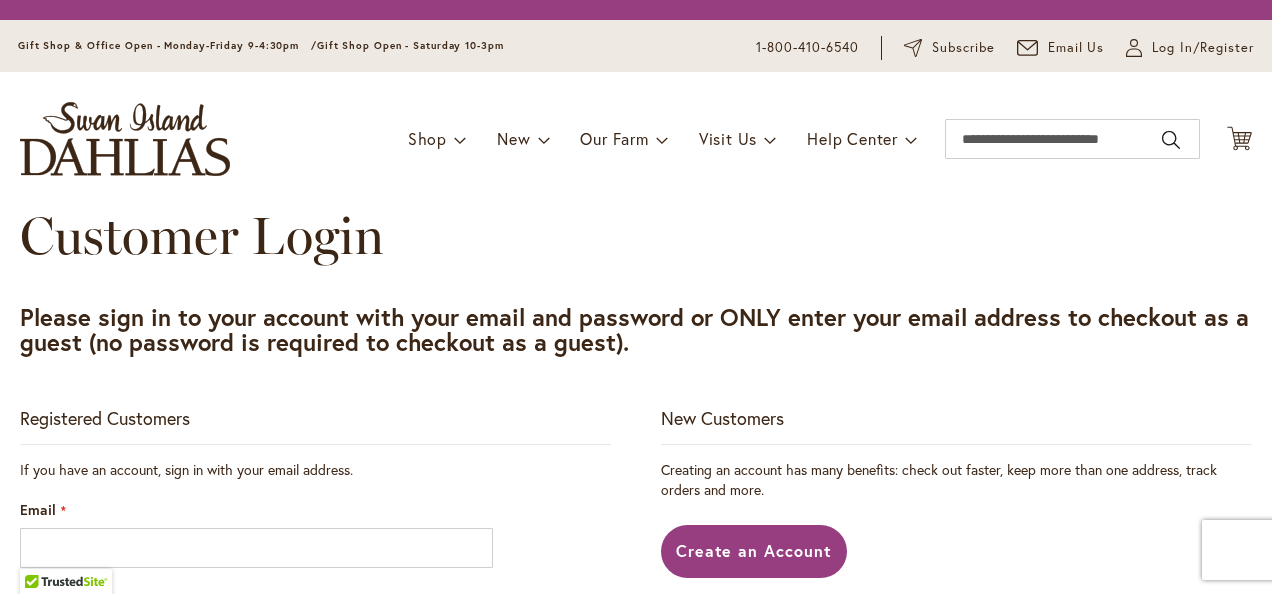 scroll, scrollTop: 0, scrollLeft: 0, axis: both 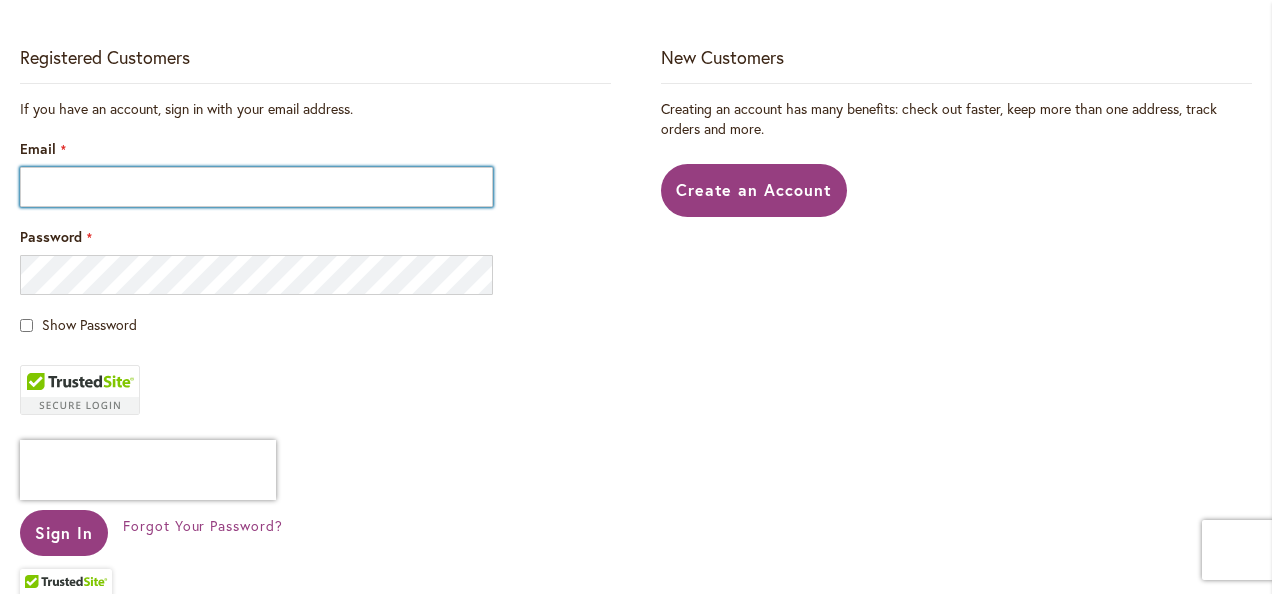 click on "Email" at bounding box center [256, 187] 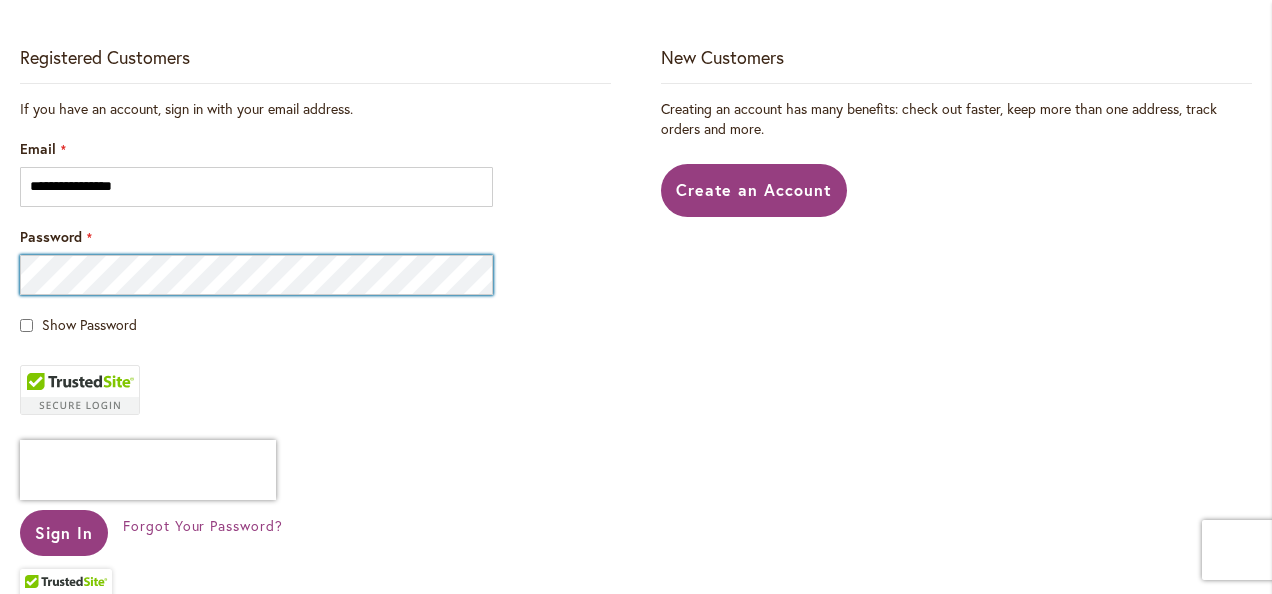 click on "Sign In" at bounding box center [64, 533] 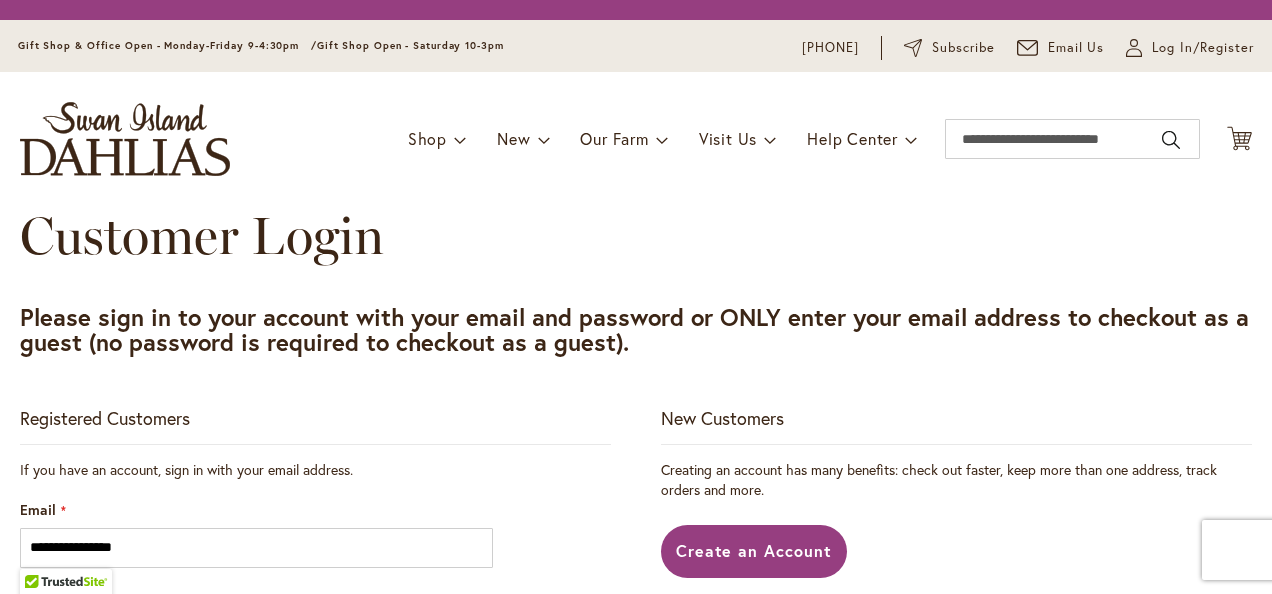 scroll, scrollTop: 0, scrollLeft: 0, axis: both 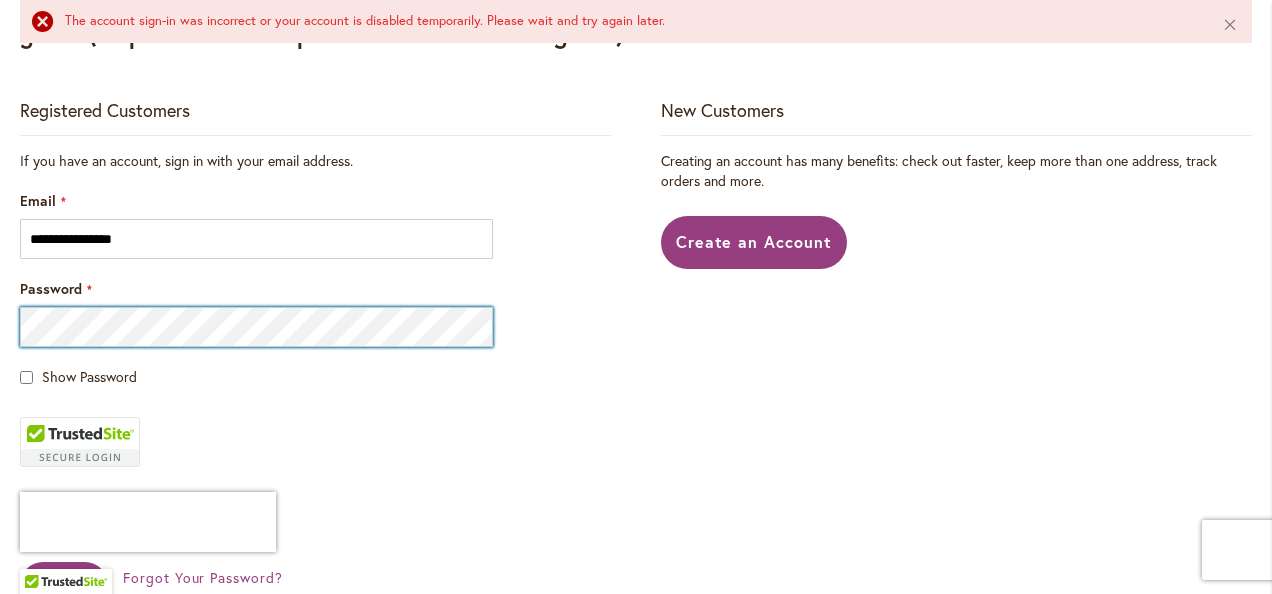 click on "Sign In" at bounding box center (64, 585) 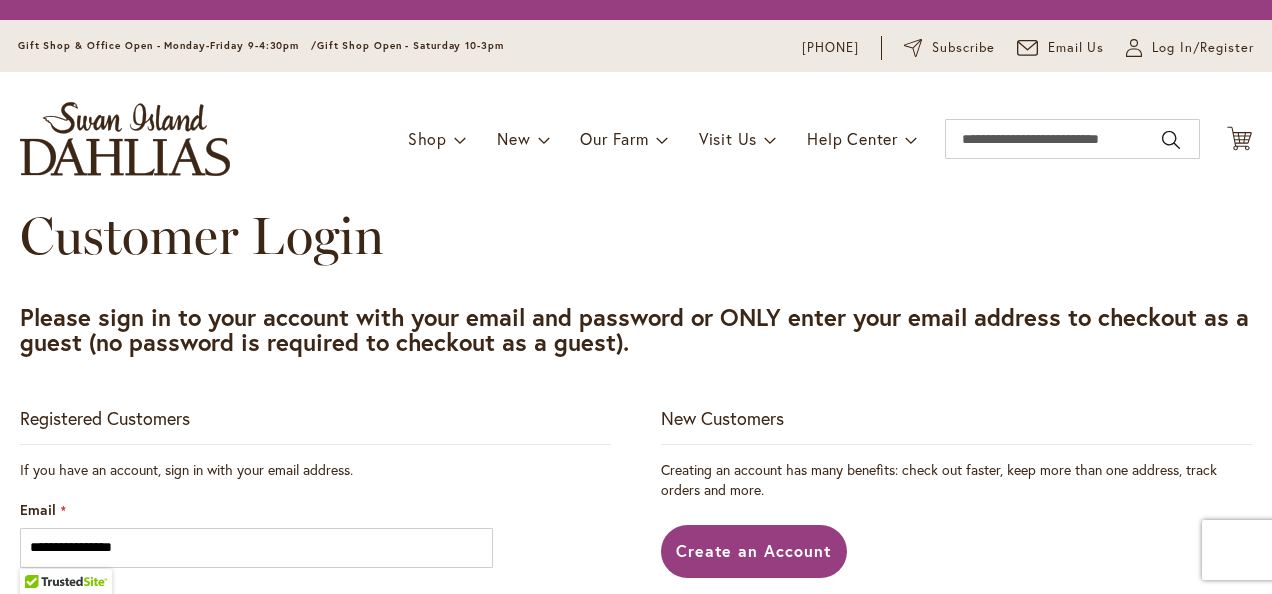 scroll, scrollTop: 0, scrollLeft: 0, axis: both 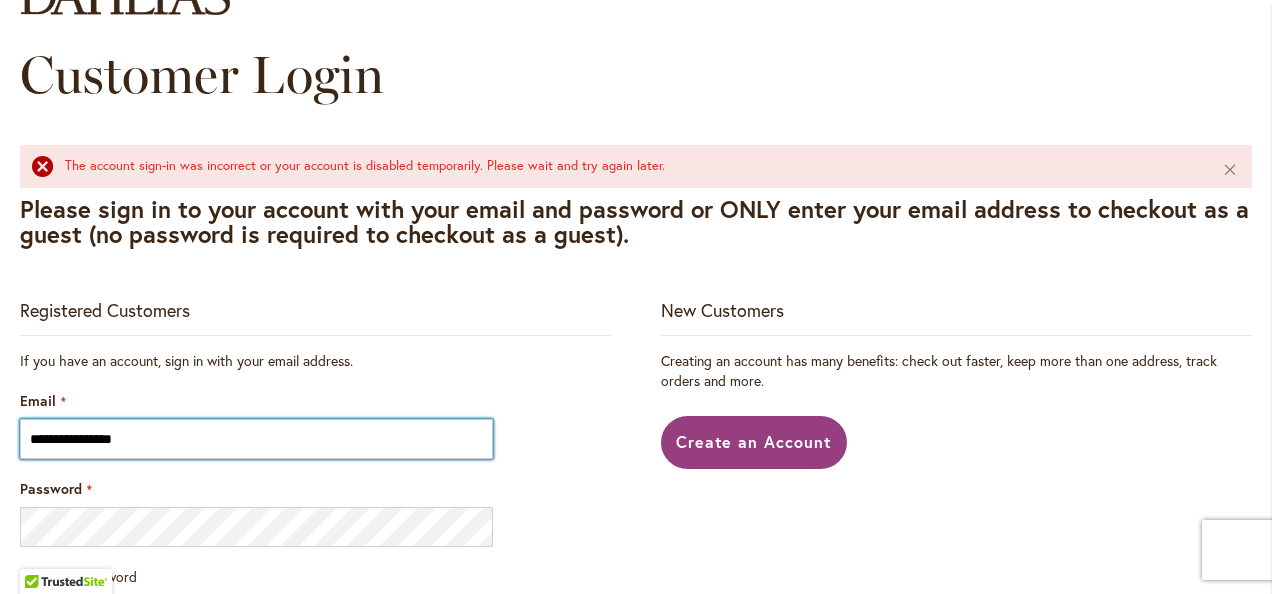 click on "**********" at bounding box center [256, 439] 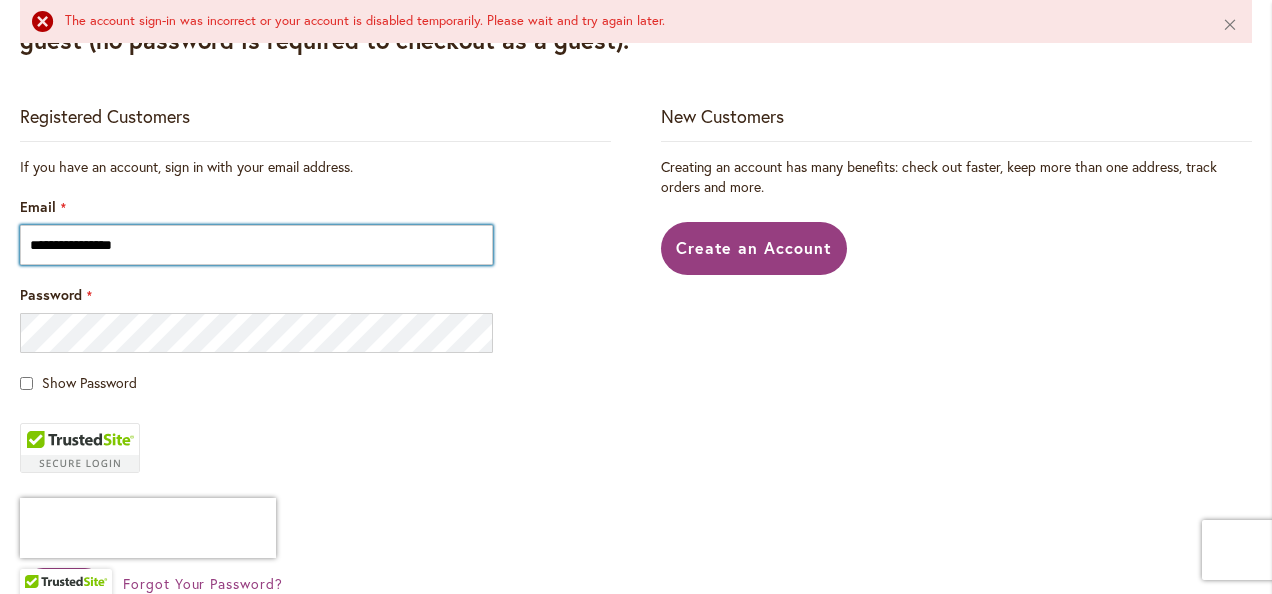 scroll, scrollTop: 400, scrollLeft: 0, axis: vertical 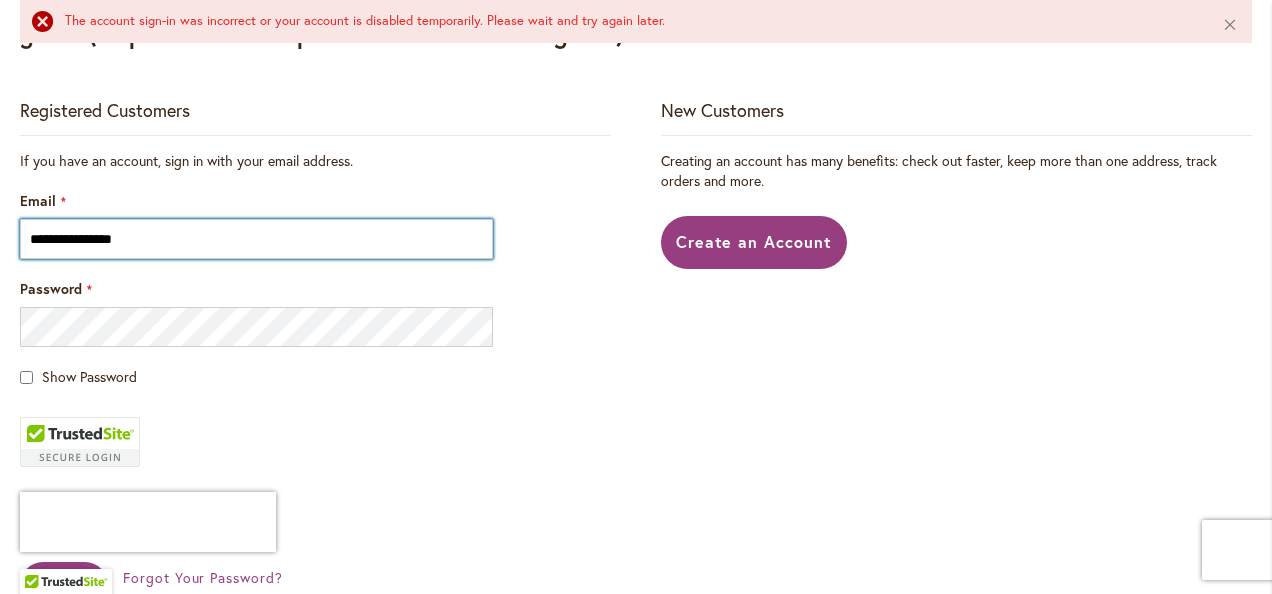 type on "**********" 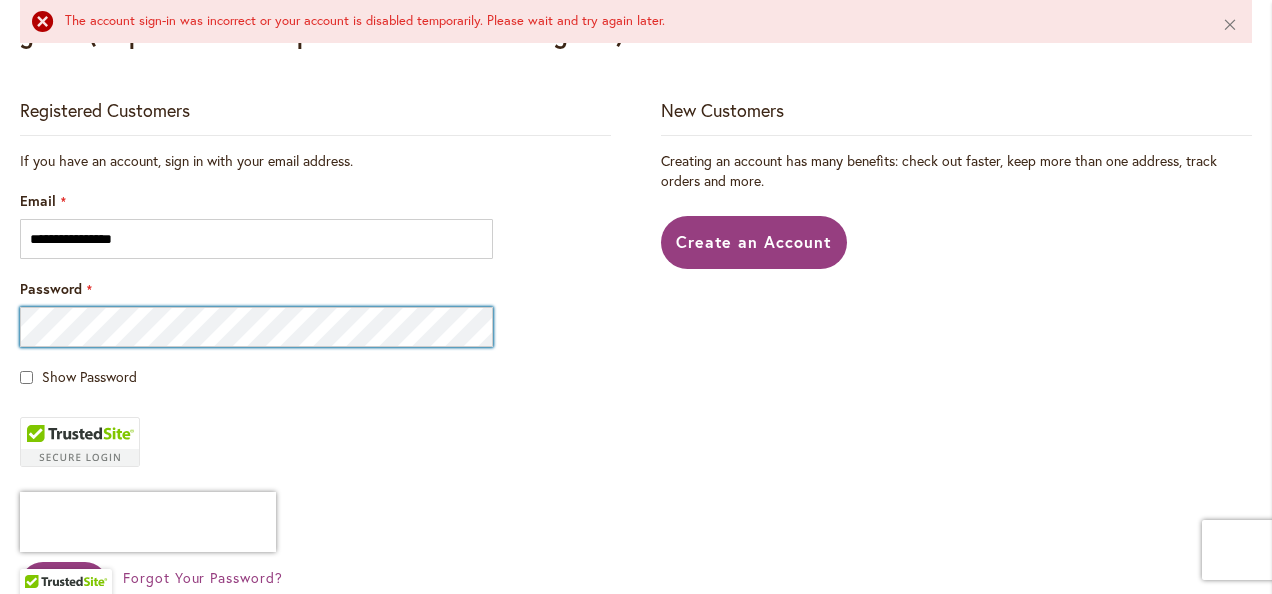 click on "Sign In" at bounding box center (64, 585) 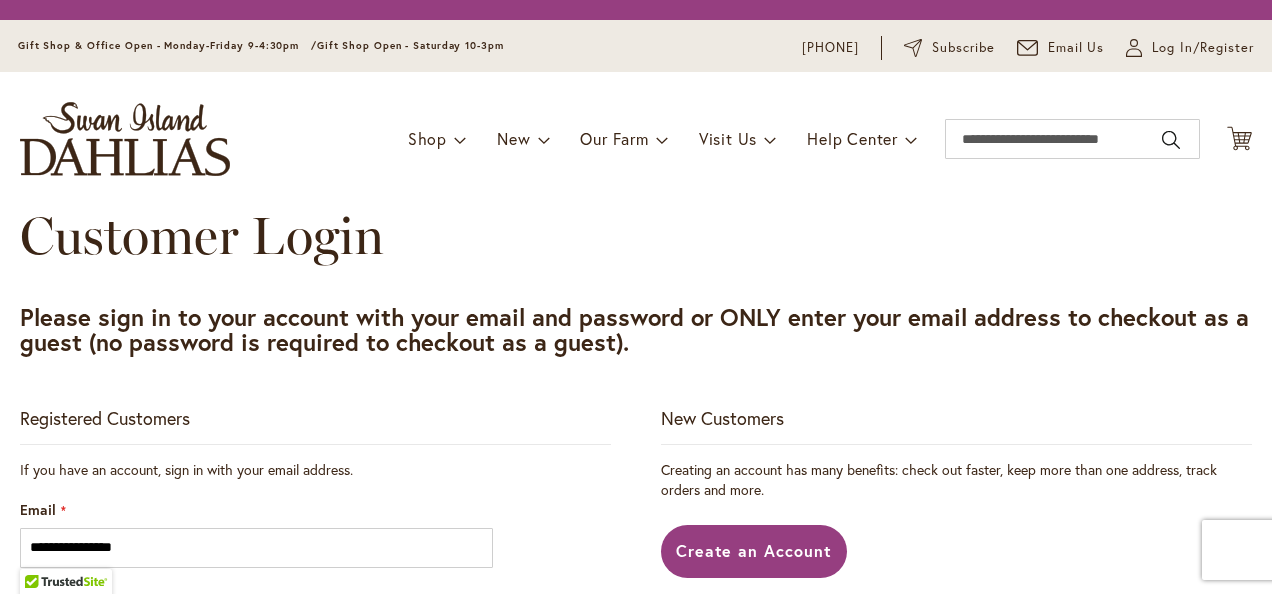 scroll, scrollTop: 0, scrollLeft: 0, axis: both 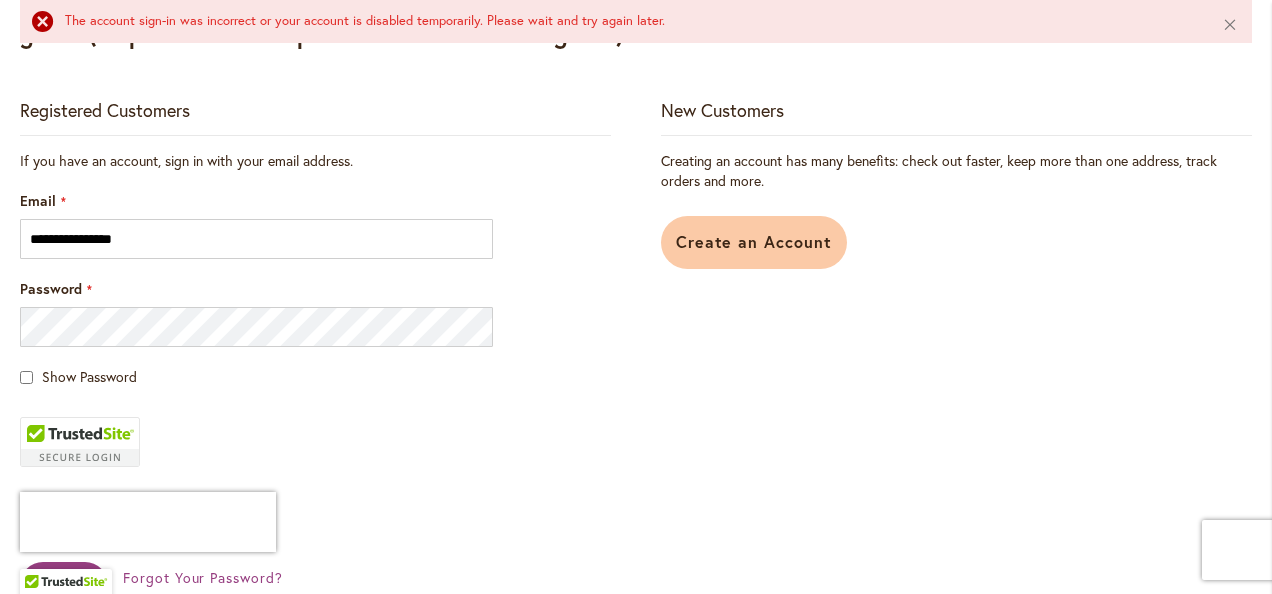 click on "Create an Account" at bounding box center [754, 241] 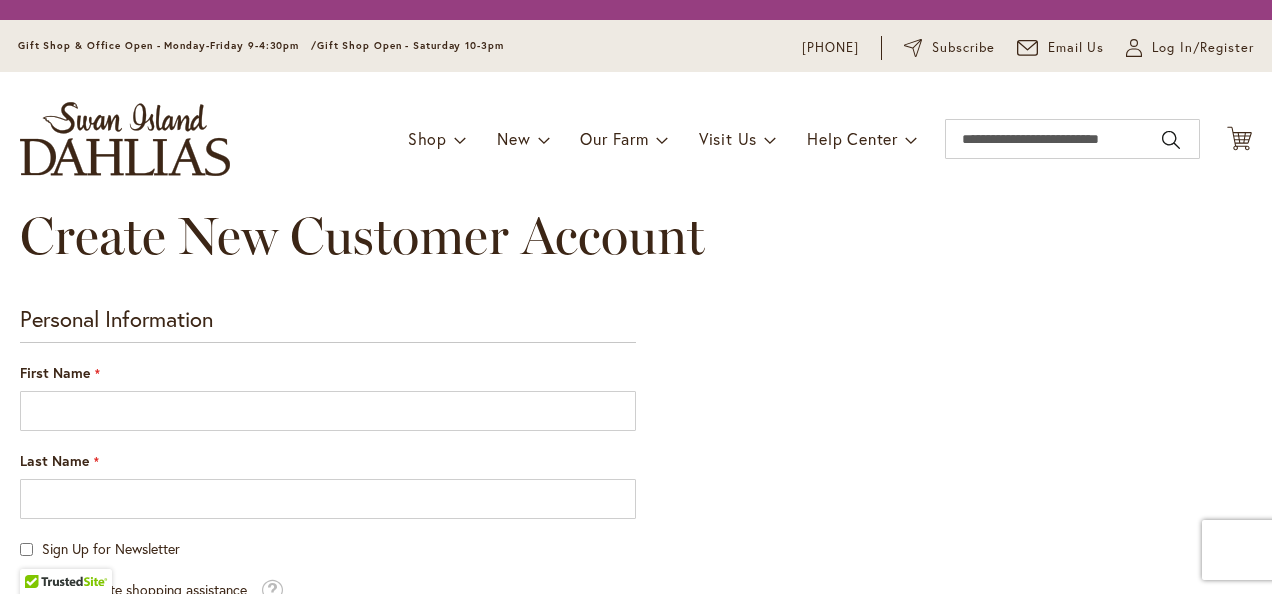 scroll, scrollTop: 0, scrollLeft: 0, axis: both 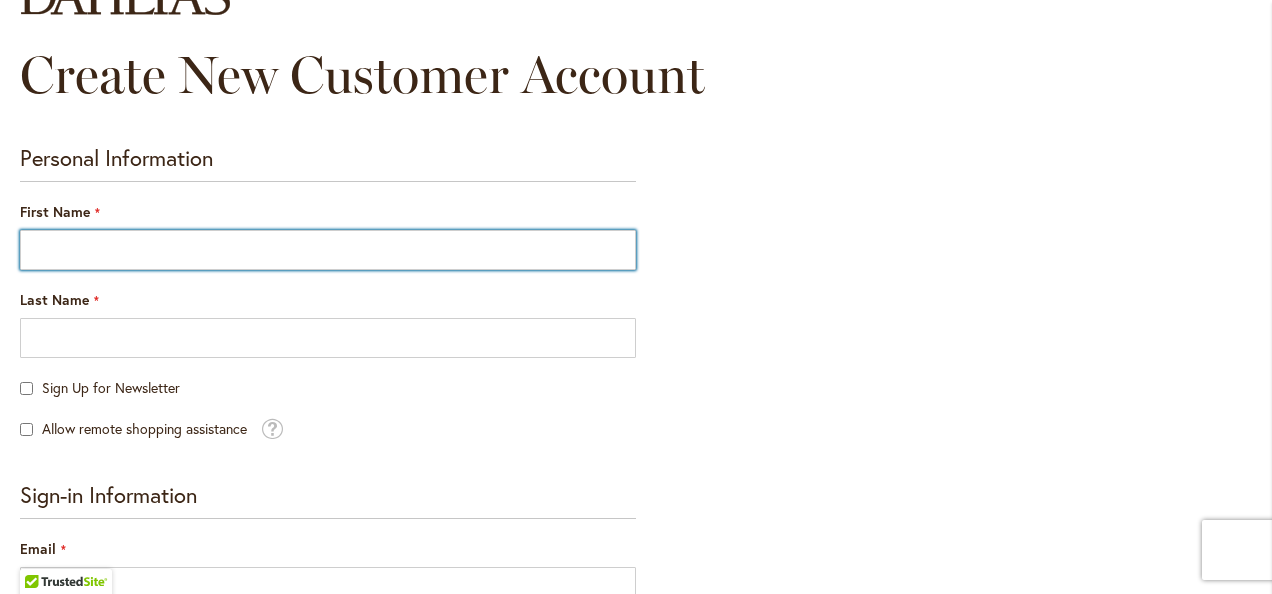 click on "First Name" at bounding box center [328, 250] 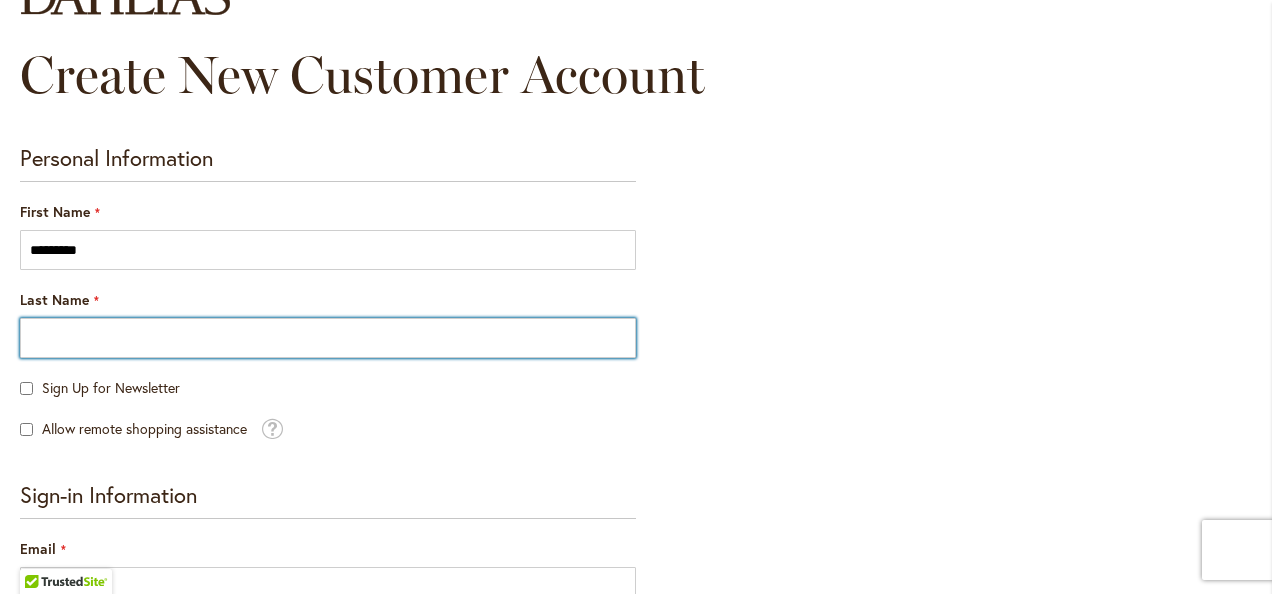 type on "*******" 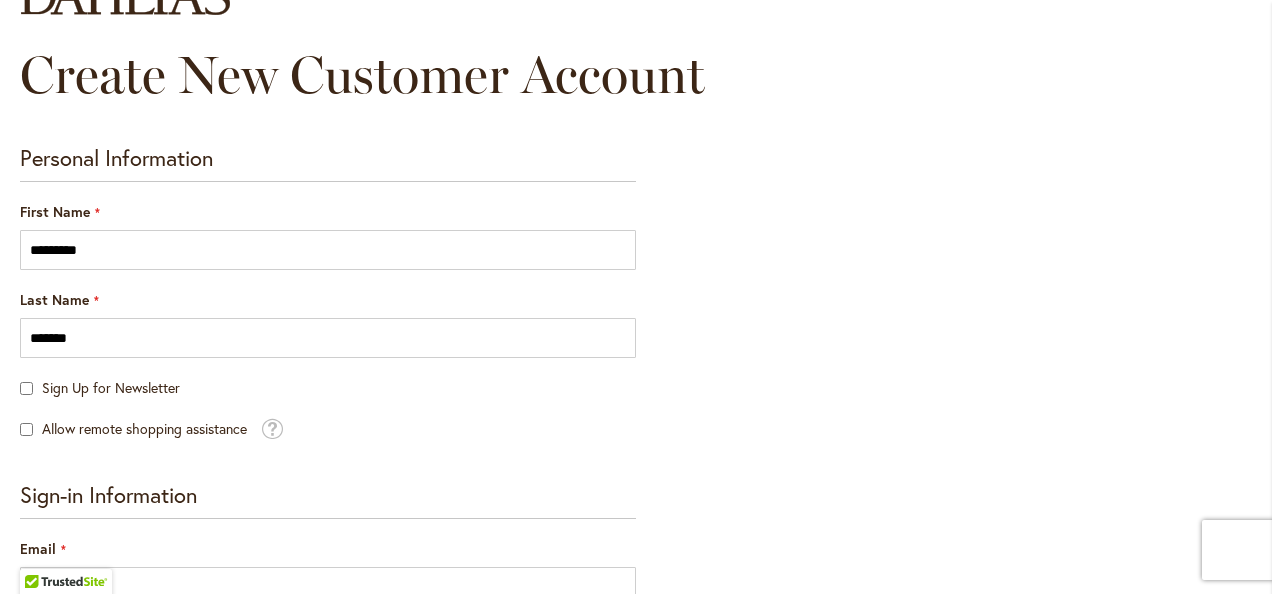 type on "**********" 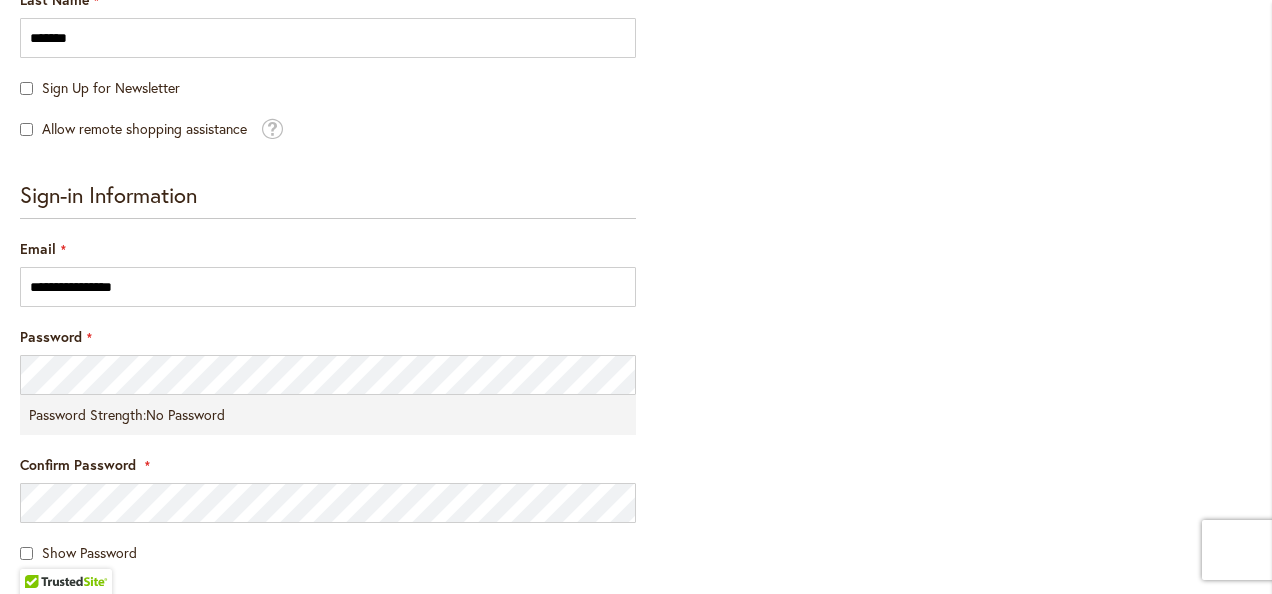 scroll, scrollTop: 600, scrollLeft: 0, axis: vertical 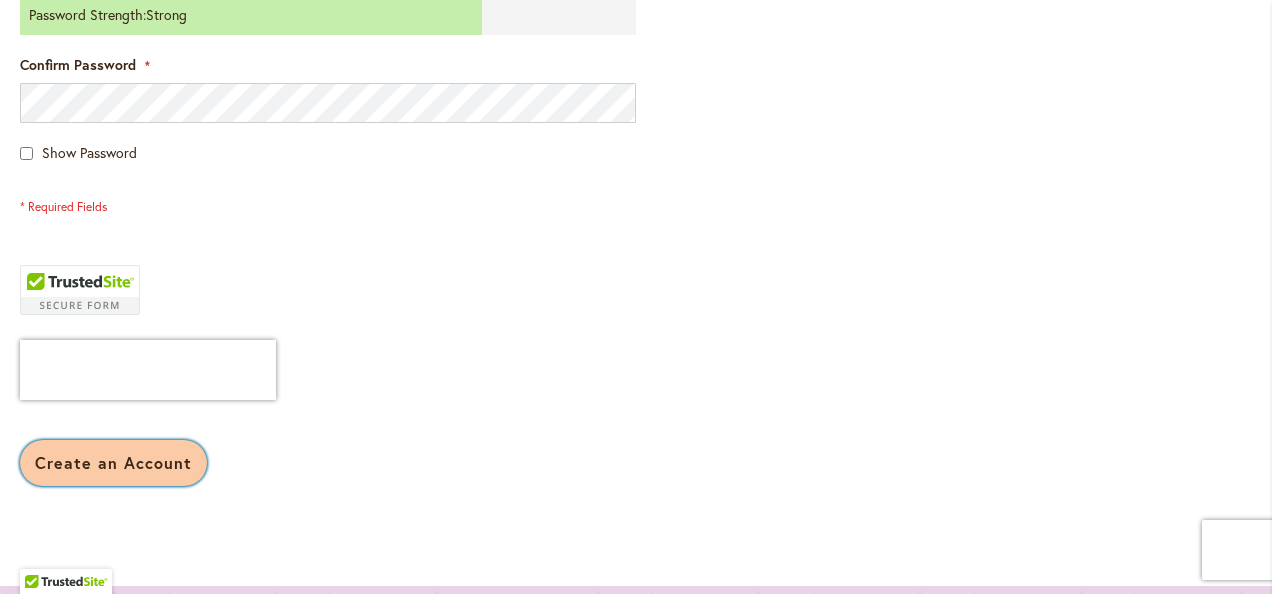click on "Create an Account" at bounding box center (113, 462) 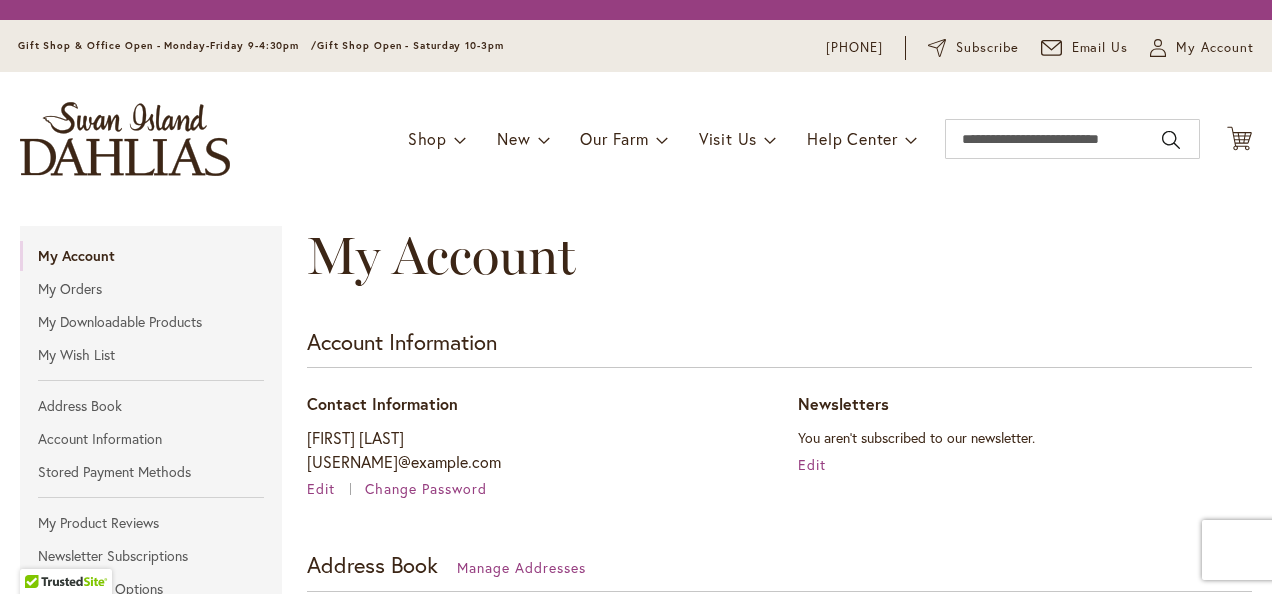 scroll, scrollTop: 0, scrollLeft: 0, axis: both 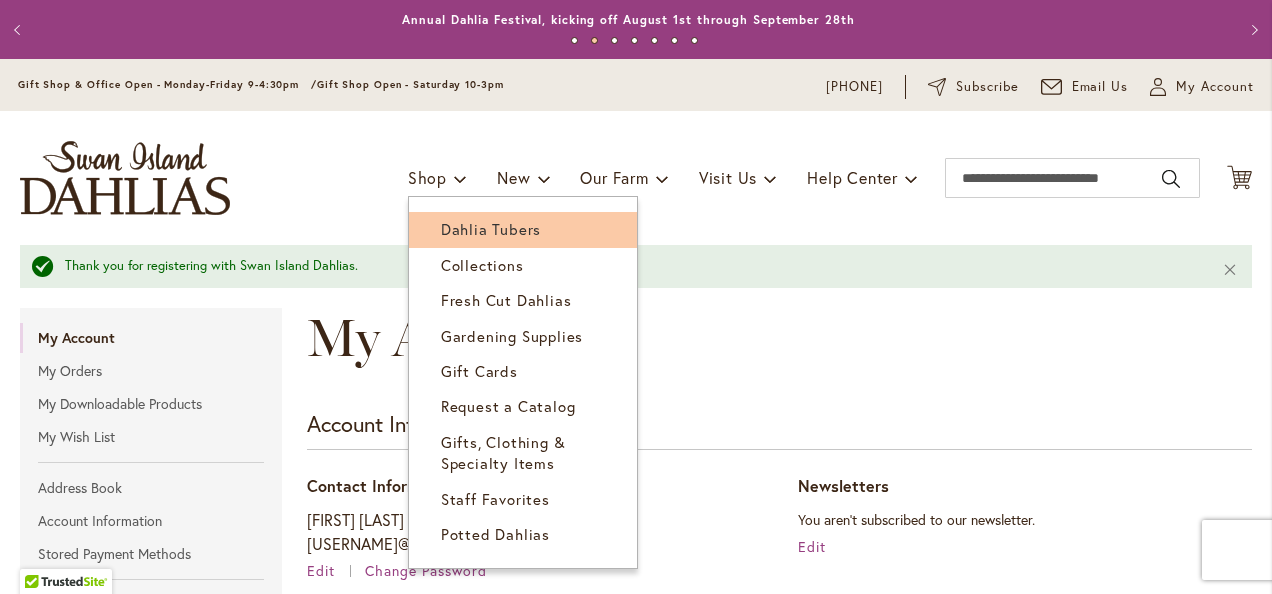 click on "Dahlia Tubers" at bounding box center (491, 229) 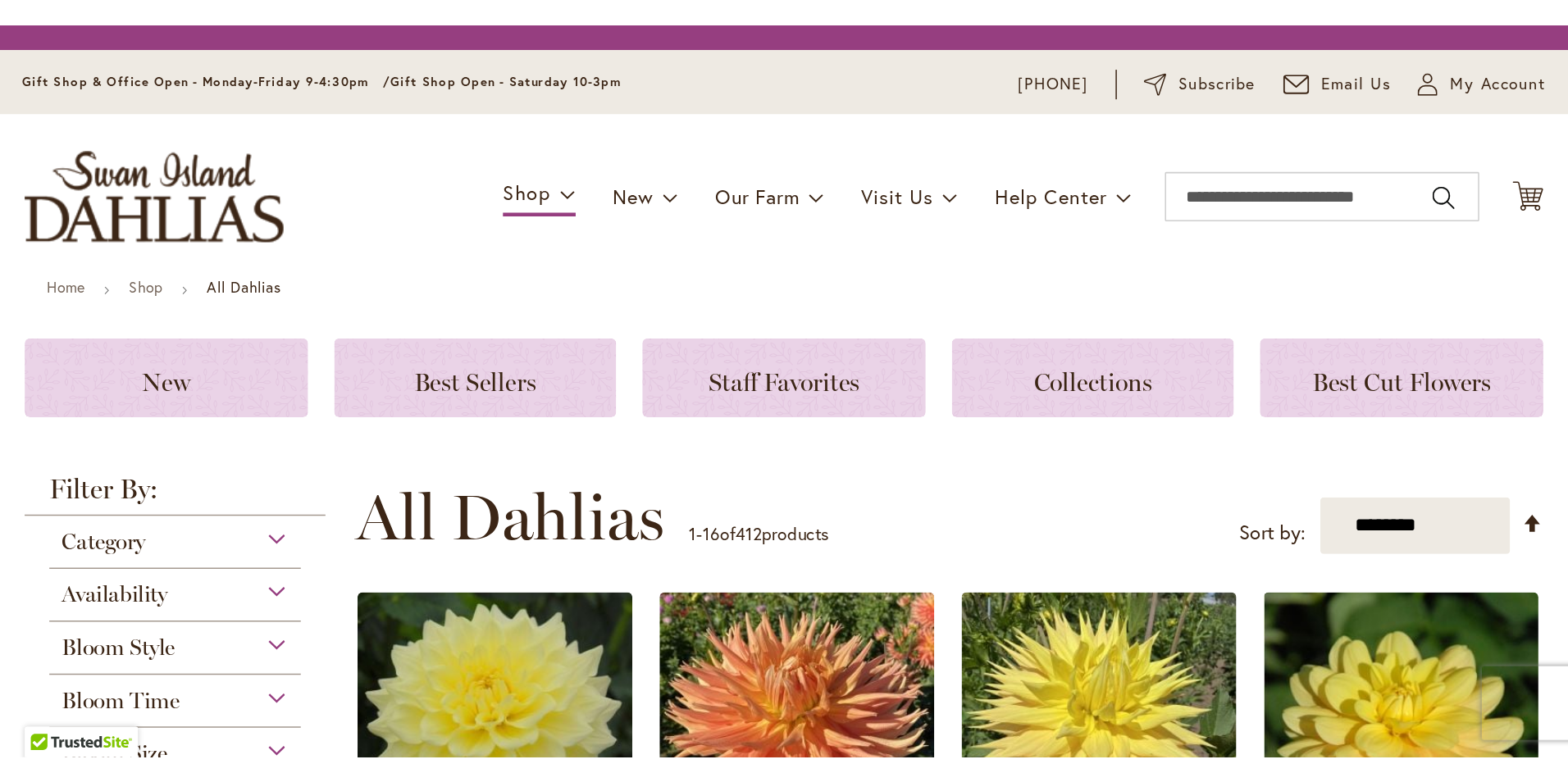 scroll, scrollTop: 0, scrollLeft: 0, axis: both 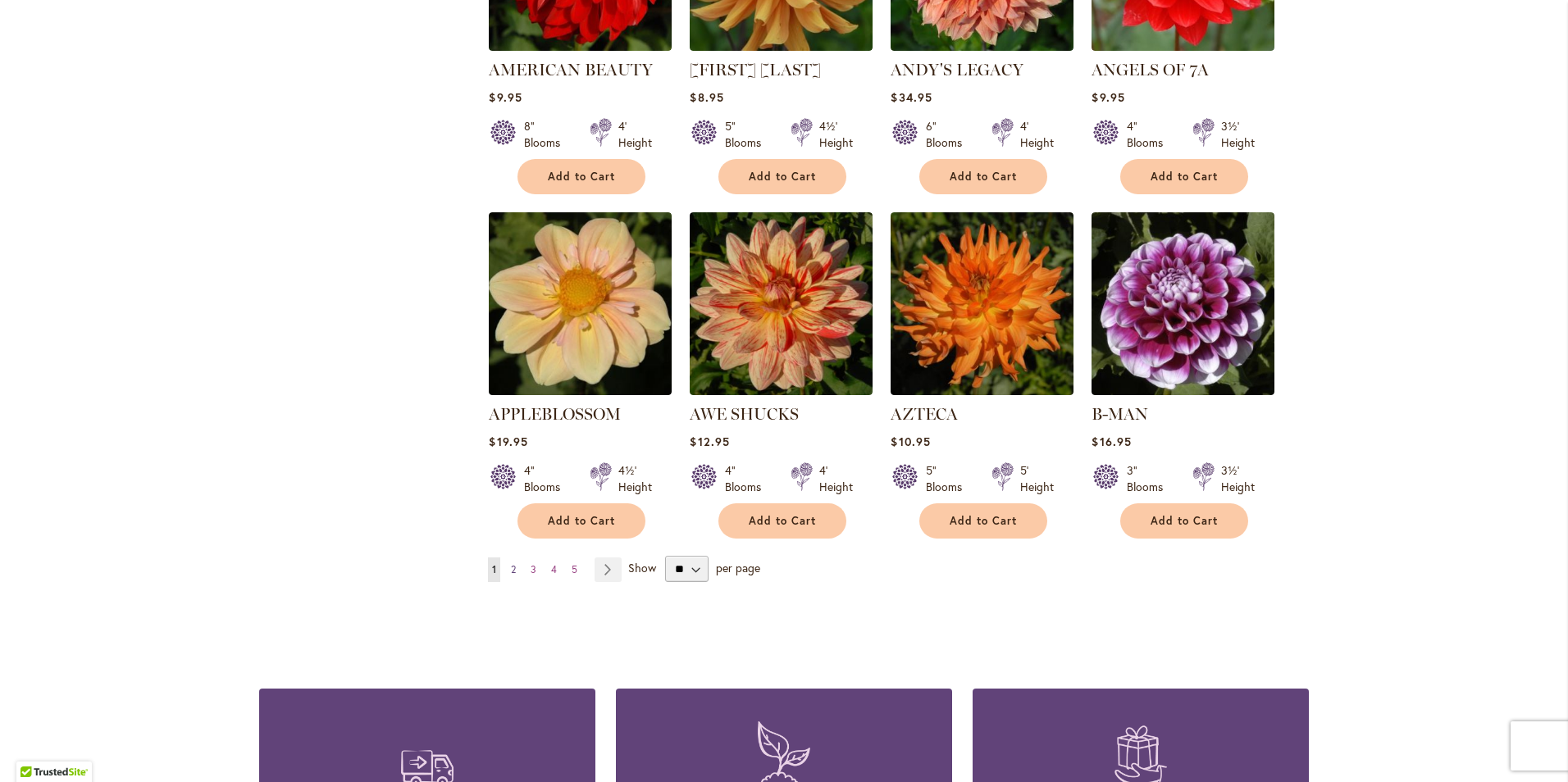 click on "Page
2" at bounding box center [513, 570] 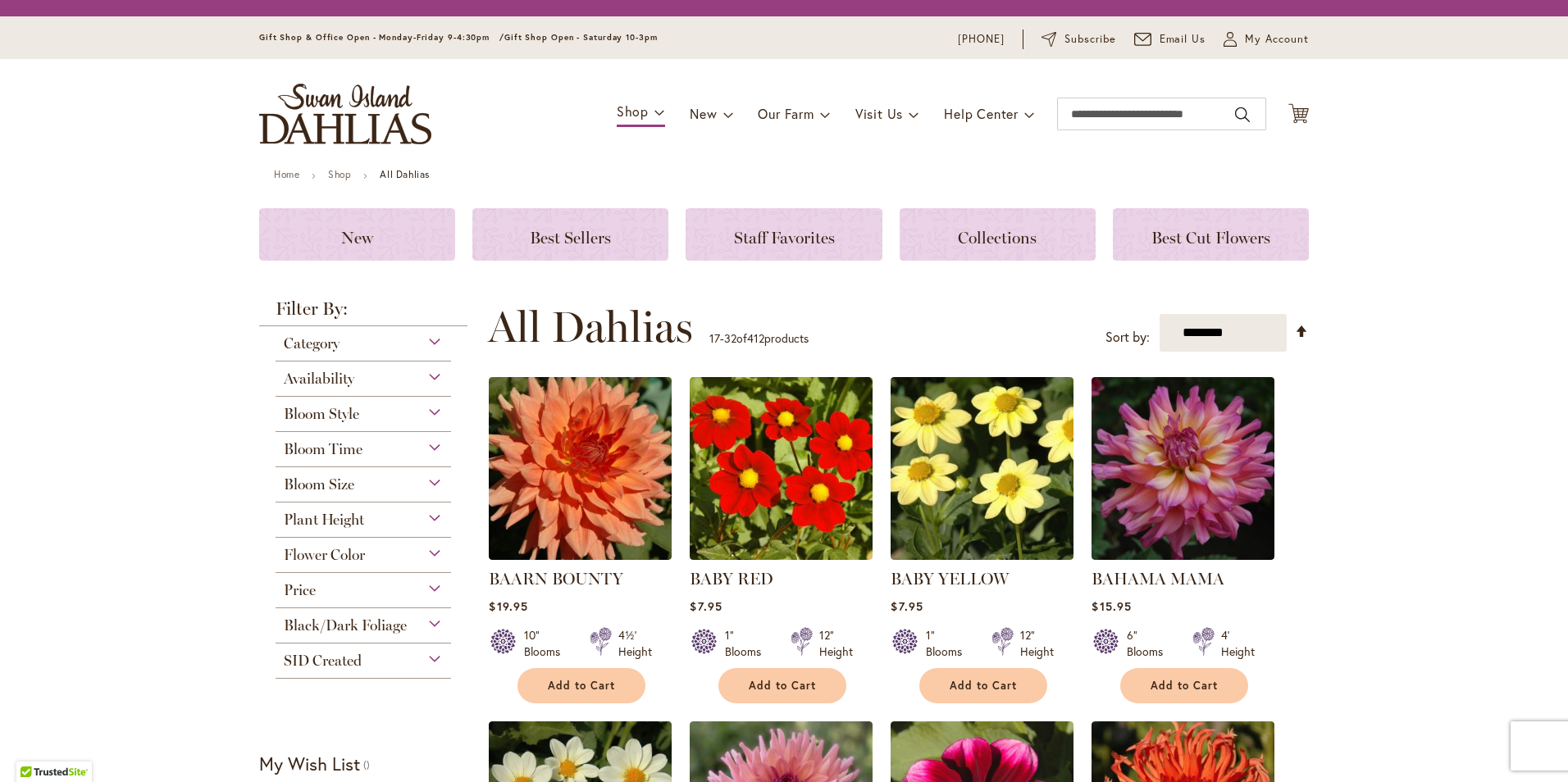 scroll, scrollTop: 0, scrollLeft: 0, axis: both 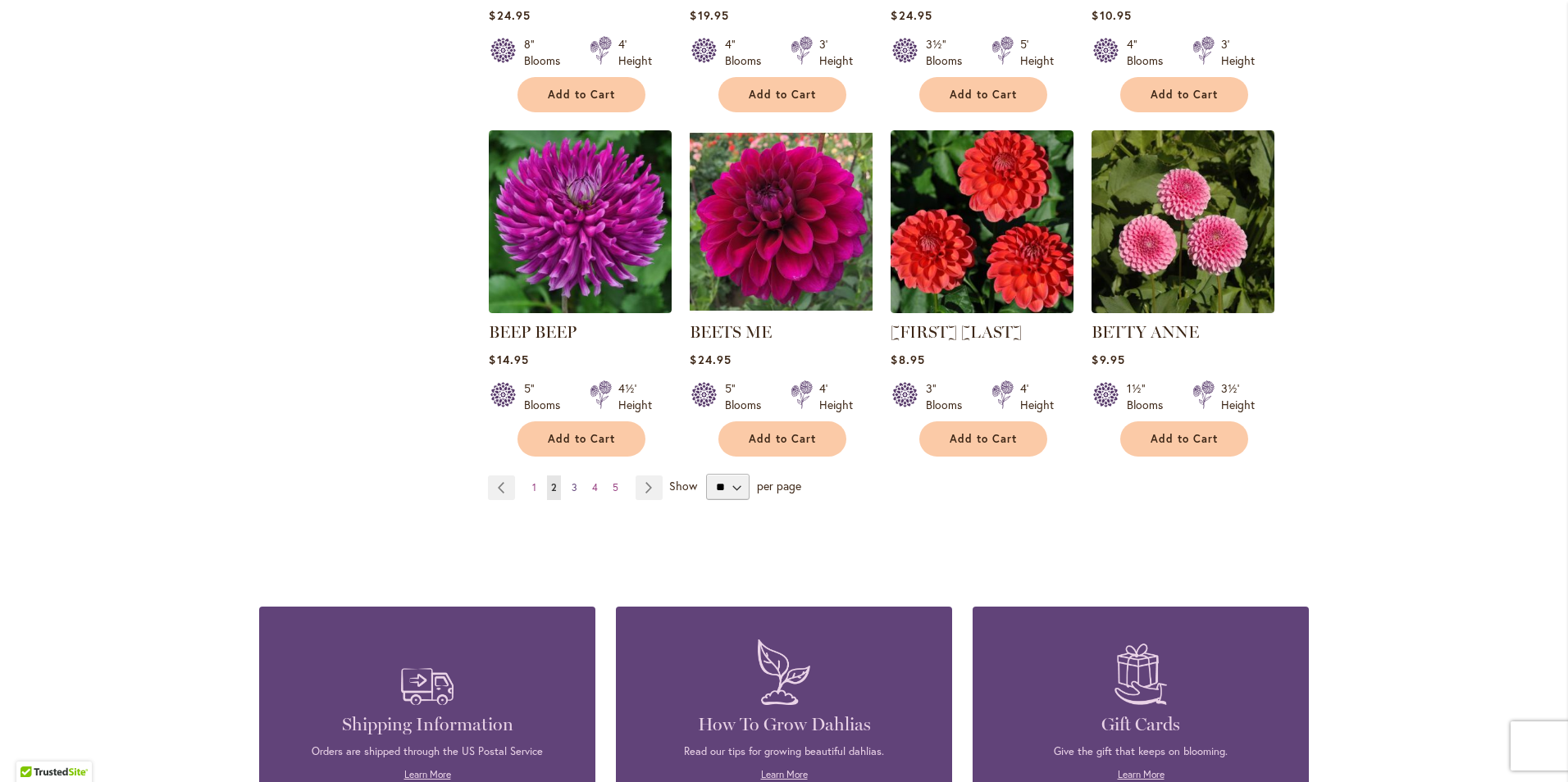 click on "3" at bounding box center (574, 487) 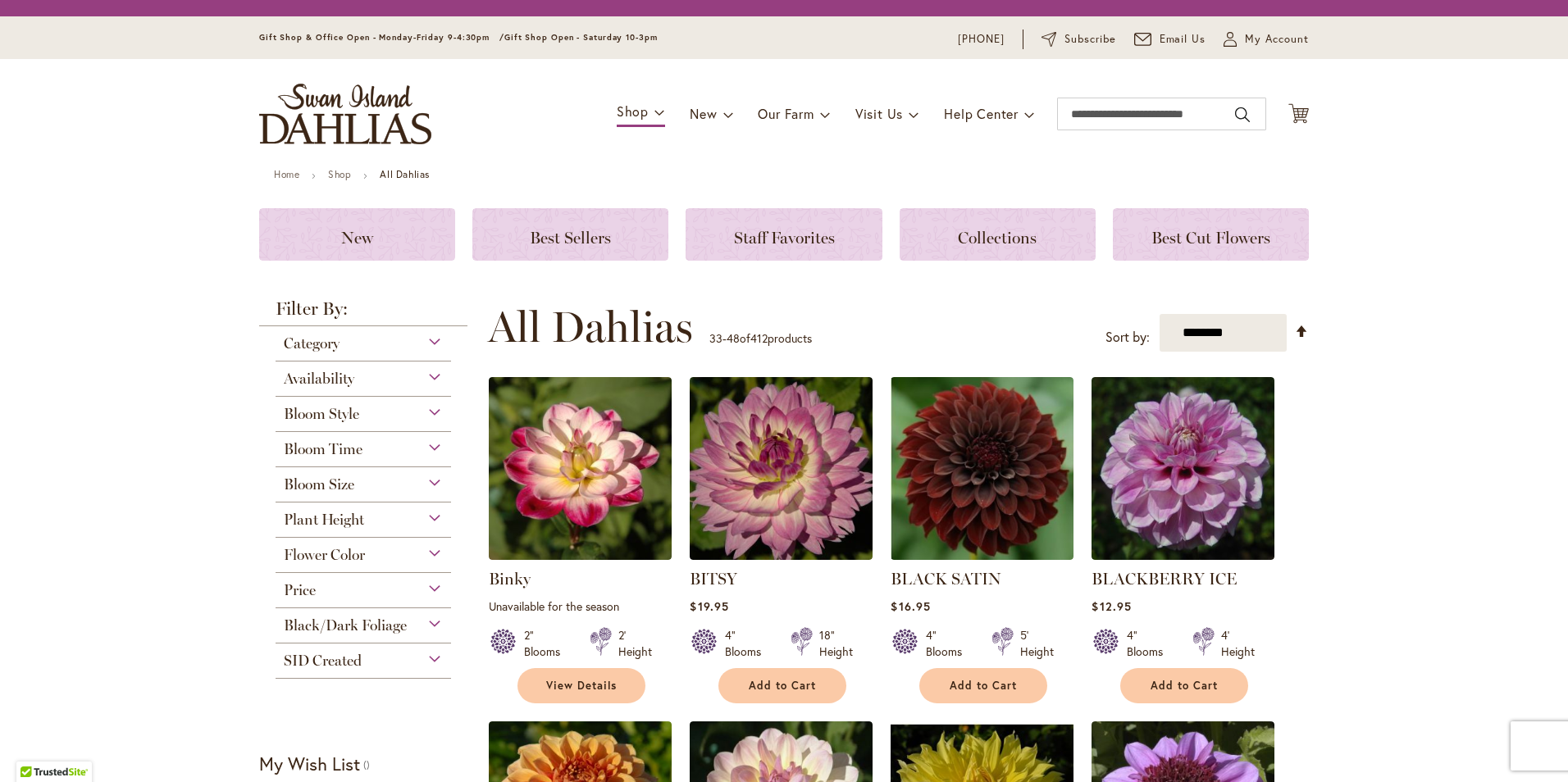 scroll, scrollTop: 0, scrollLeft: 0, axis: both 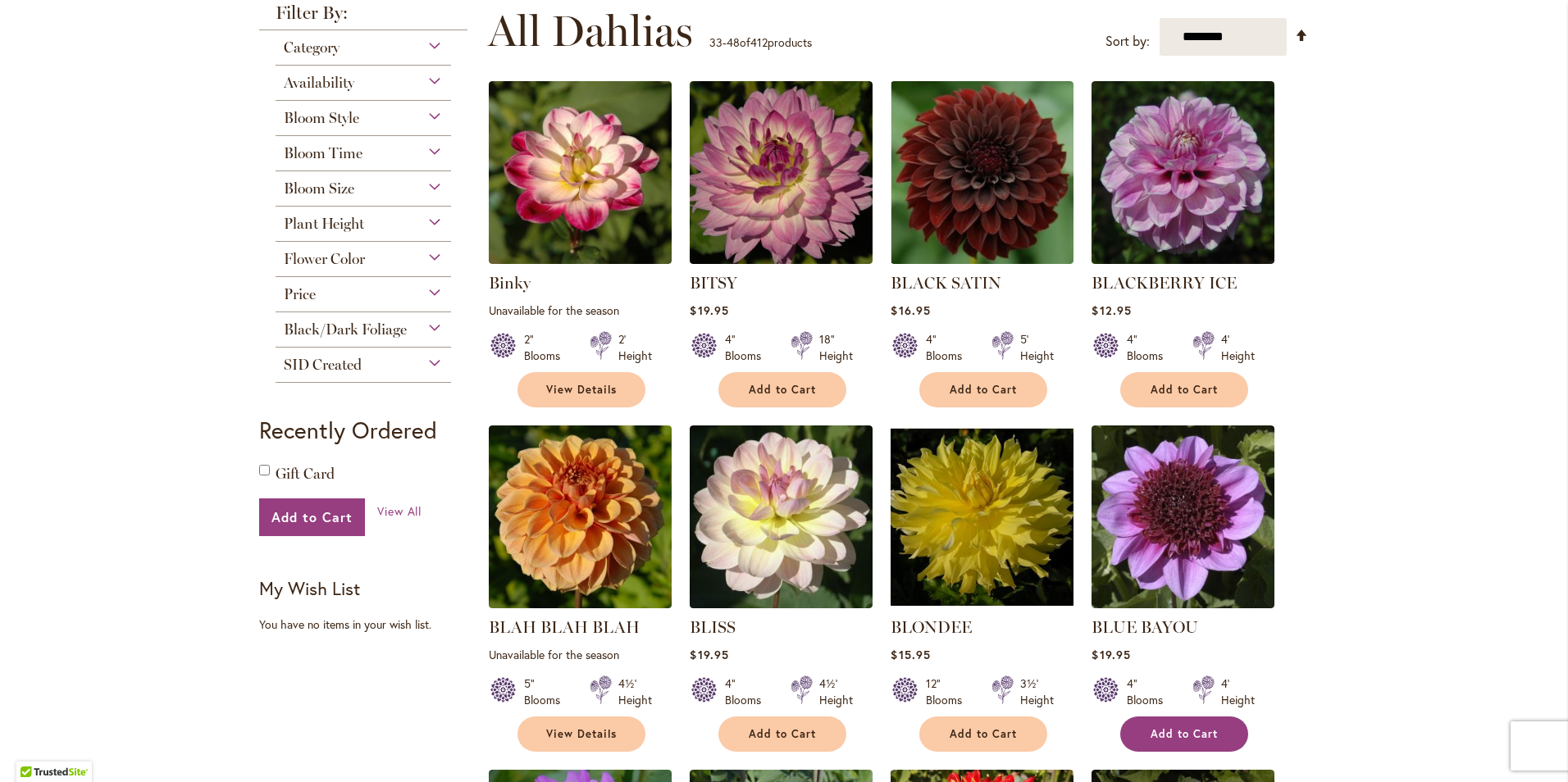 click on "Add to Cart" at bounding box center (1184, 734) 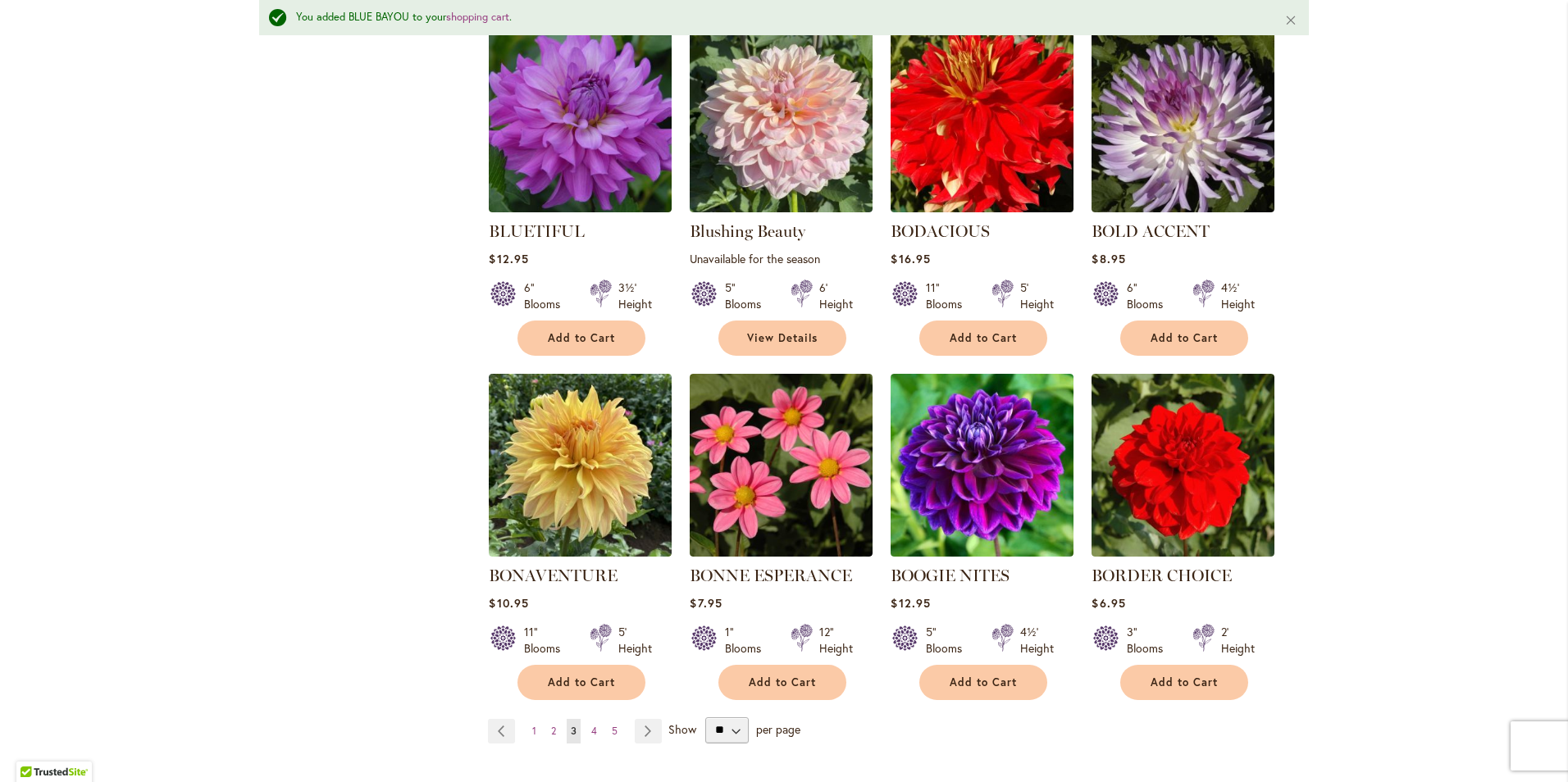 scroll, scrollTop: 1191, scrollLeft: 0, axis: vertical 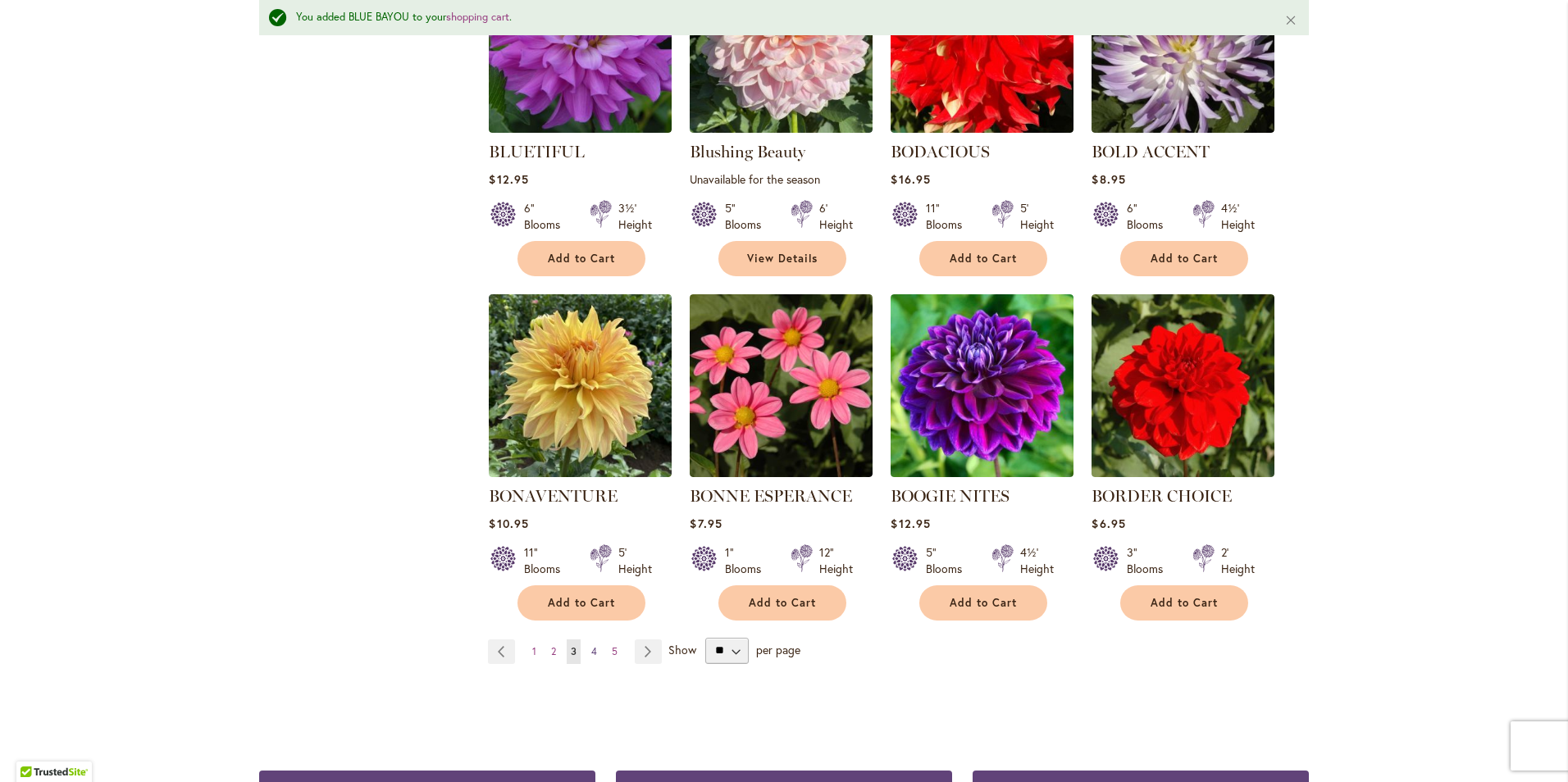 click on "4" at bounding box center (594, 651) 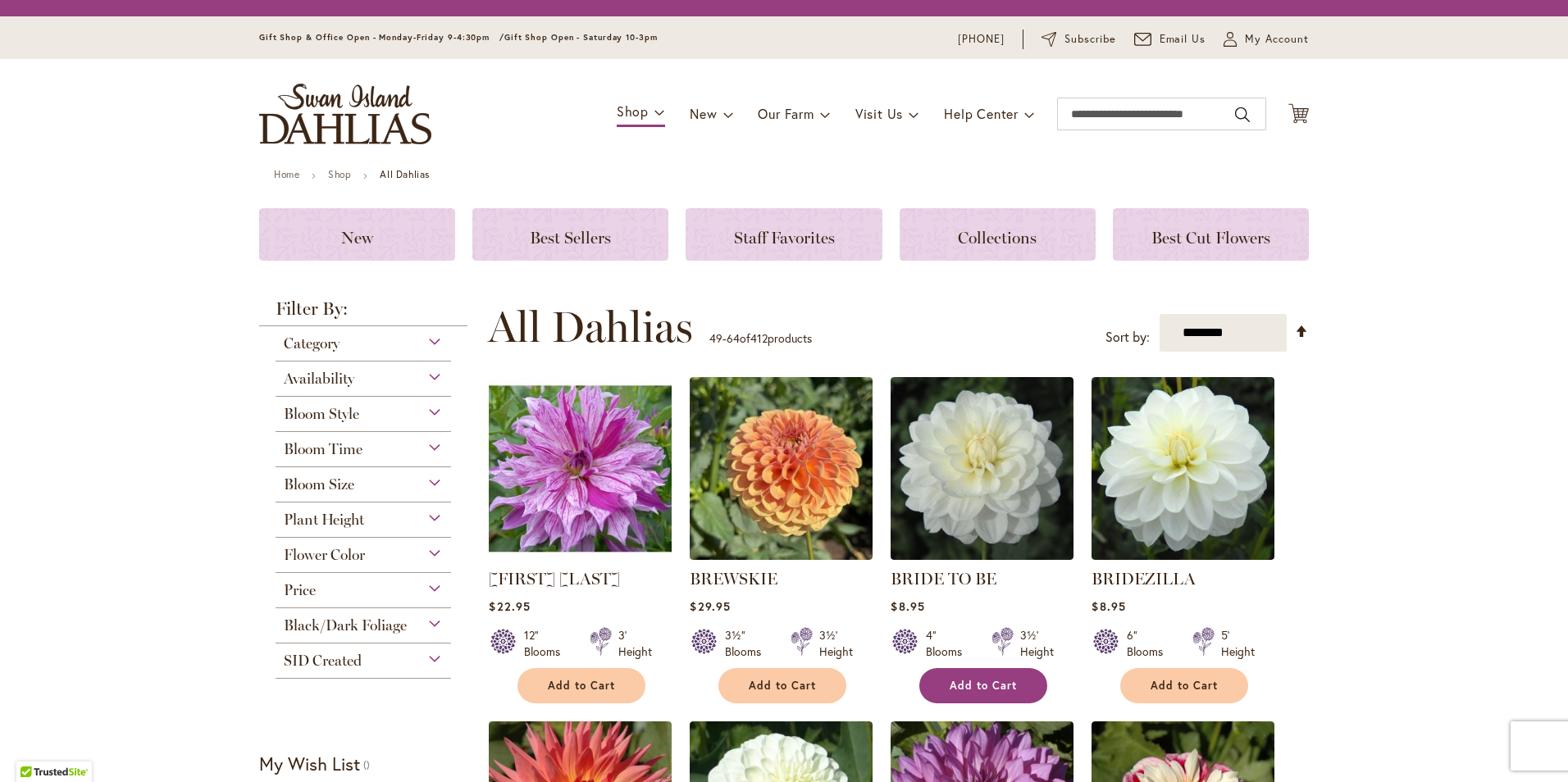 scroll, scrollTop: 0, scrollLeft: 0, axis: both 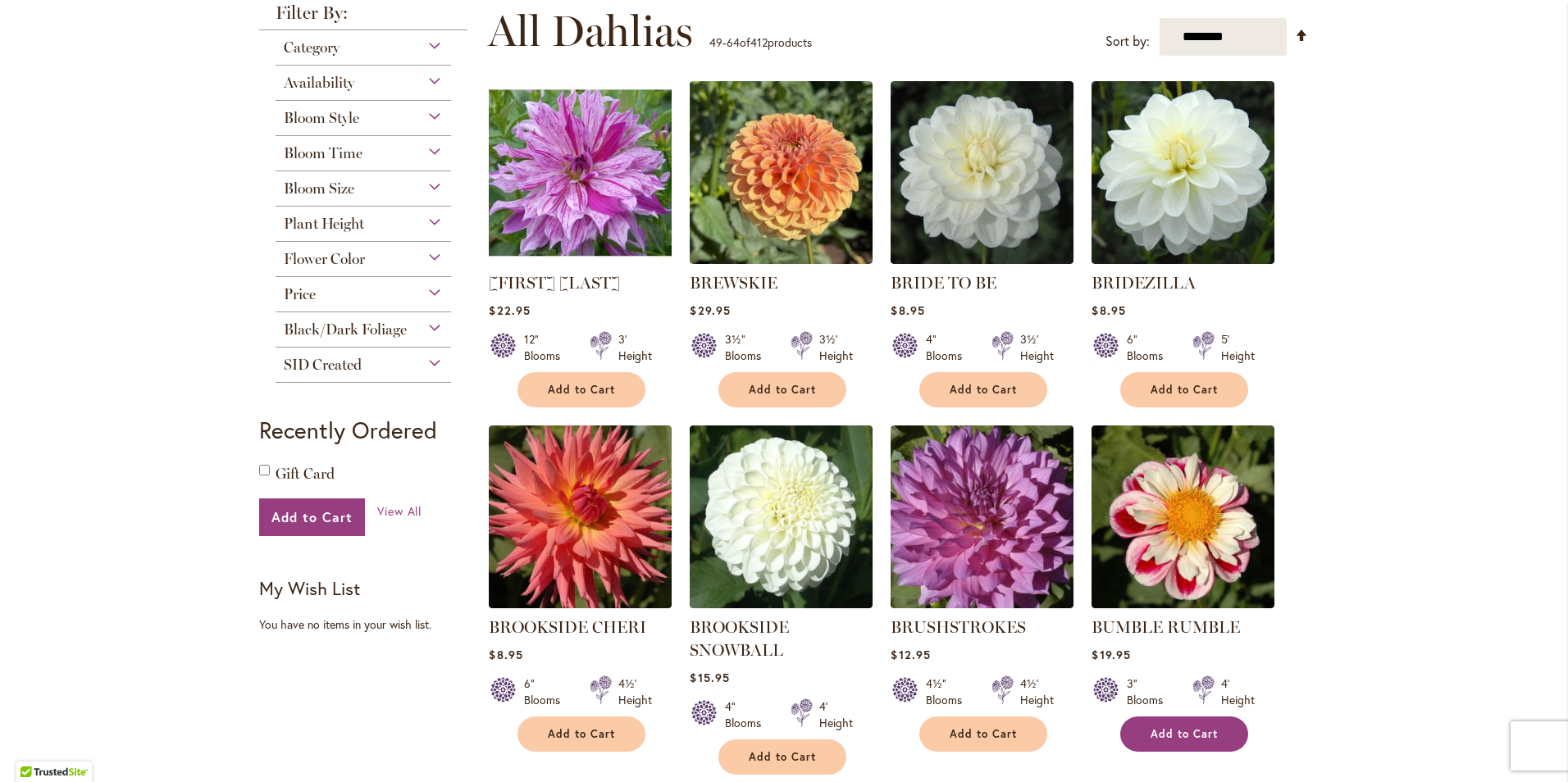 click on "Add to Cart" at bounding box center [1184, 734] 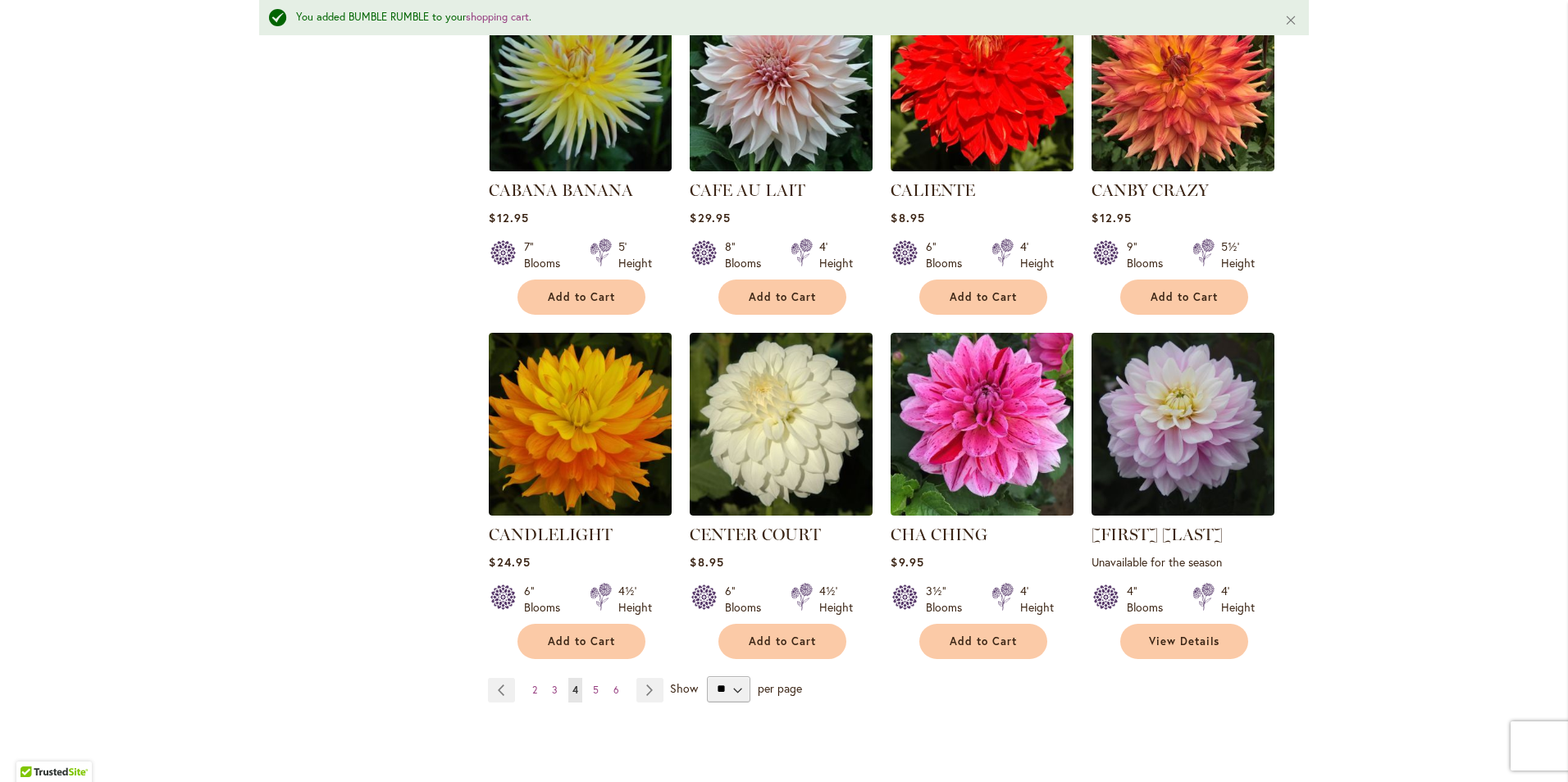 scroll, scrollTop: 1273, scrollLeft: 0, axis: vertical 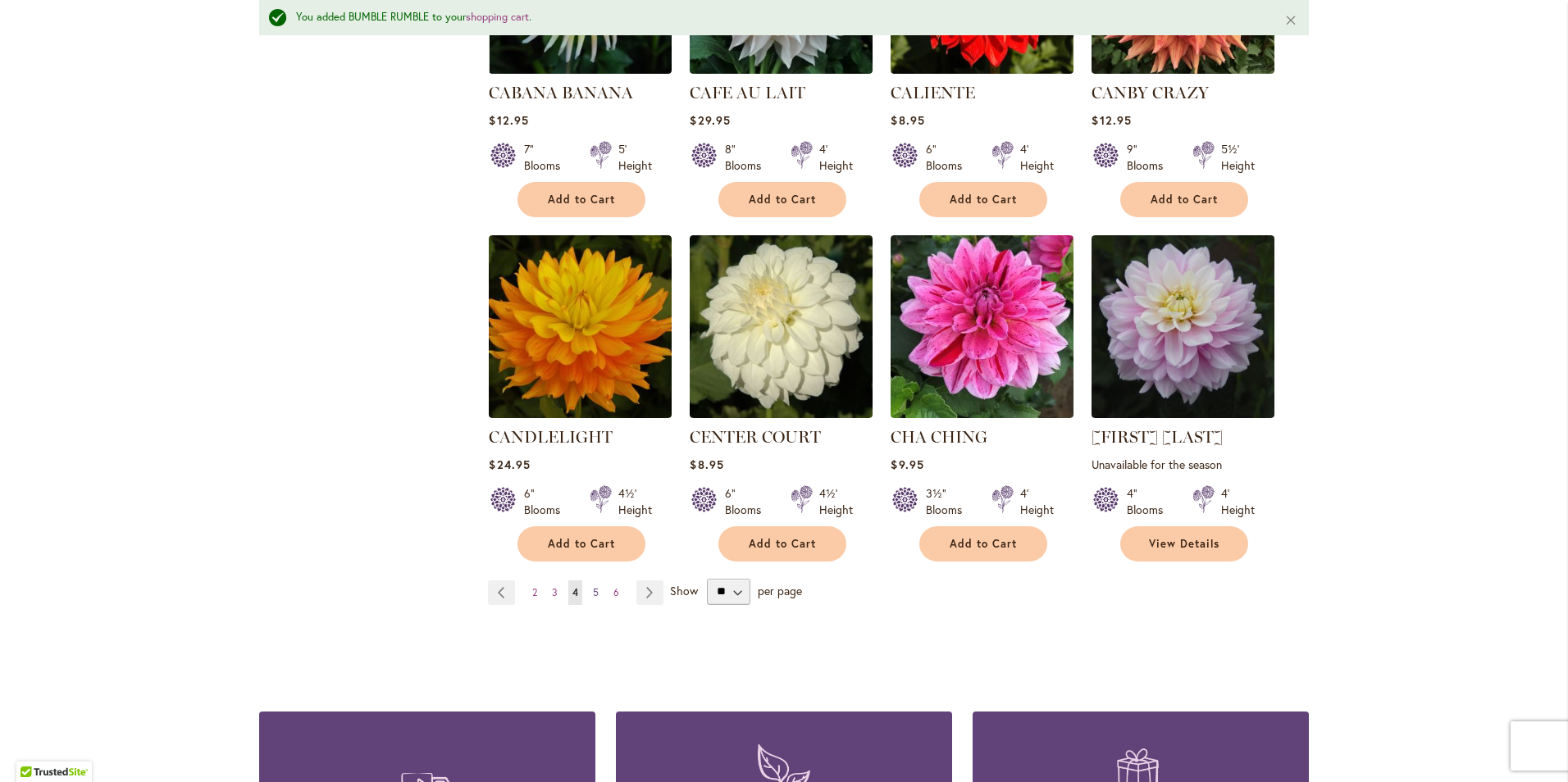 click on "5" at bounding box center (595, 592) 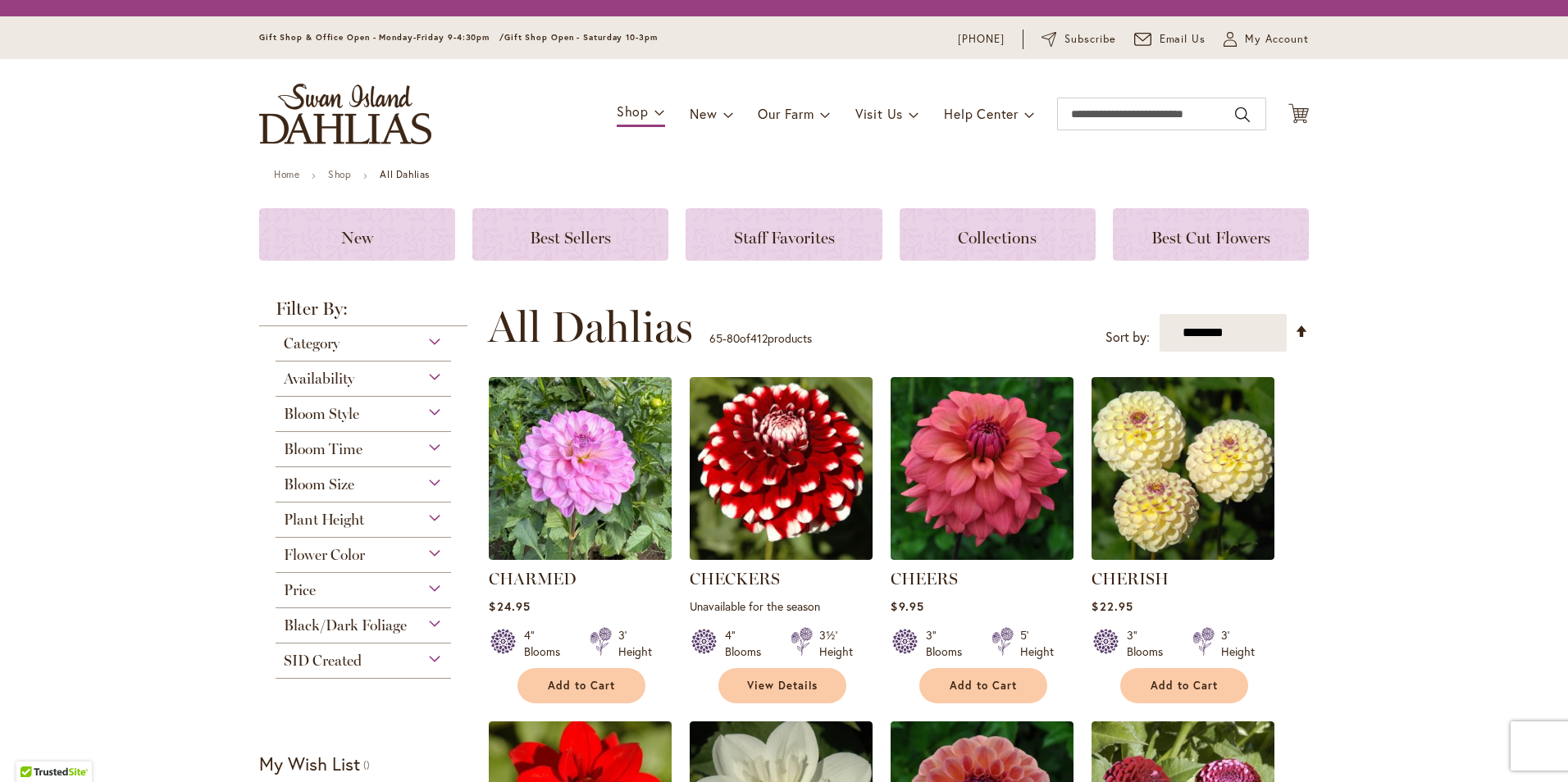 scroll, scrollTop: 0, scrollLeft: 0, axis: both 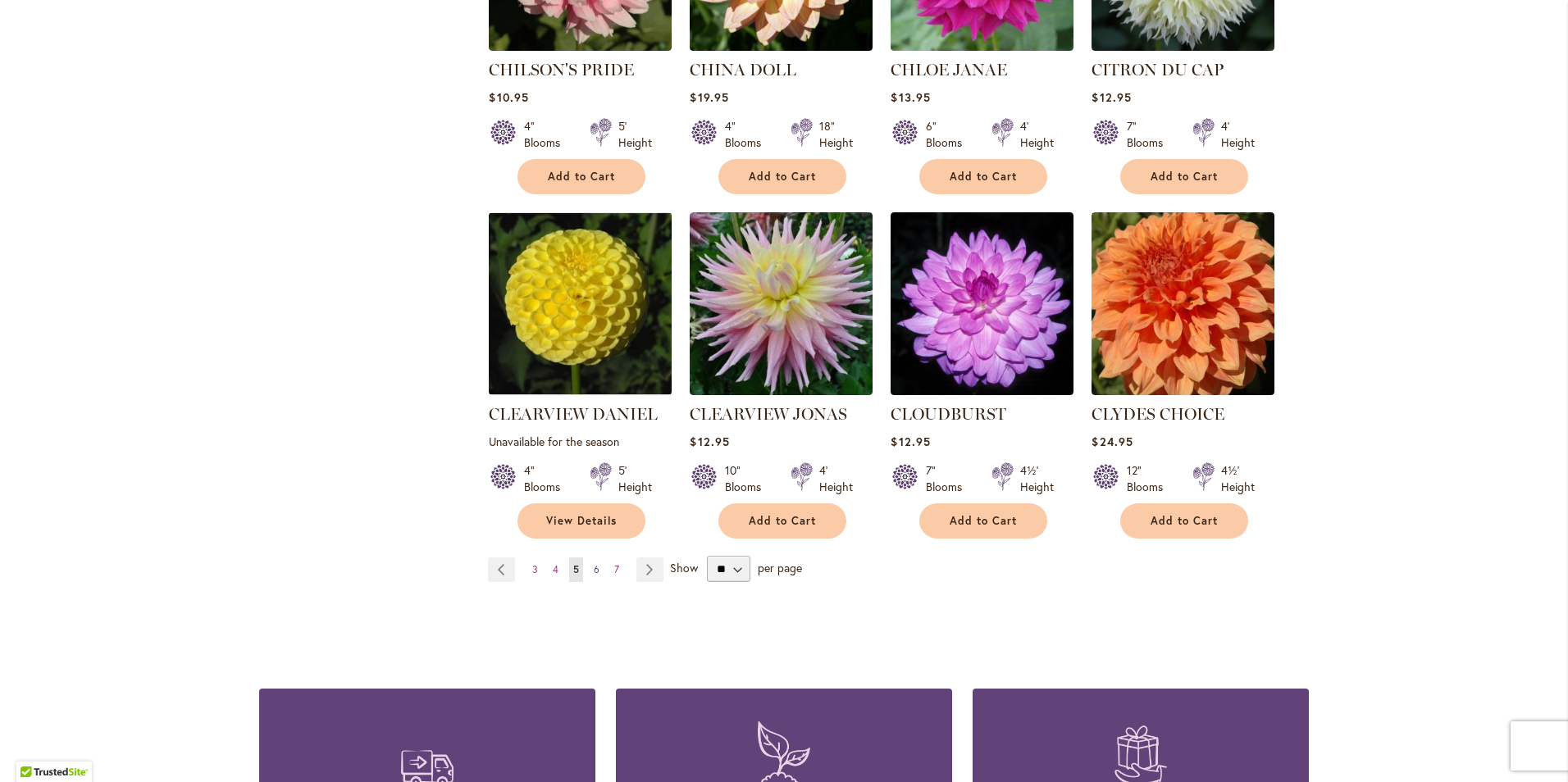 click on "Page
6" at bounding box center [596, 570] 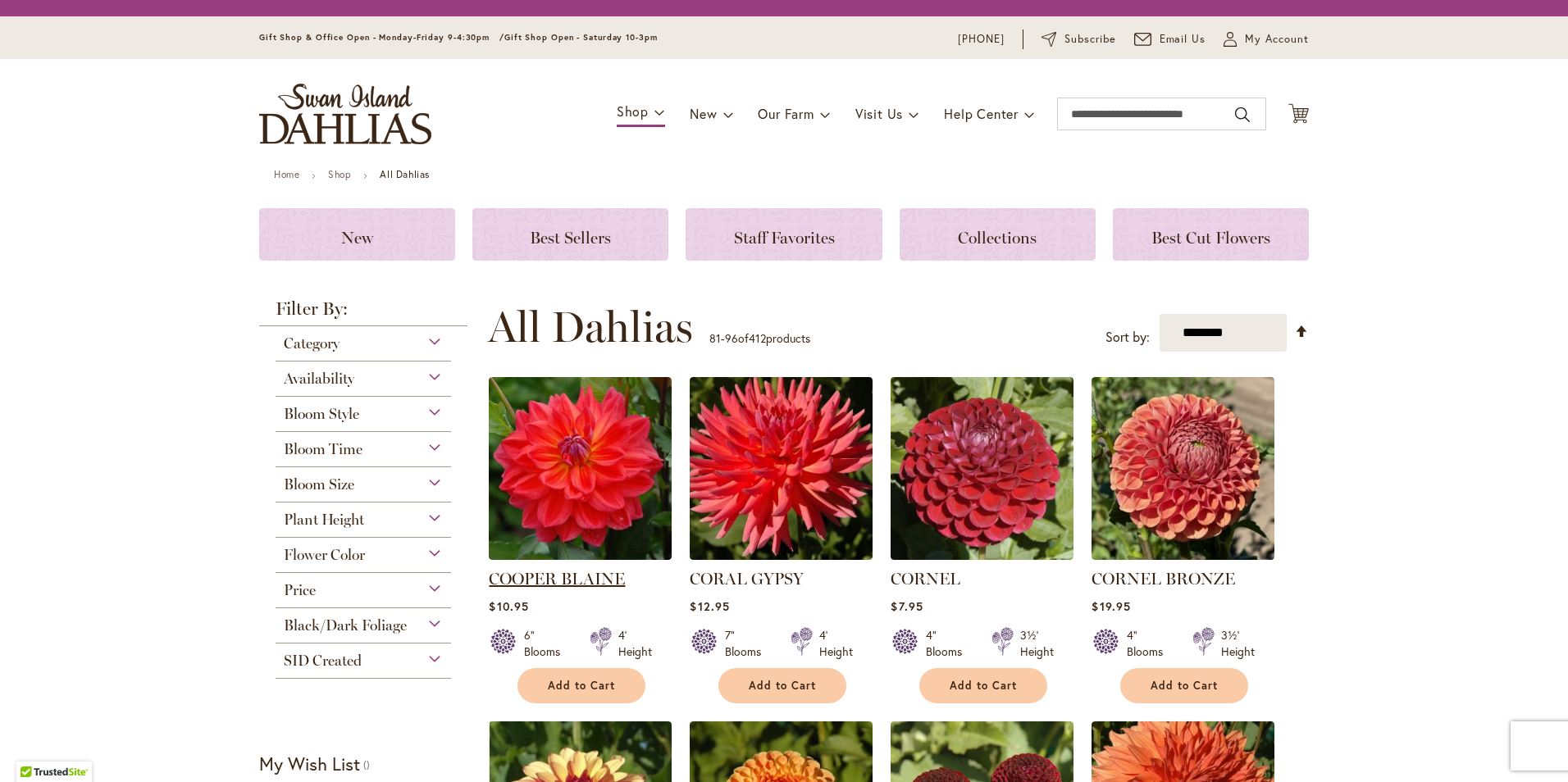 scroll, scrollTop: 0, scrollLeft: 0, axis: both 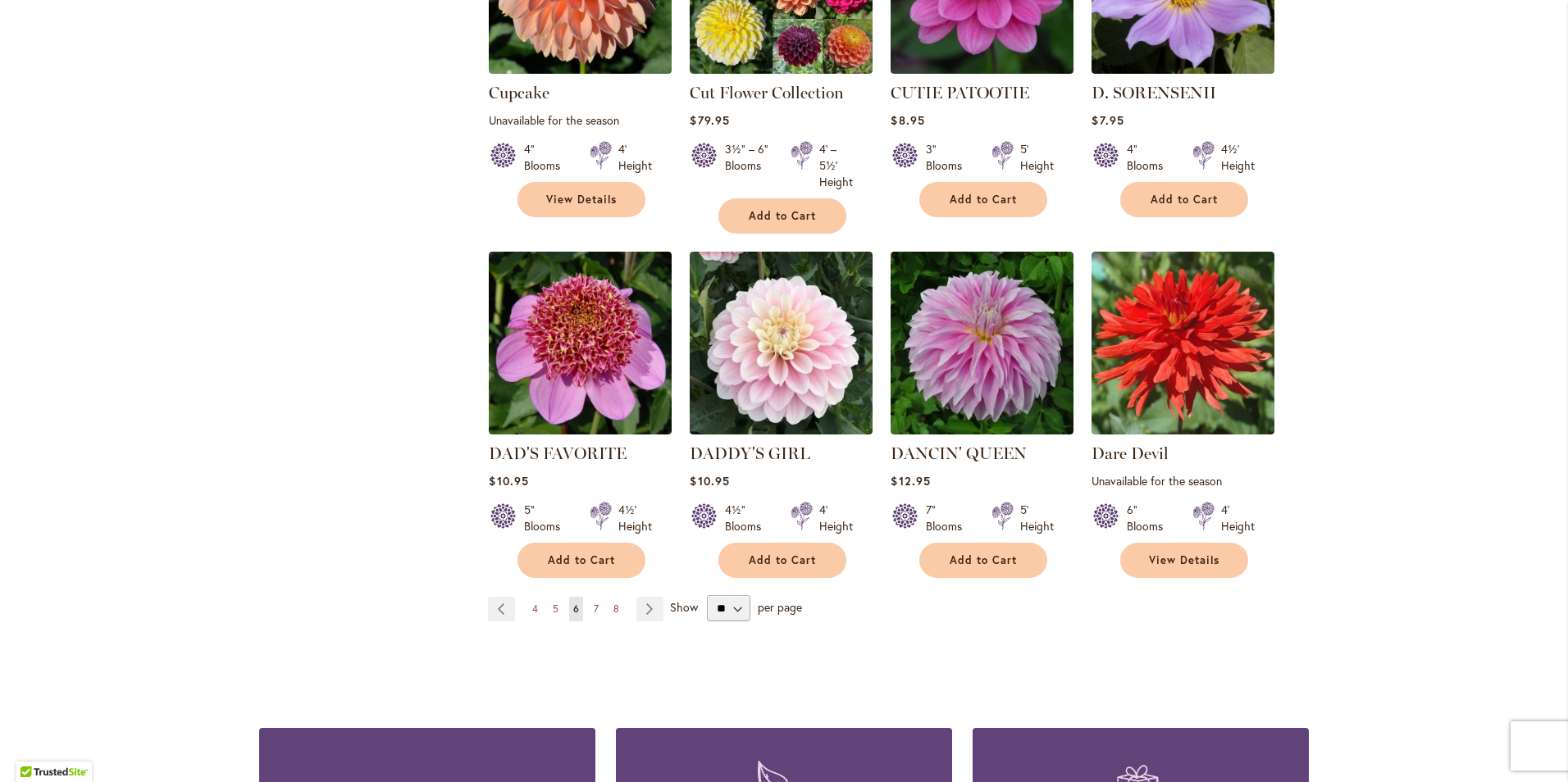 click on "Page
Previous
Page
4
Page
5
You're currently reading page
6
Page
7 Page 8 Page Next" at bounding box center (579, 609) 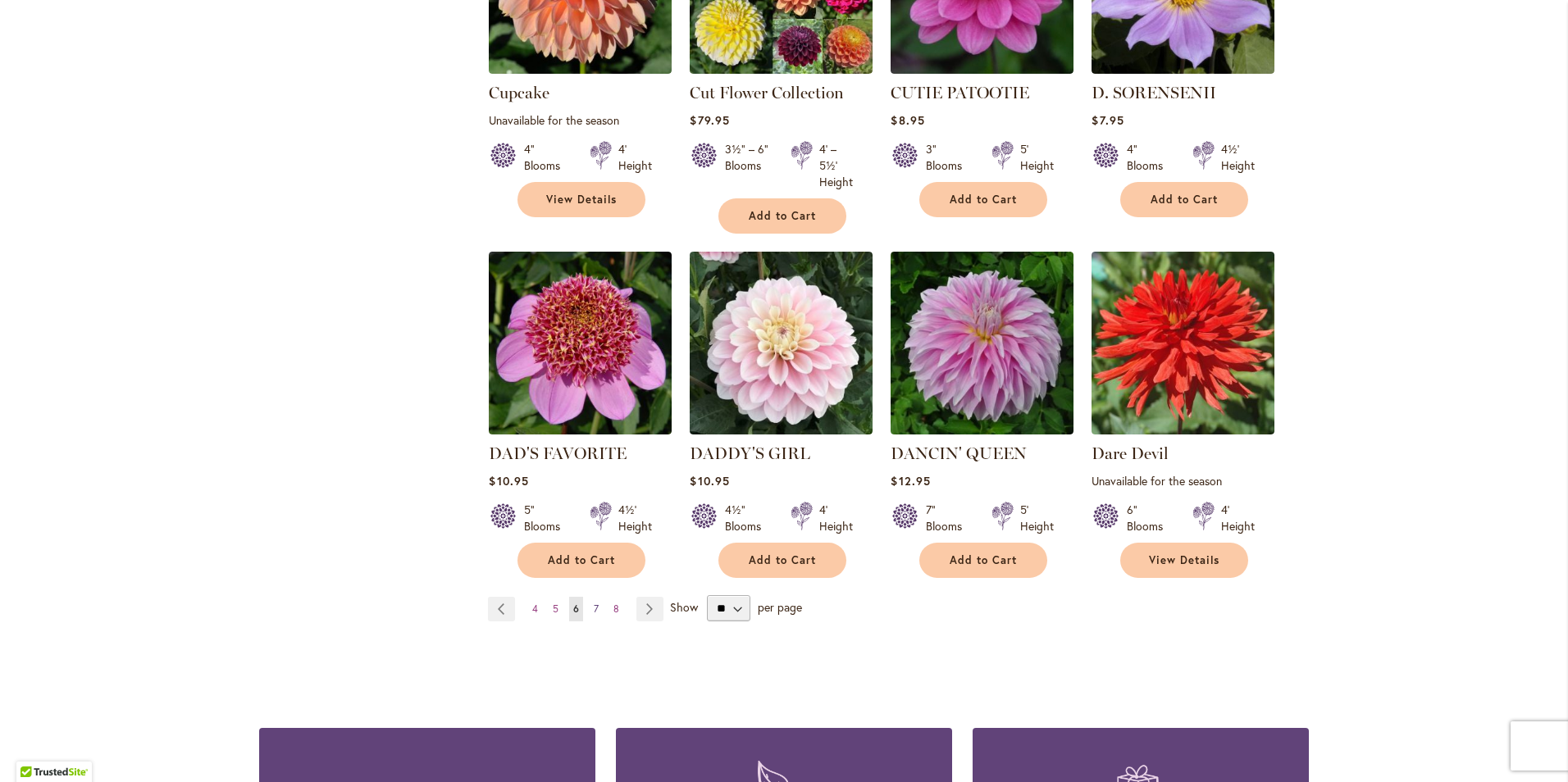 click on "7" at bounding box center (596, 608) 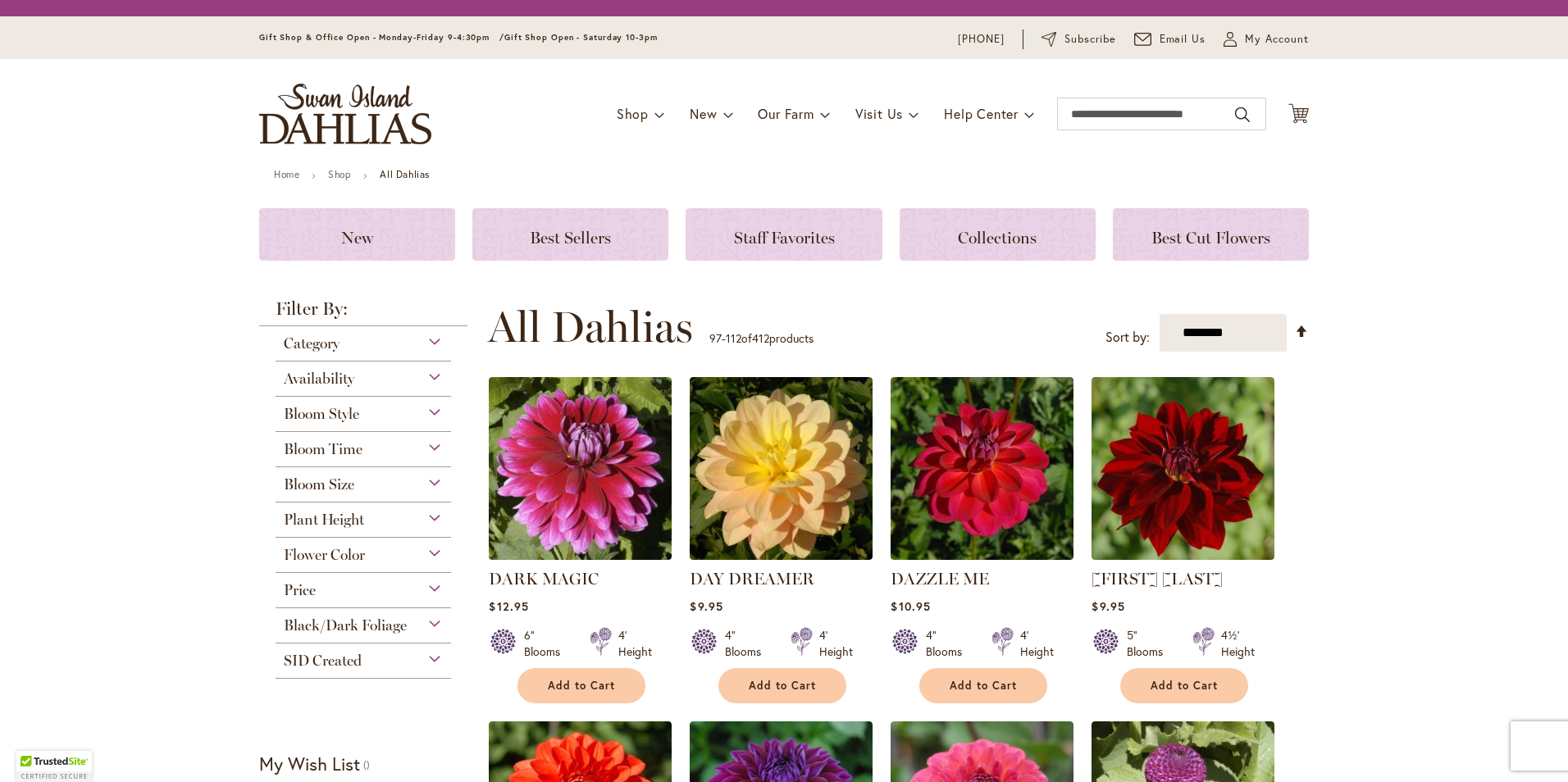scroll, scrollTop: 0, scrollLeft: 0, axis: both 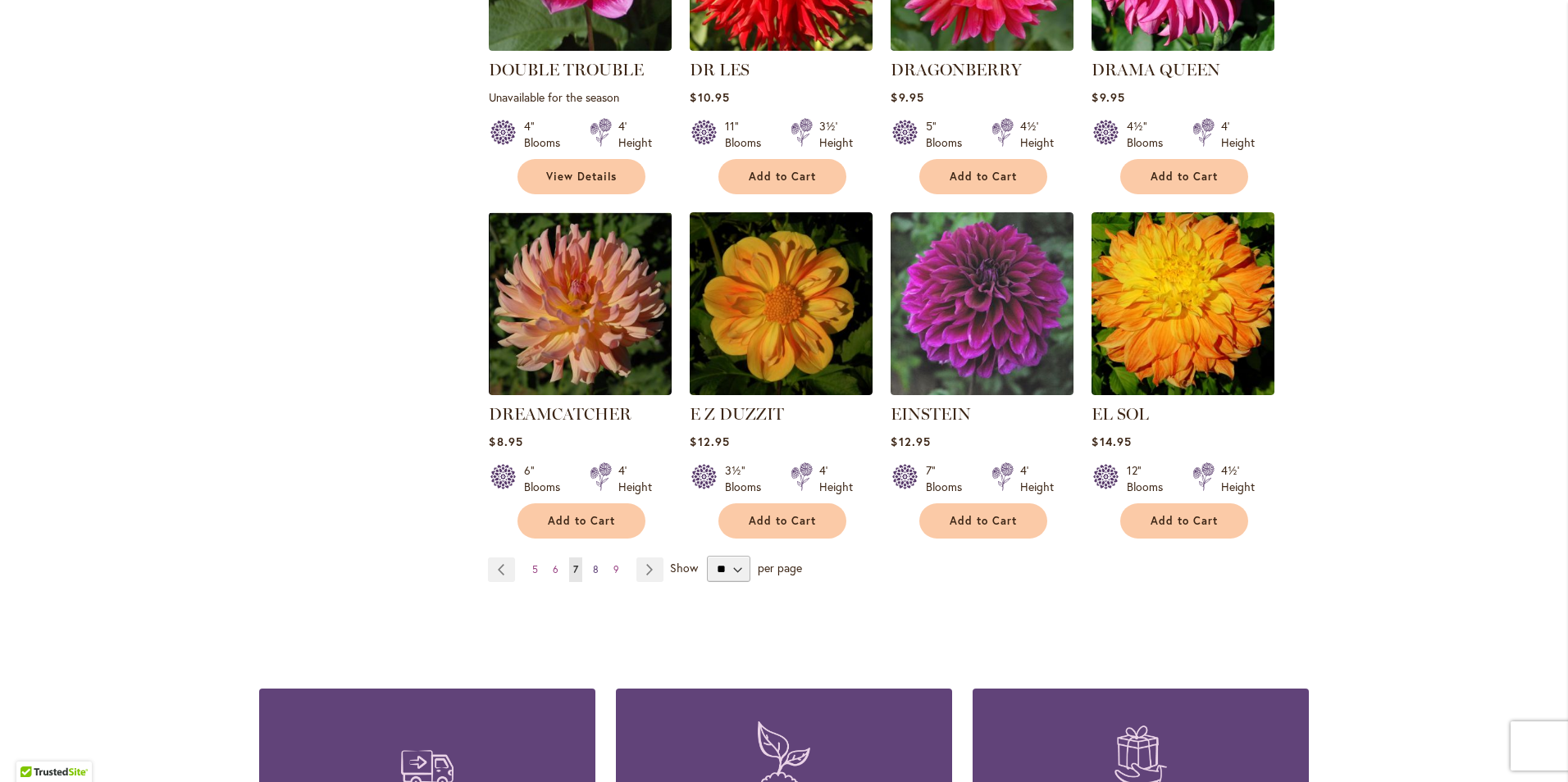 click on "8" at bounding box center [595, 569] 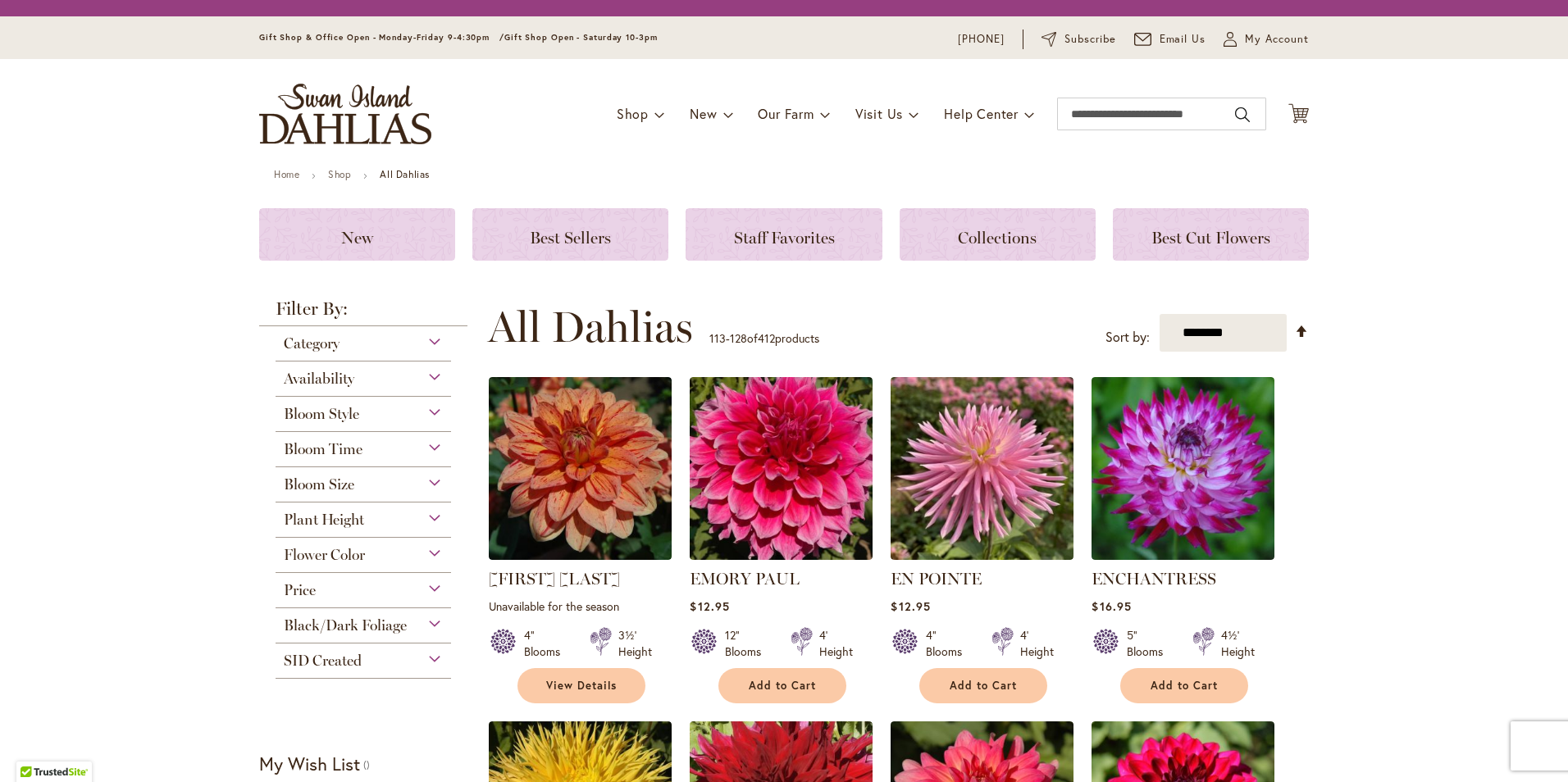 scroll, scrollTop: 0, scrollLeft: 0, axis: both 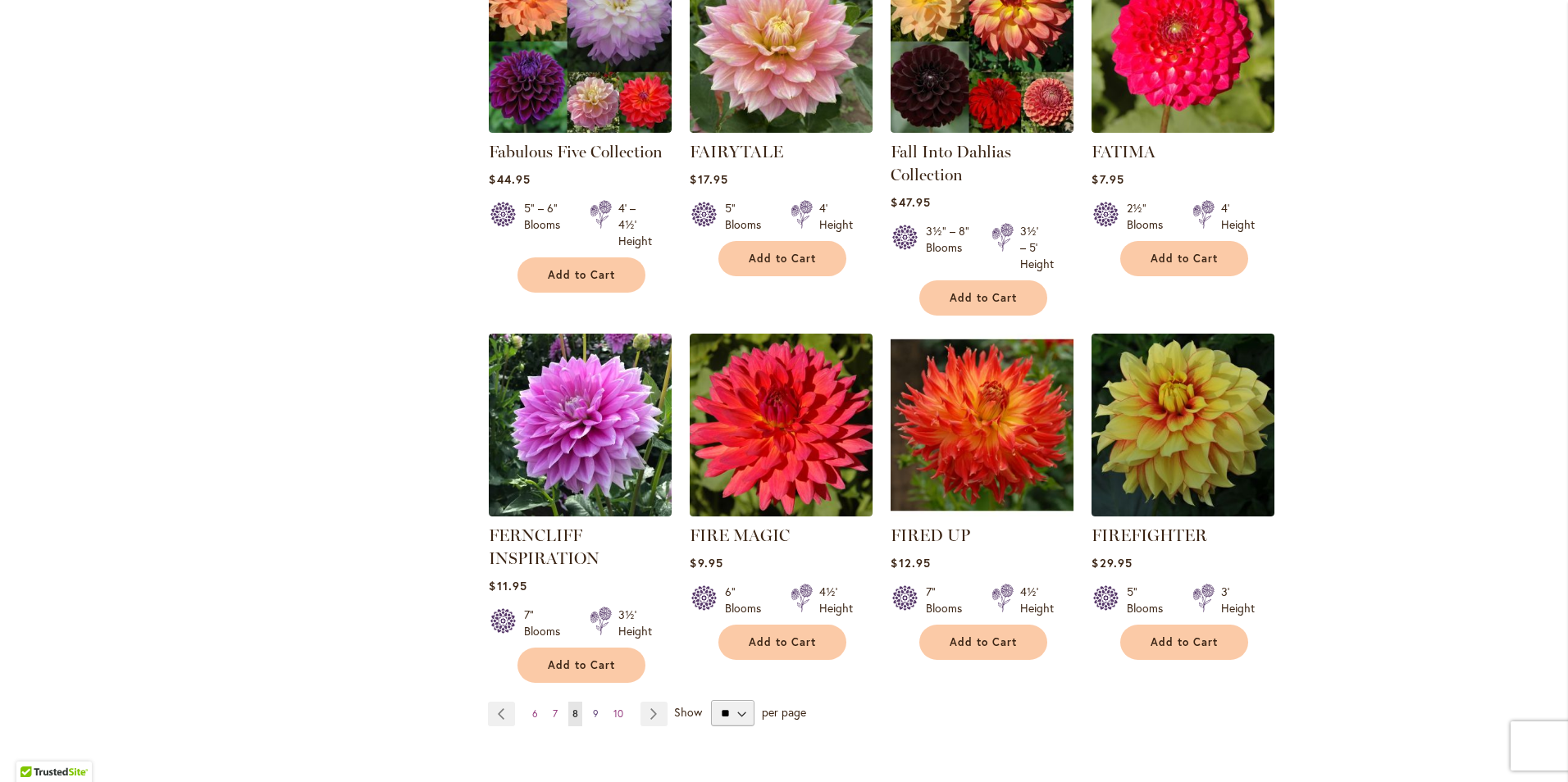 click on "9" at bounding box center [595, 713] 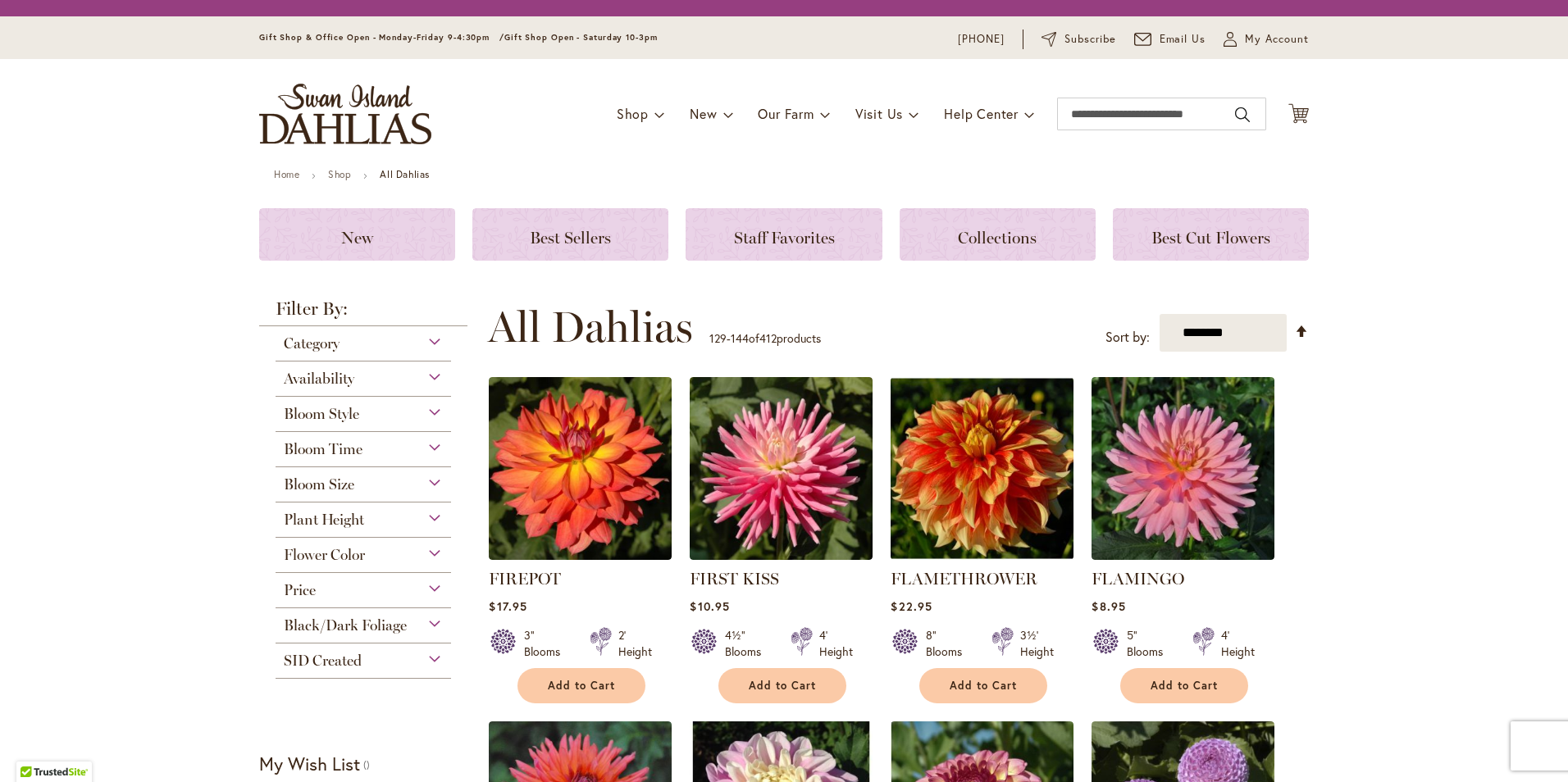 scroll, scrollTop: 0, scrollLeft: 0, axis: both 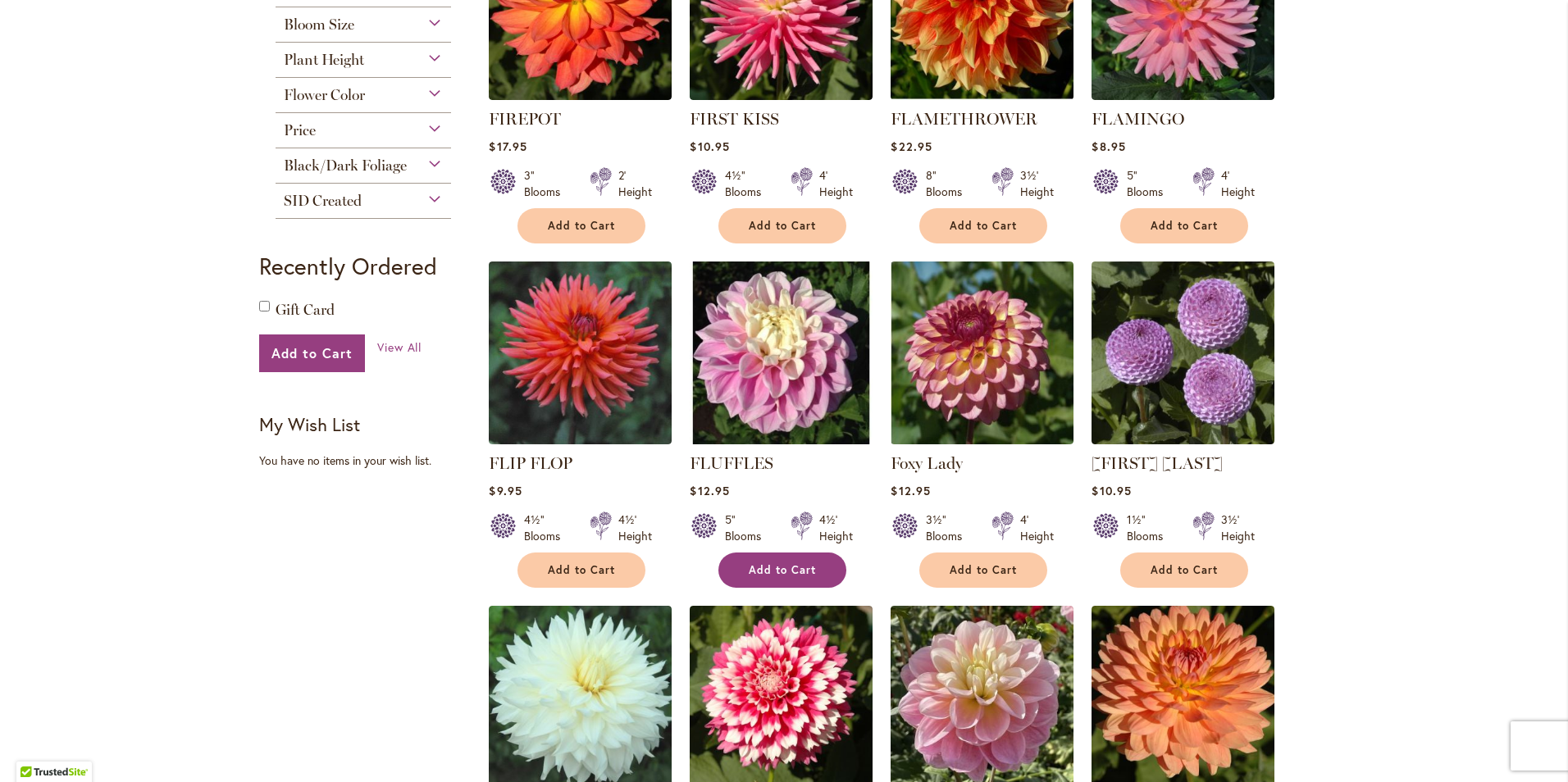 click on "Add to Cart" at bounding box center (782, 570) 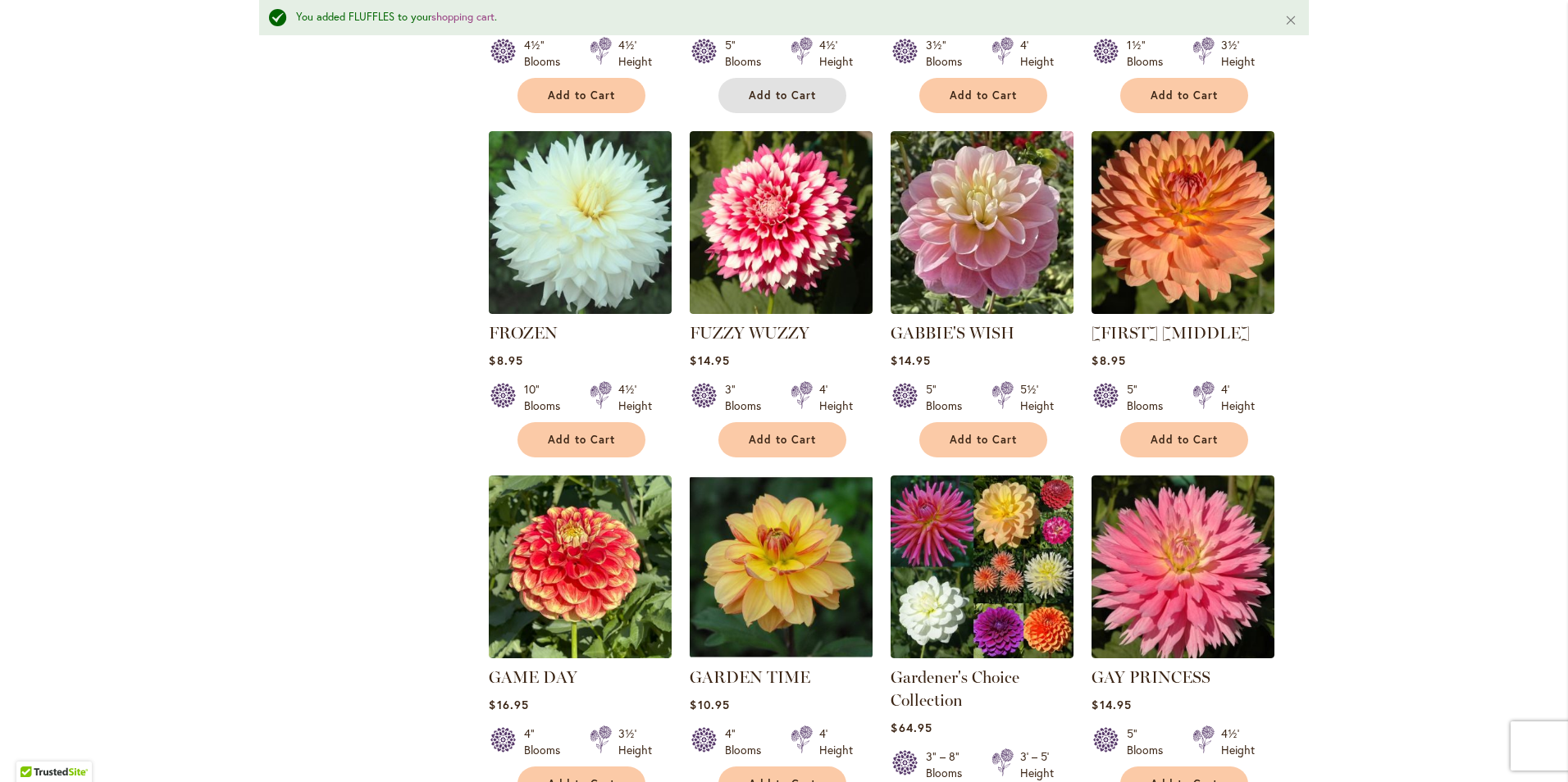 scroll, scrollTop: 1109, scrollLeft: 0, axis: vertical 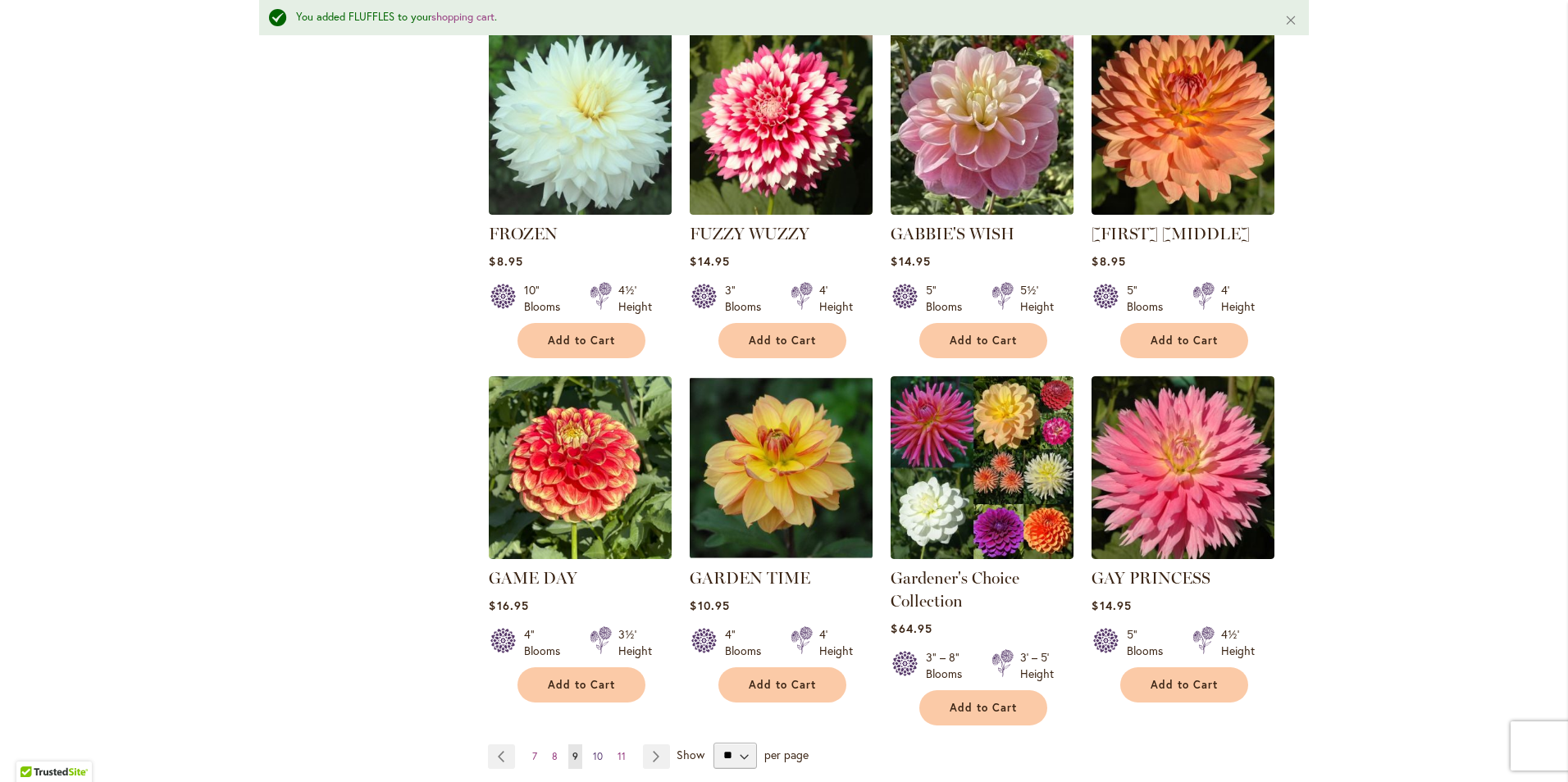 click on "10" at bounding box center [598, 756] 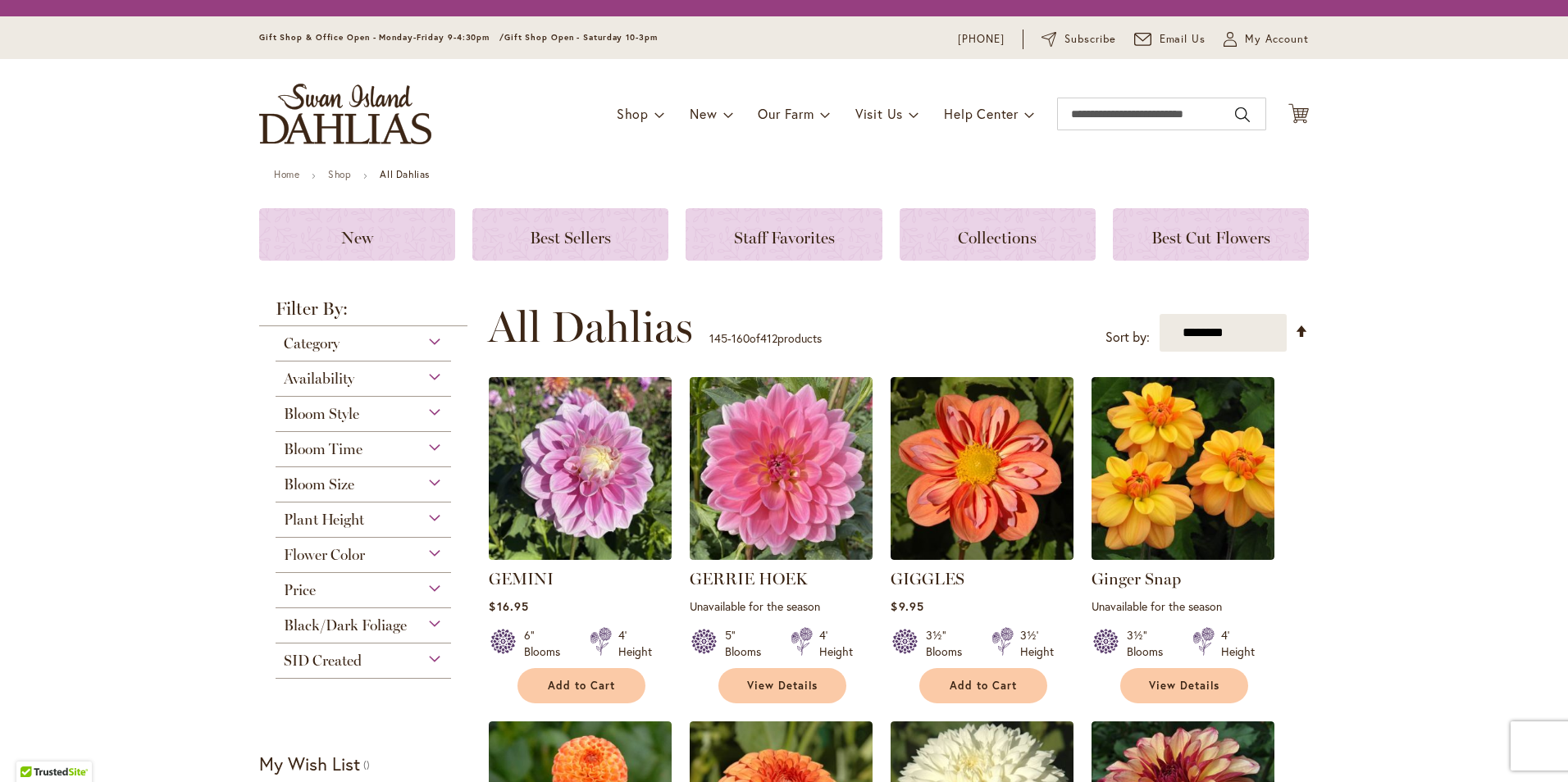 scroll, scrollTop: 0, scrollLeft: 0, axis: both 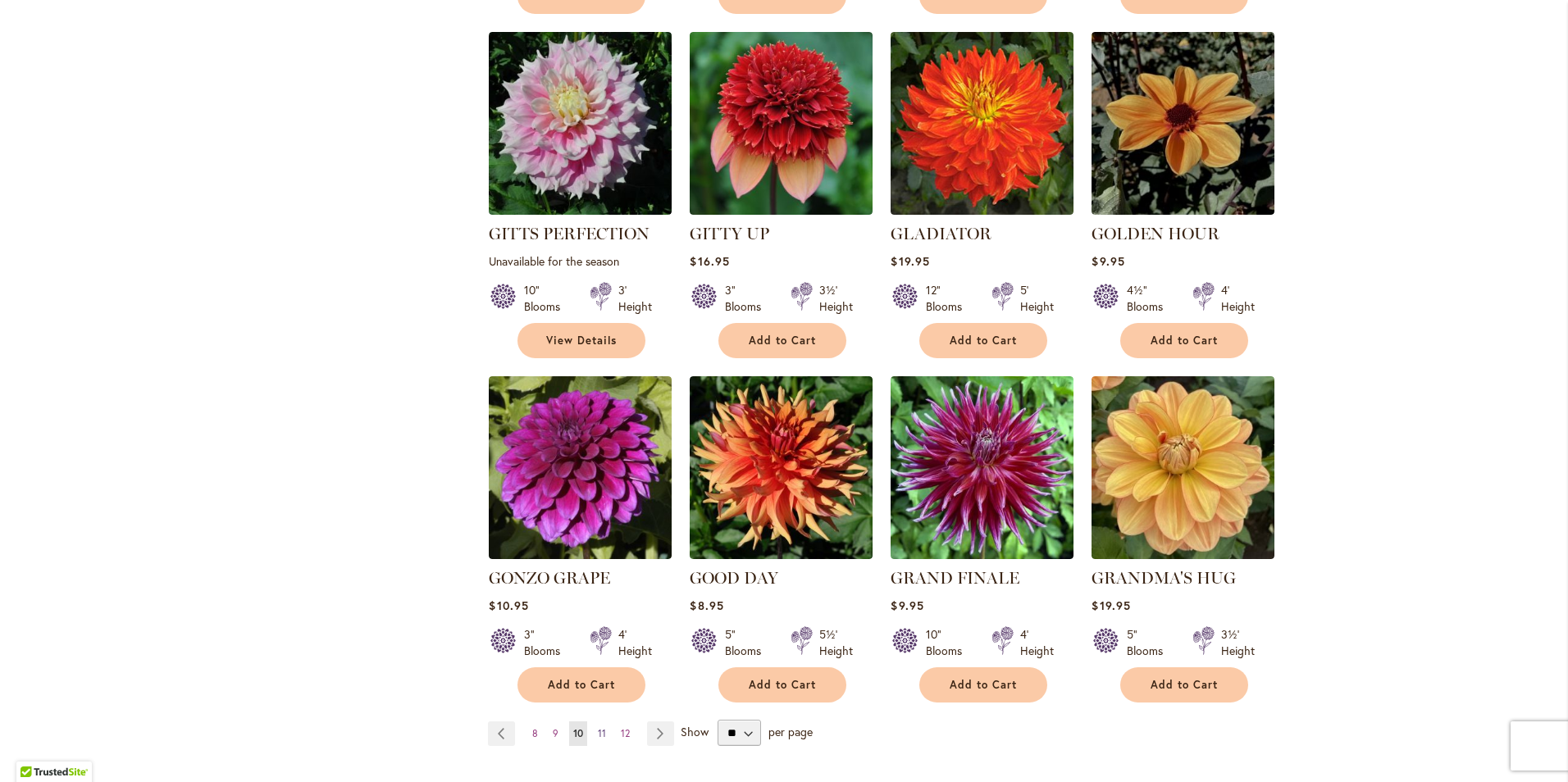click on "11" at bounding box center [602, 733] 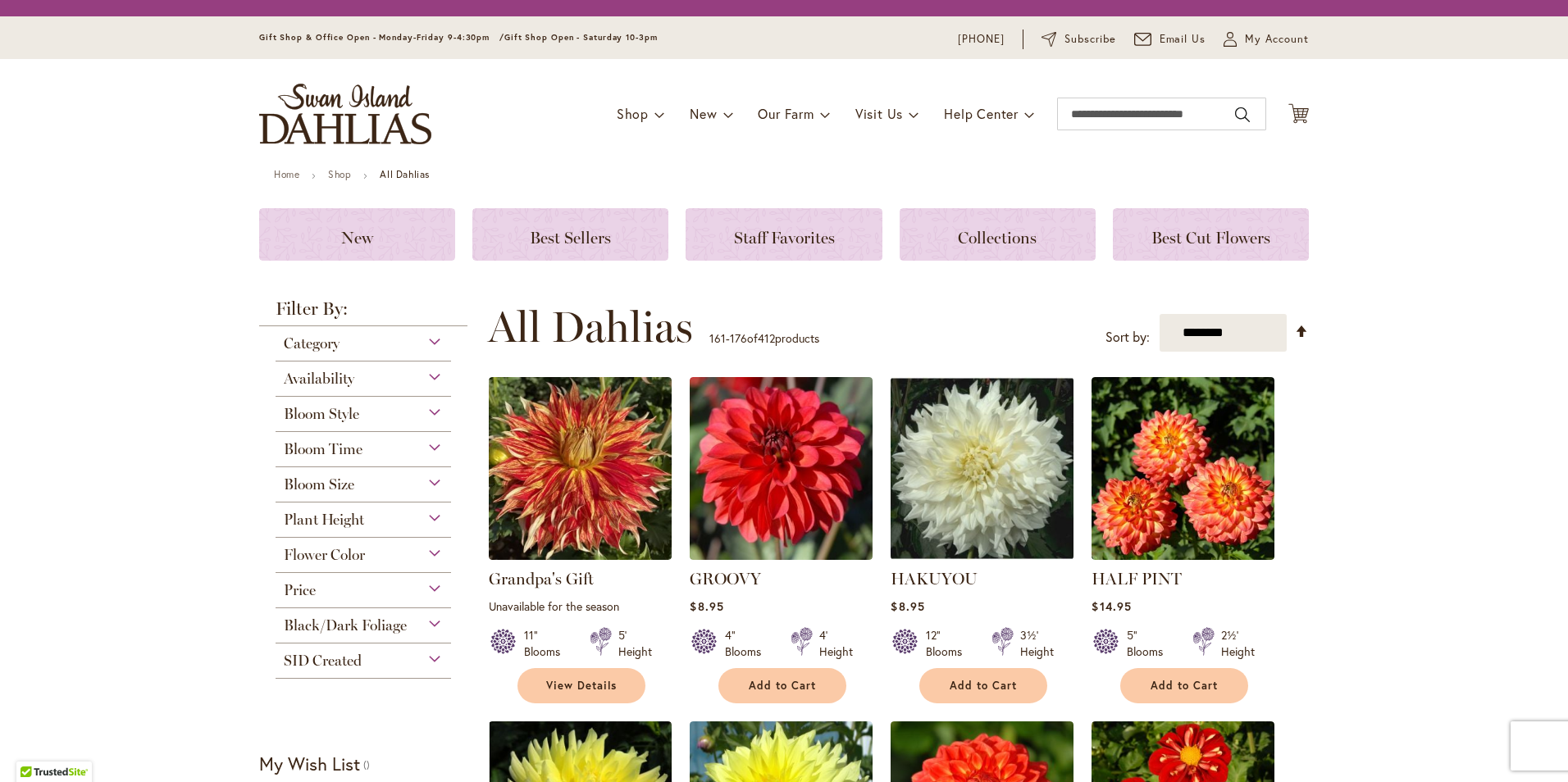 scroll, scrollTop: 0, scrollLeft: 0, axis: both 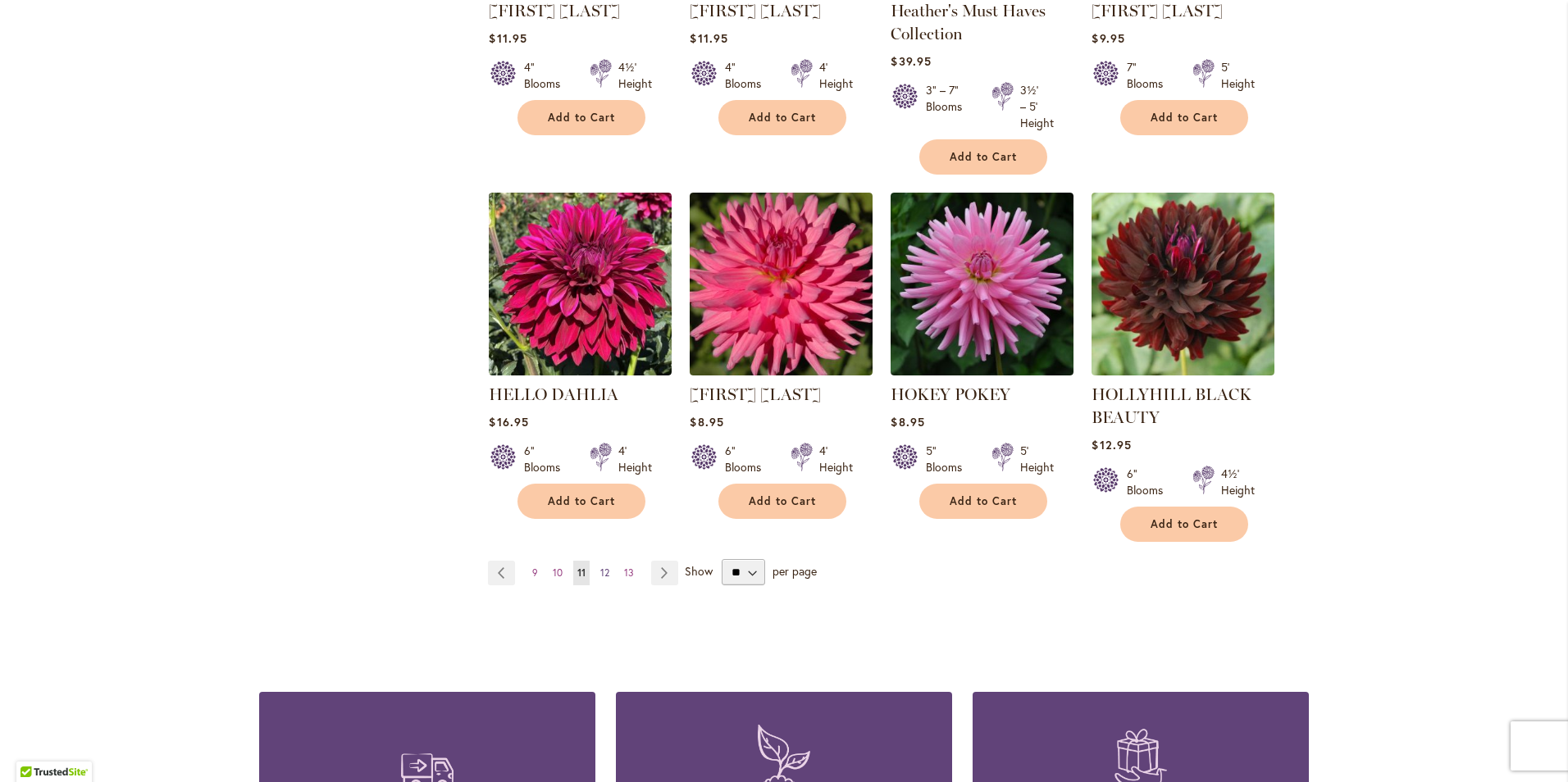 click on "12" at bounding box center [604, 572] 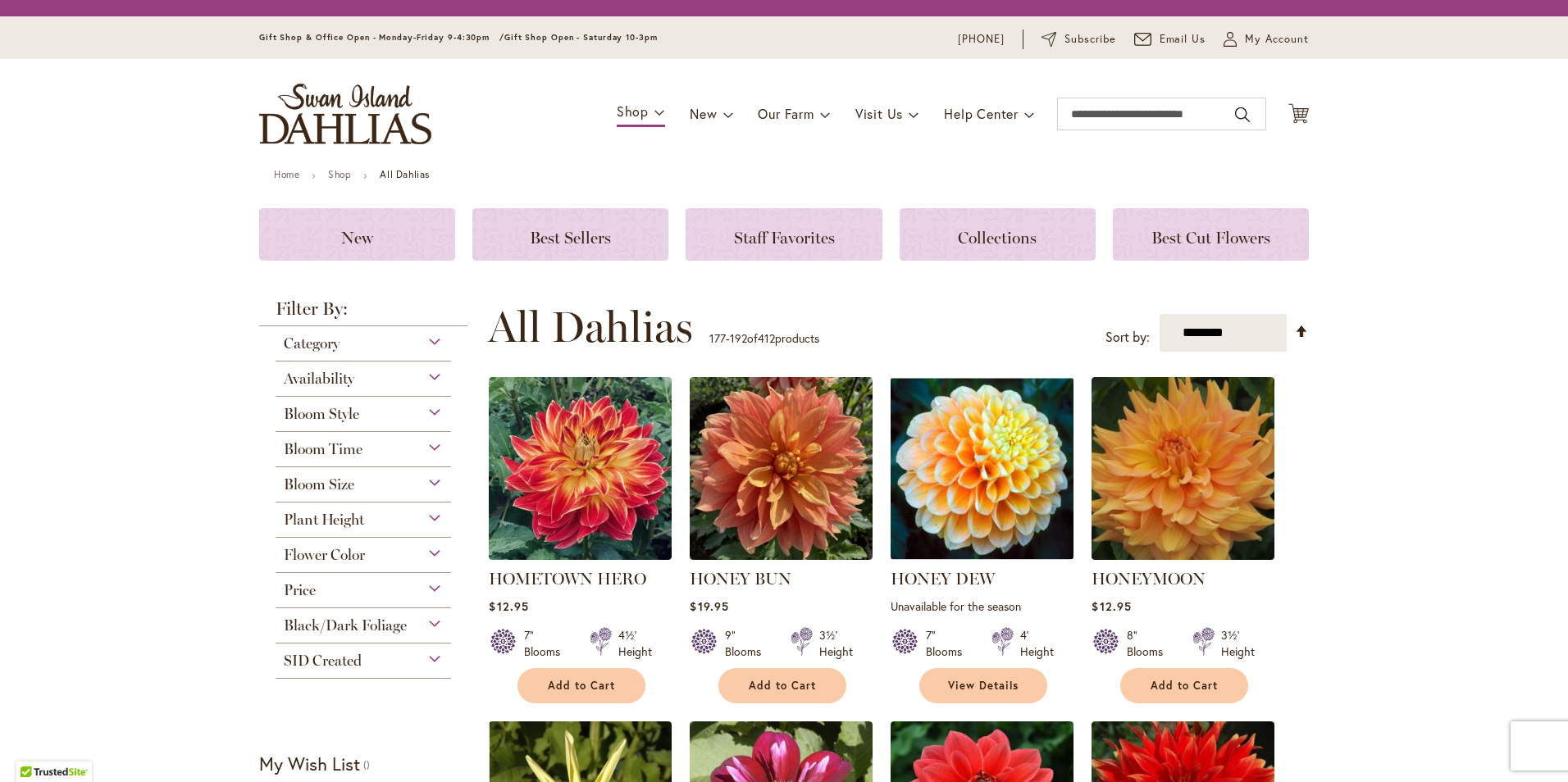 scroll, scrollTop: 0, scrollLeft: 0, axis: both 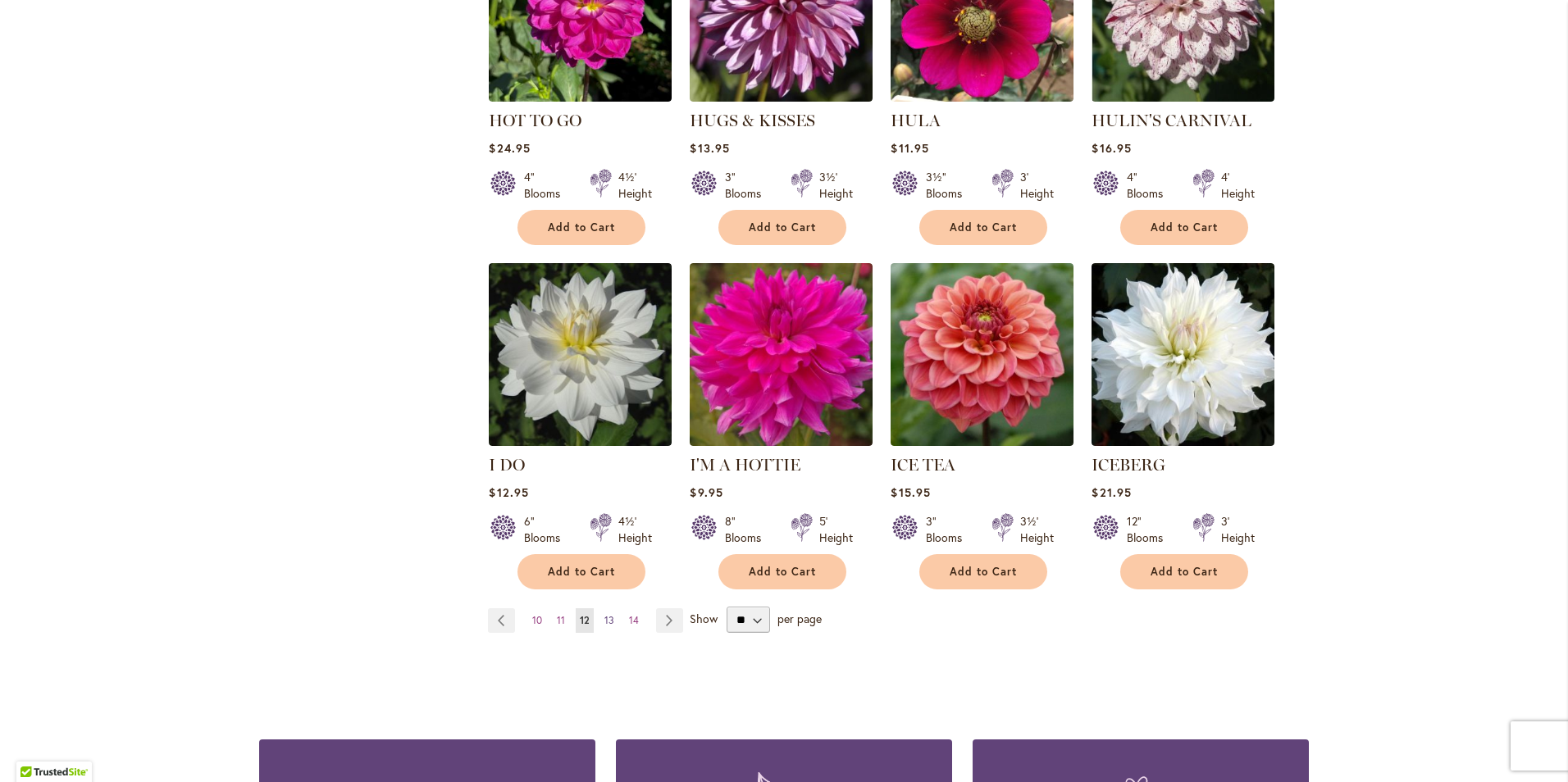 click on "13" at bounding box center (609, 620) 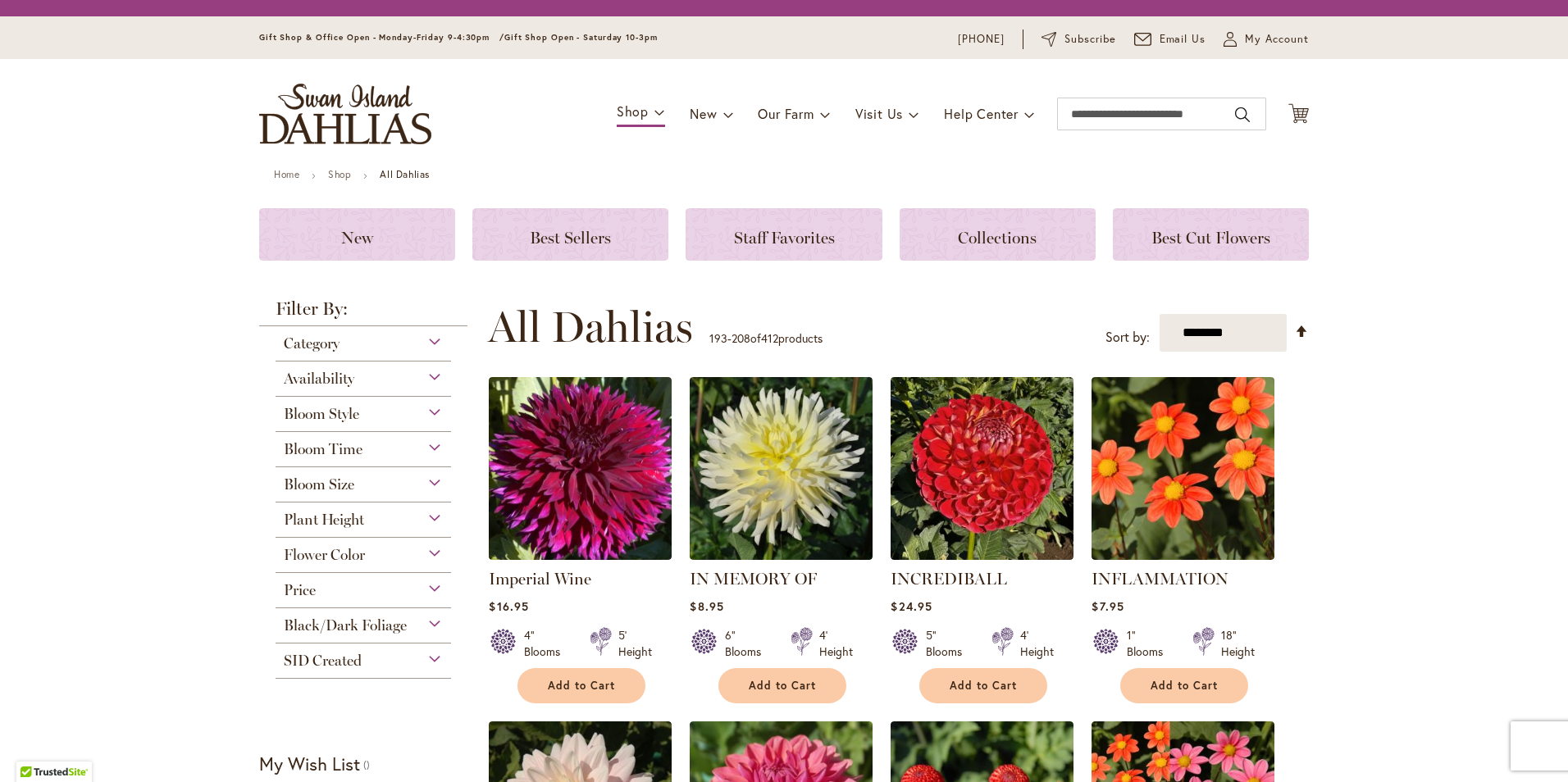 scroll, scrollTop: 0, scrollLeft: 0, axis: both 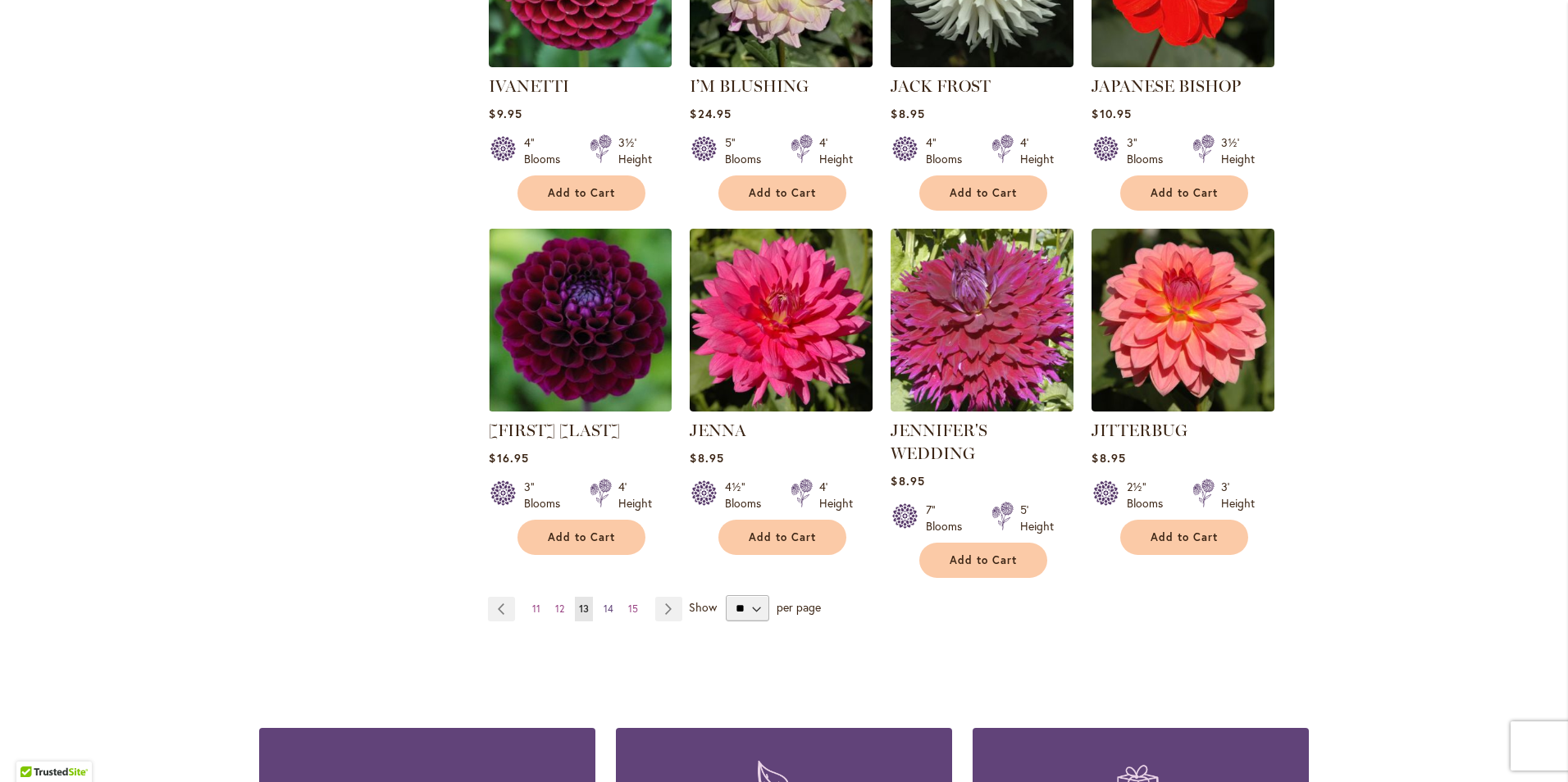 click on "14" at bounding box center [609, 608] 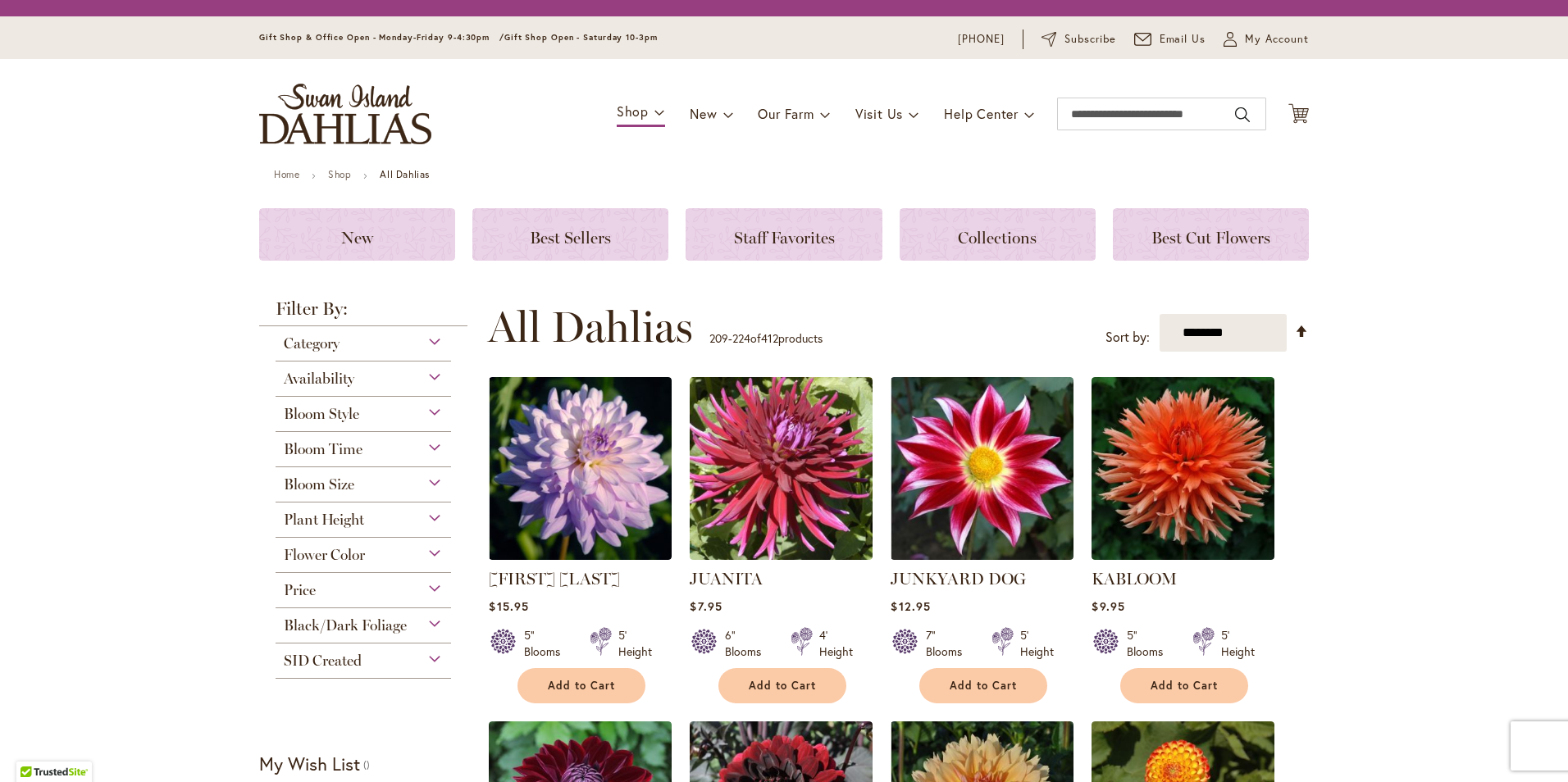 scroll, scrollTop: 0, scrollLeft: 0, axis: both 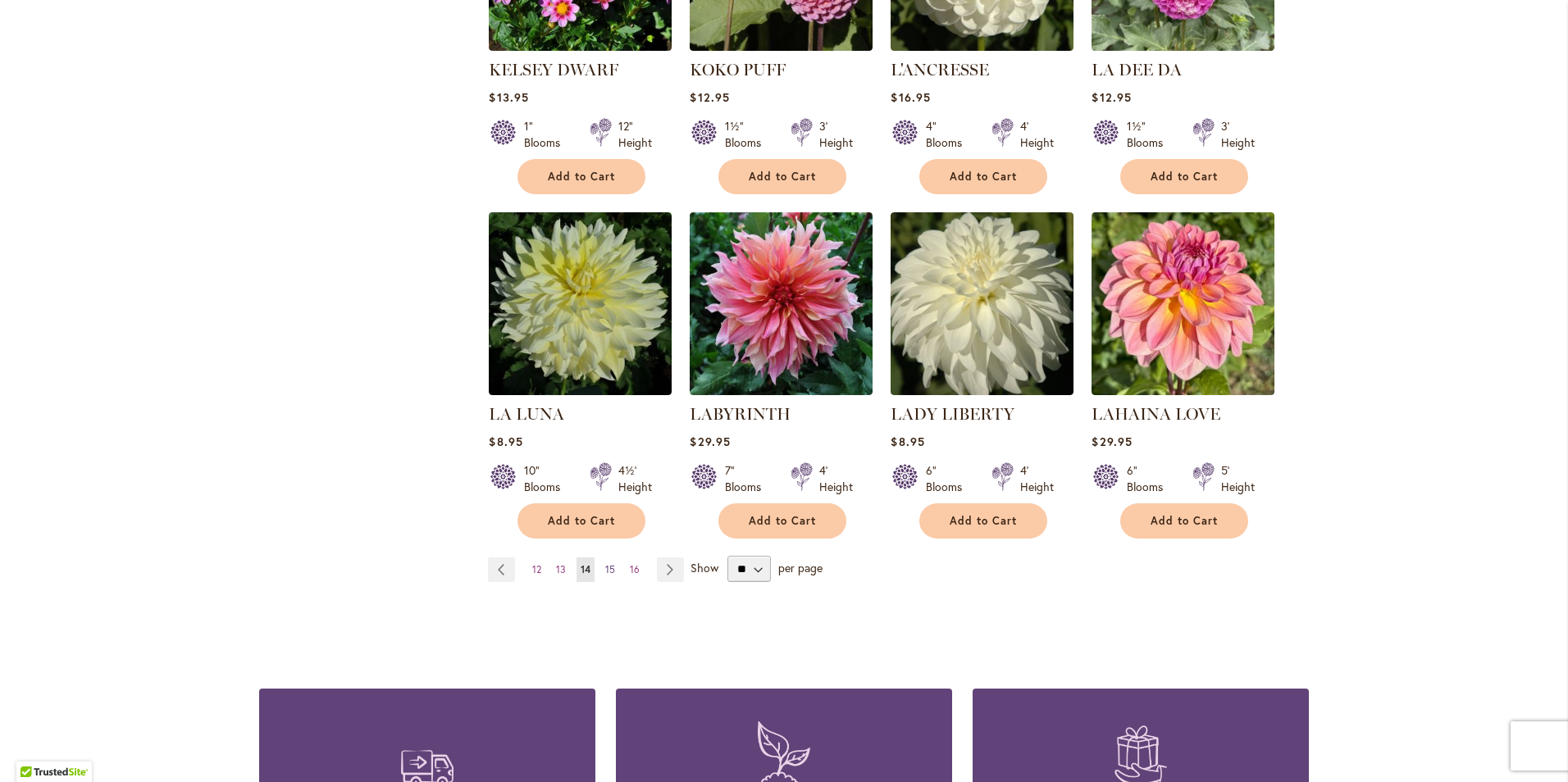 click on "15" at bounding box center (610, 569) 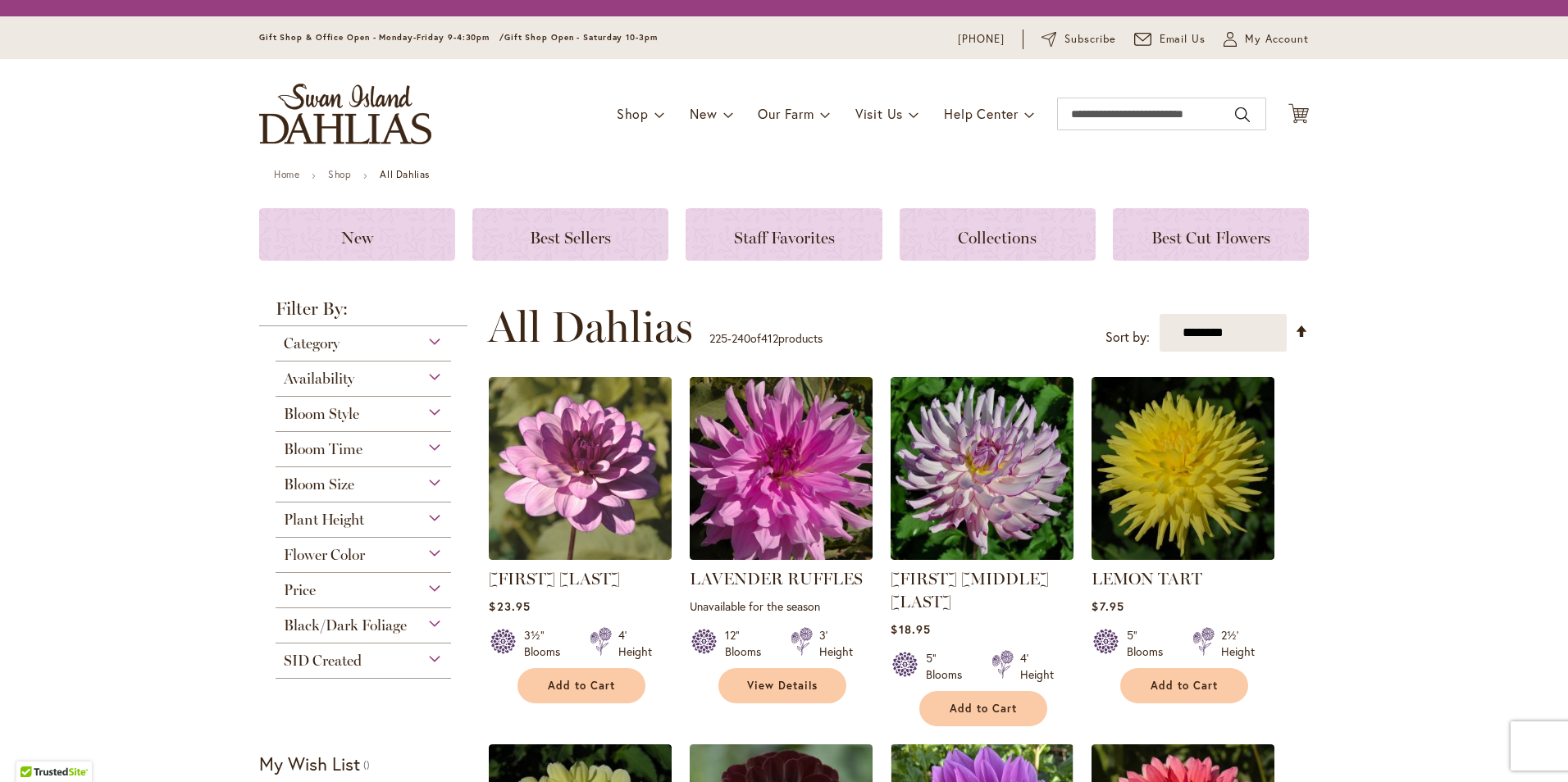 scroll, scrollTop: 0, scrollLeft: 0, axis: both 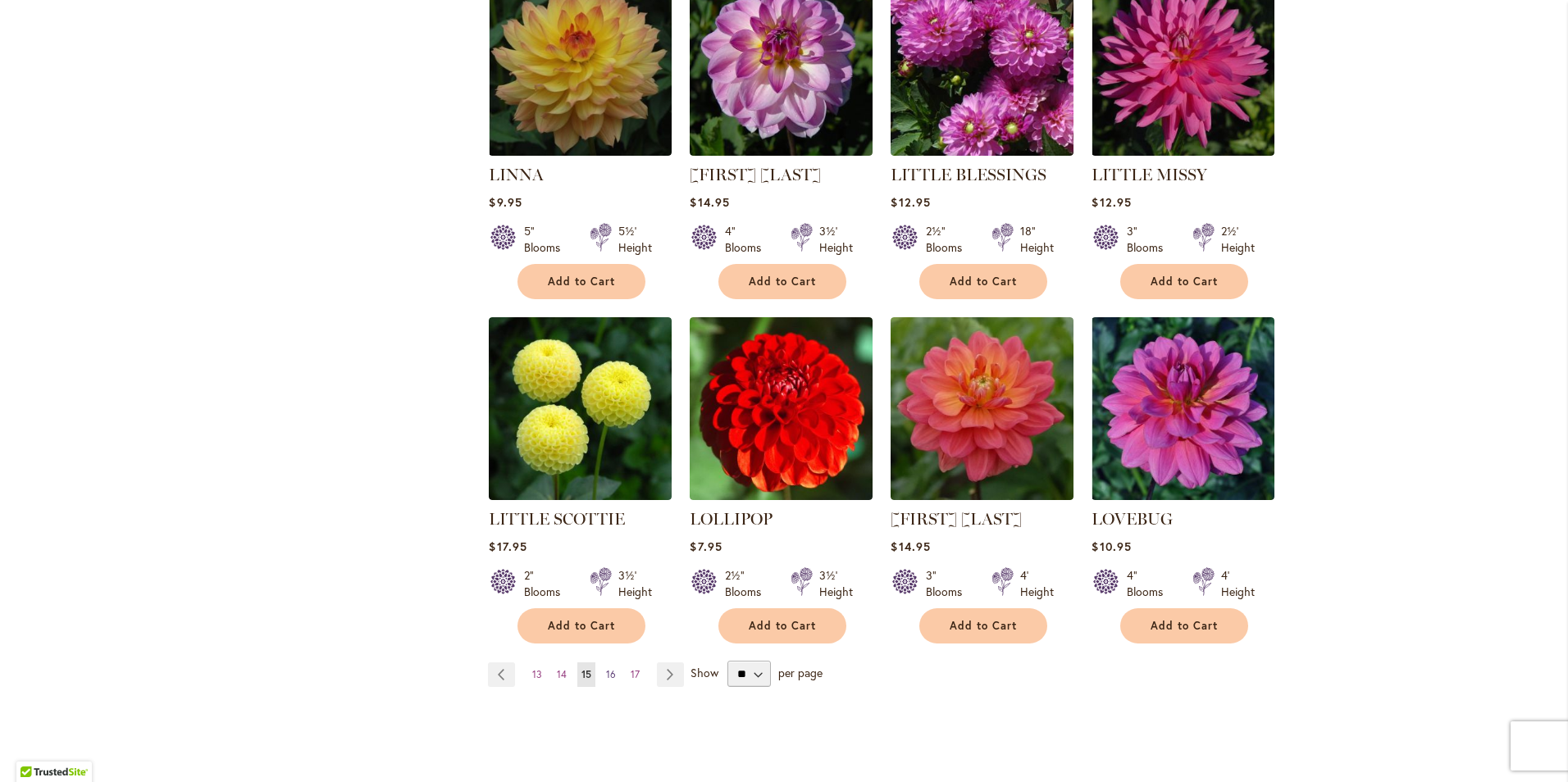 click on "Page
16" at bounding box center [611, 675] 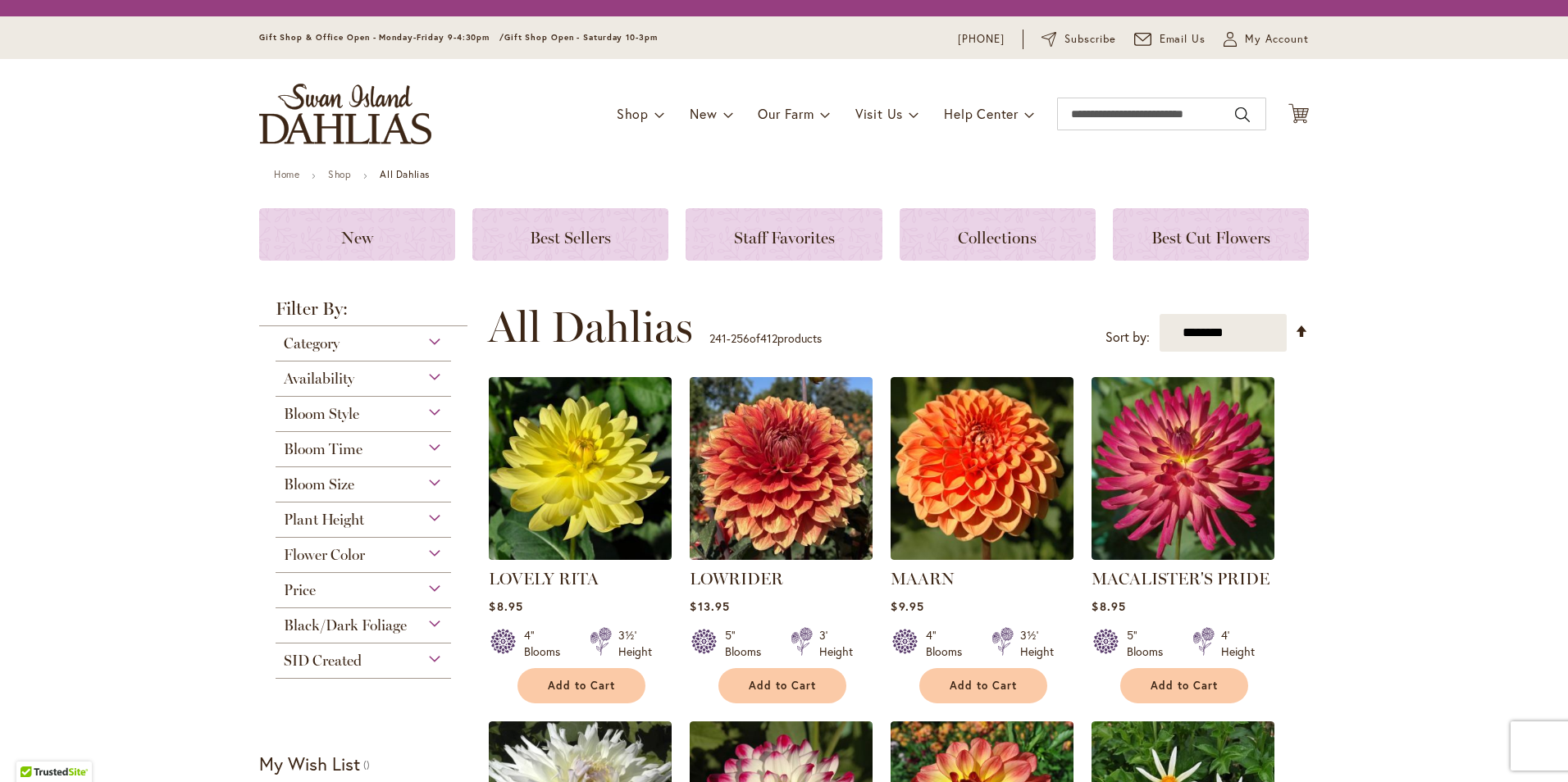 scroll, scrollTop: 0, scrollLeft: 0, axis: both 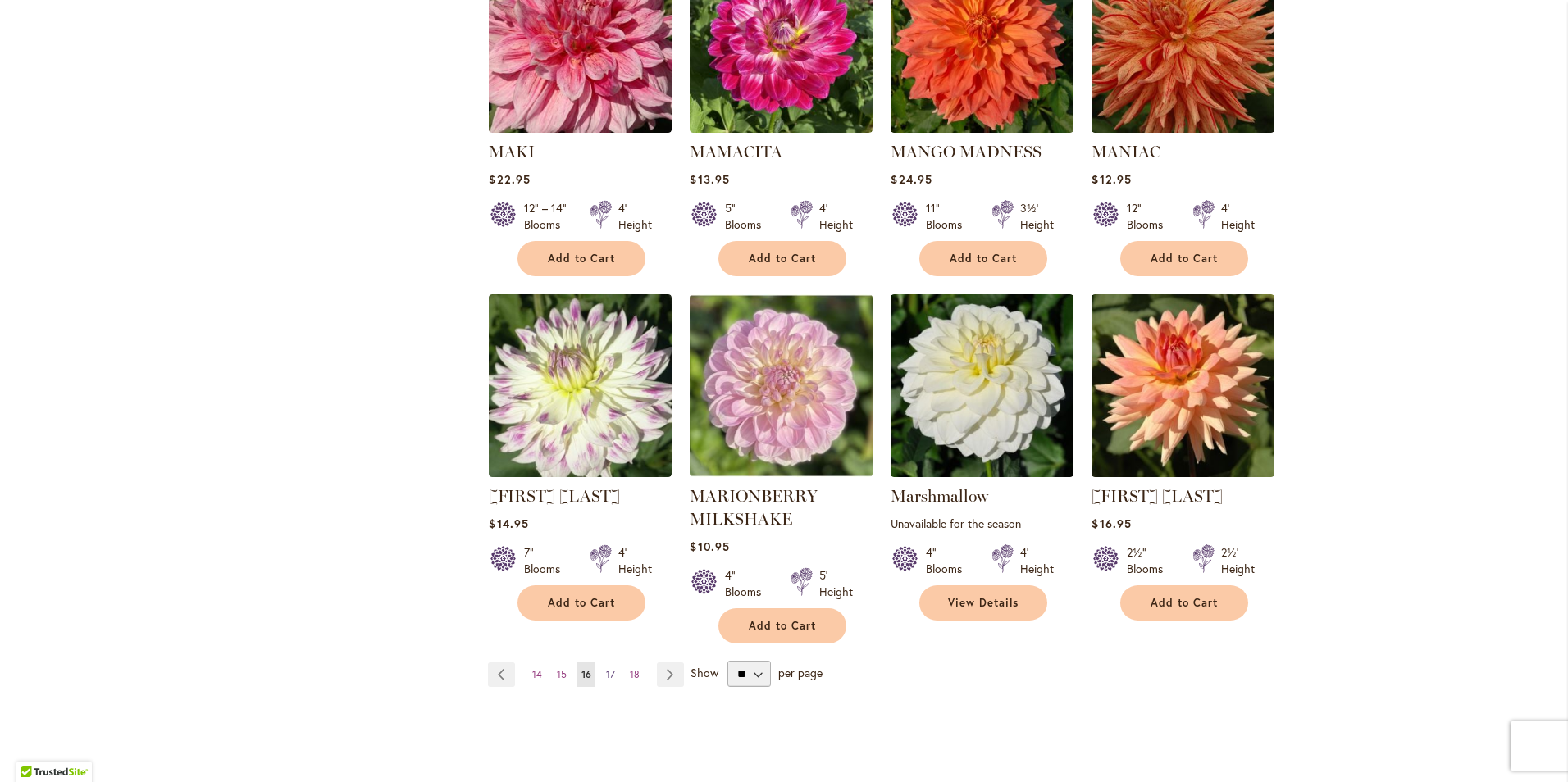 click on "17" at bounding box center [610, 674] 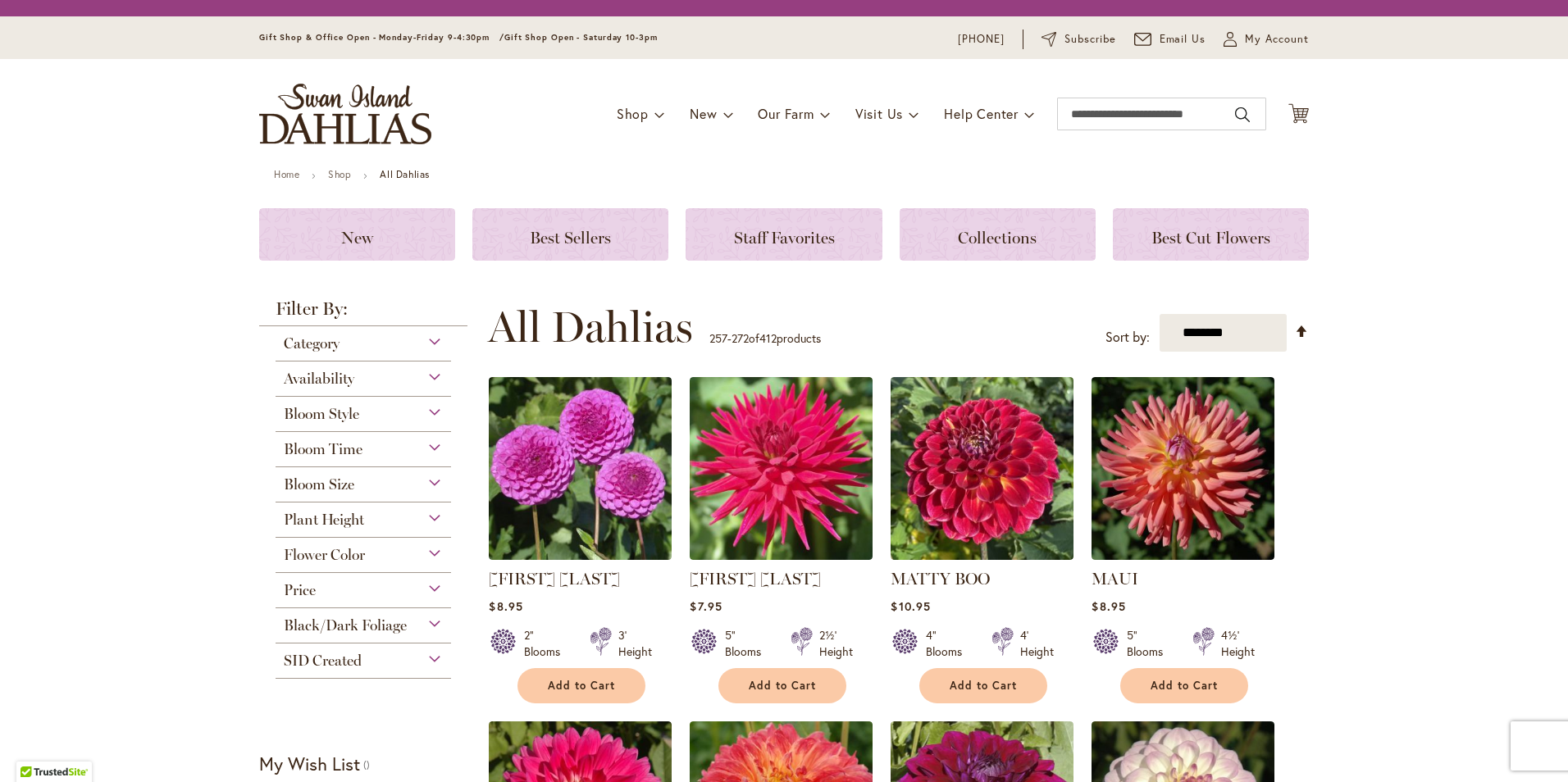 scroll, scrollTop: 0, scrollLeft: 0, axis: both 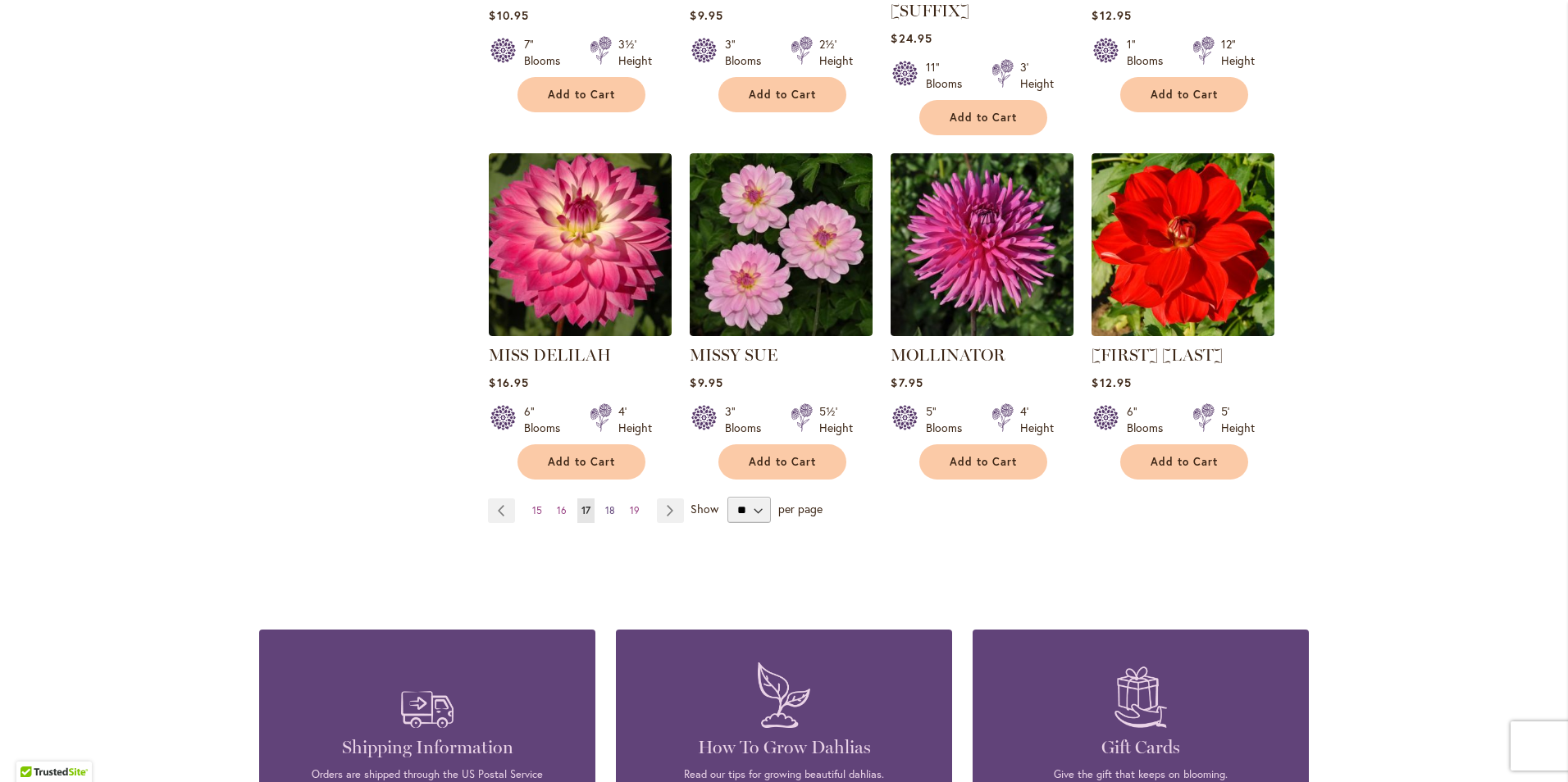 click on "18" at bounding box center [610, 510] 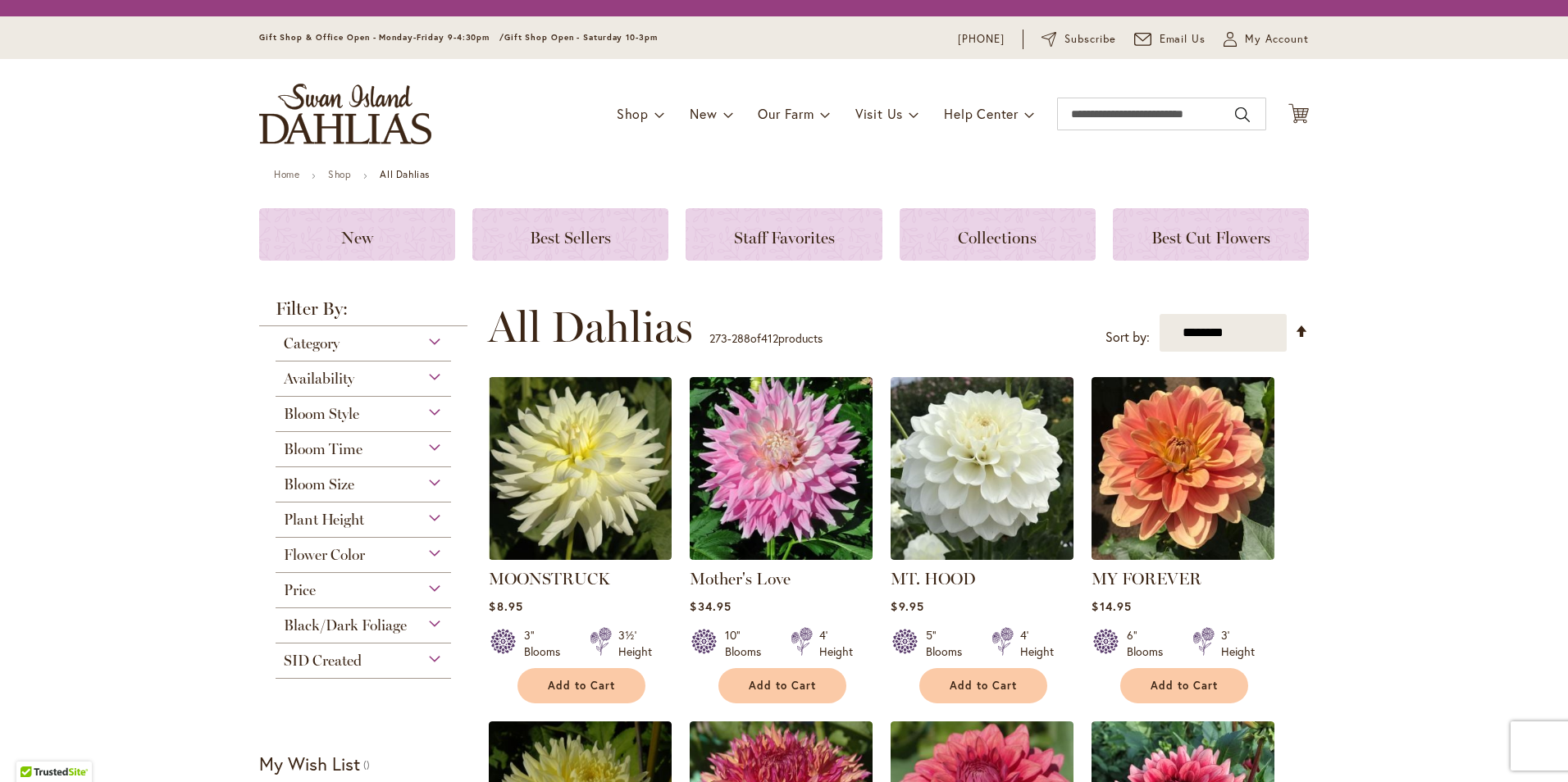 scroll, scrollTop: 0, scrollLeft: 0, axis: both 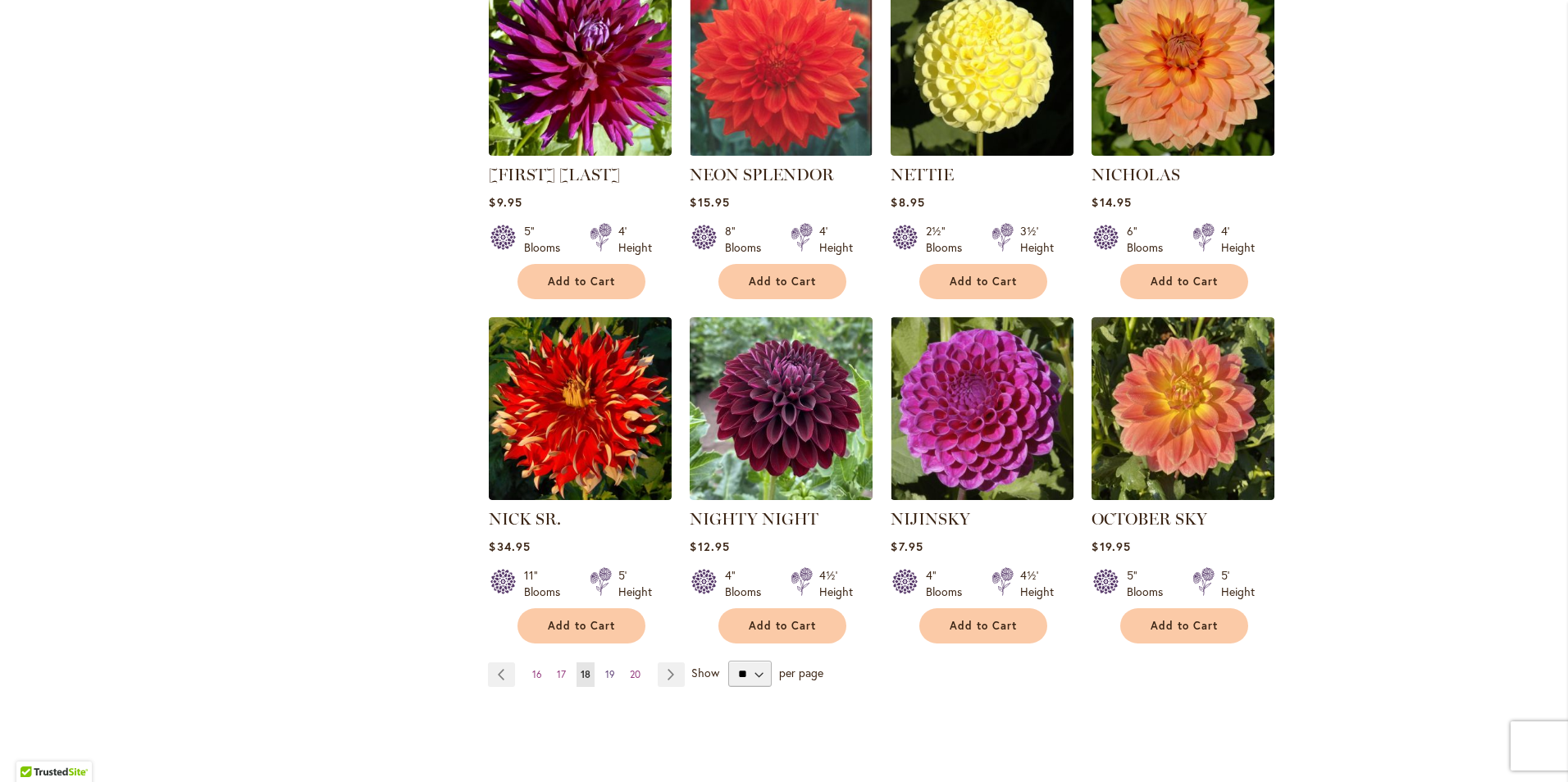 click on "19" at bounding box center [610, 674] 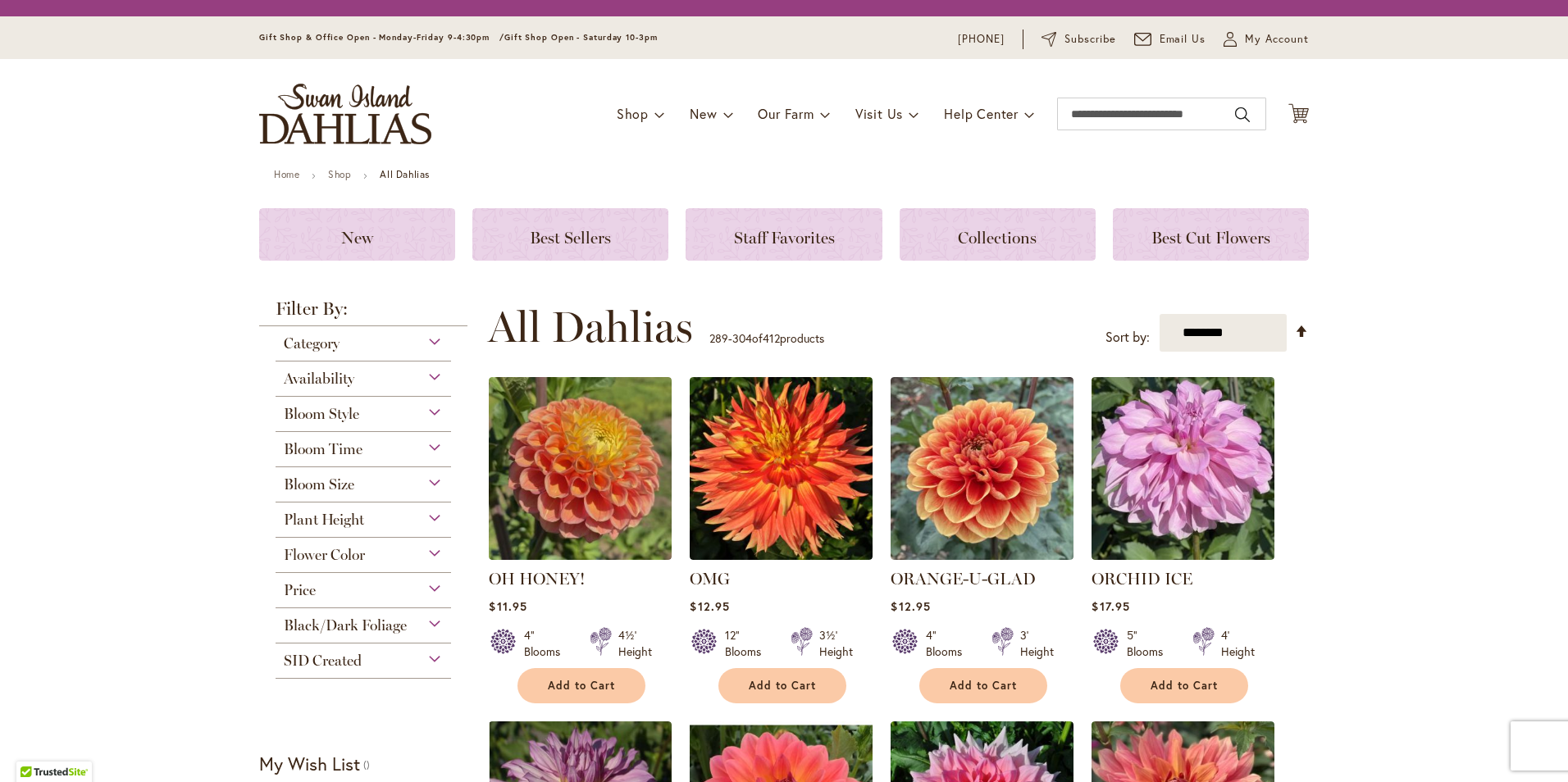 scroll, scrollTop: 0, scrollLeft: 0, axis: both 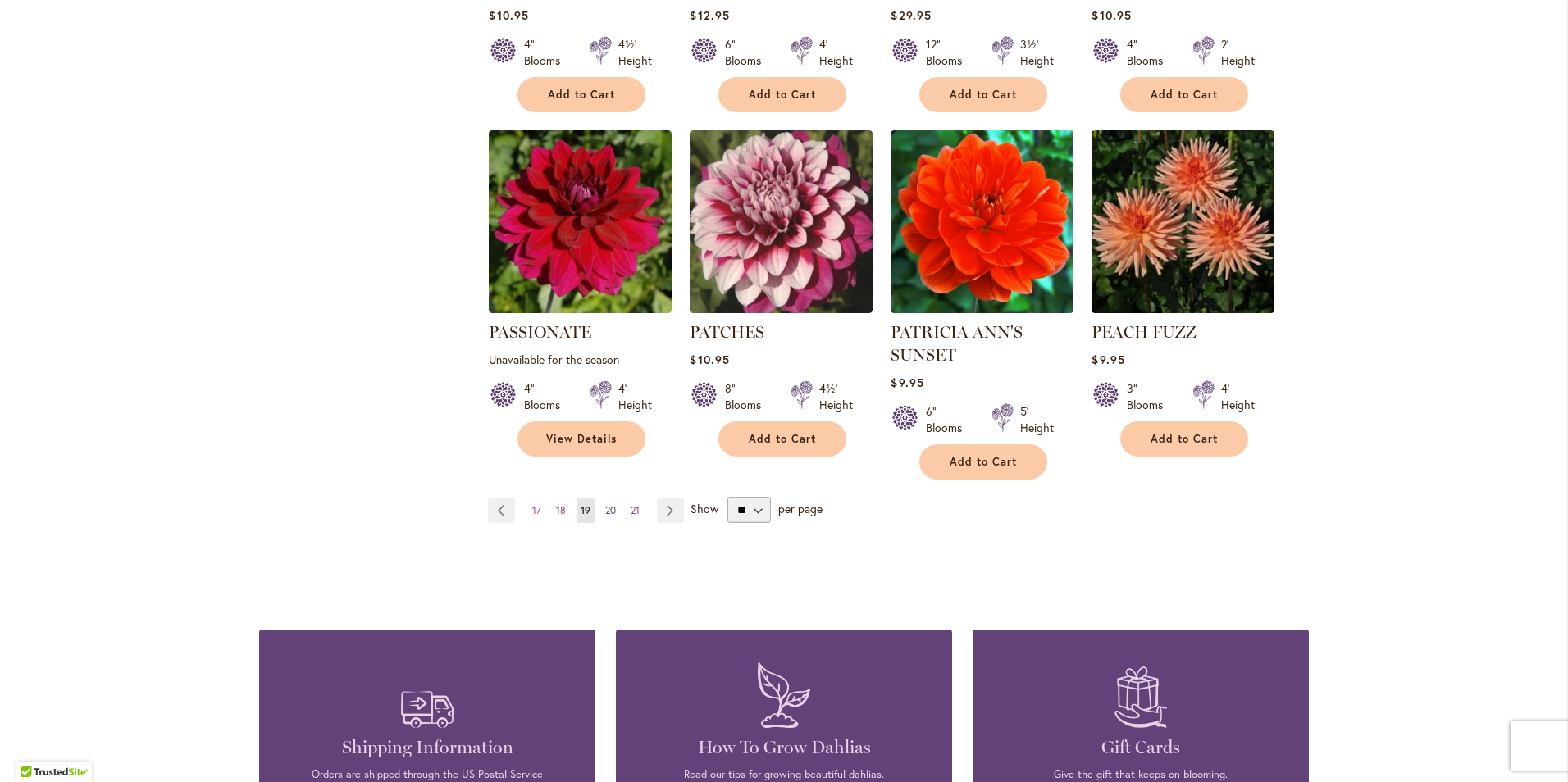 click on "20" at bounding box center [610, 510] 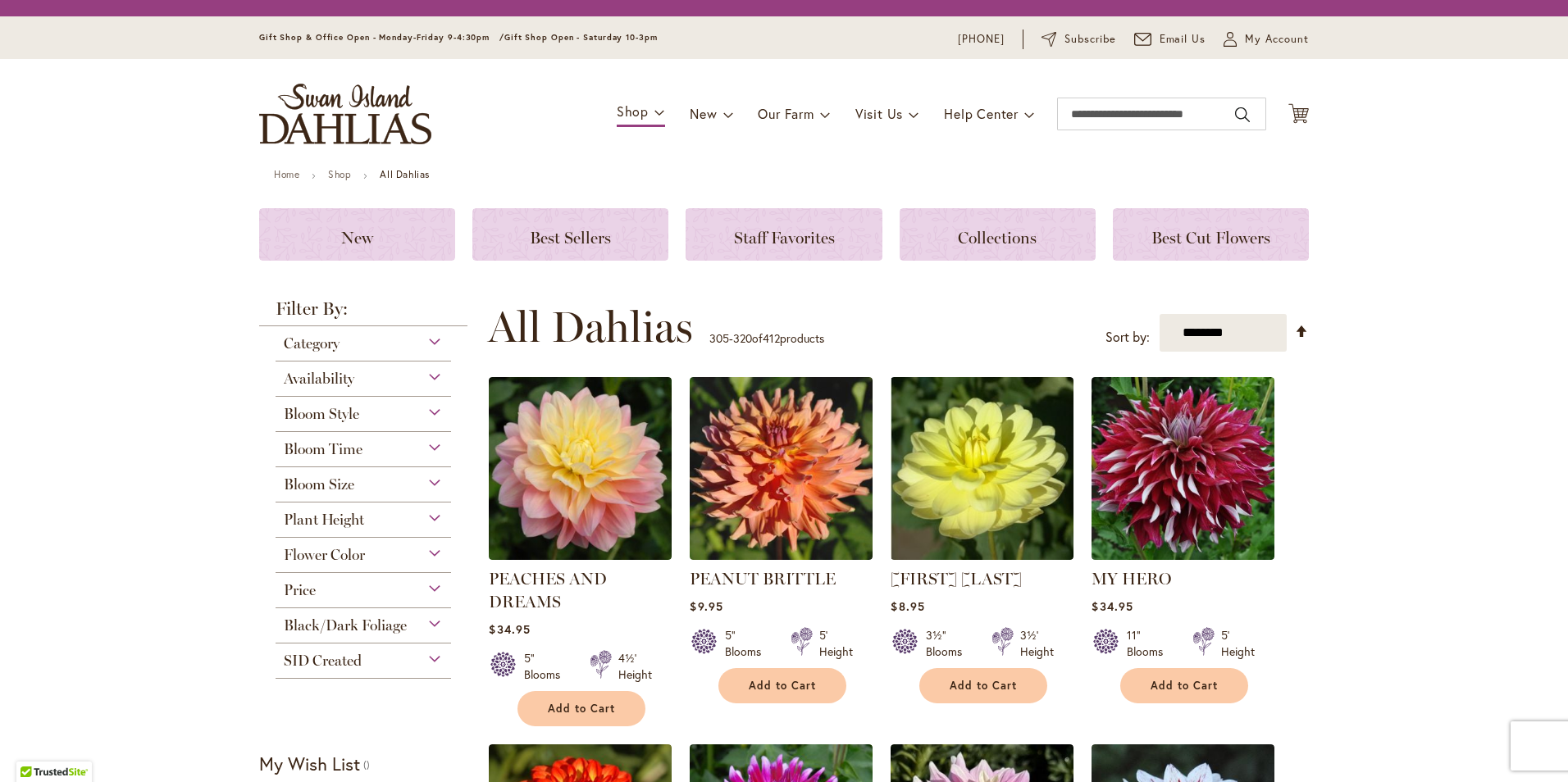 scroll, scrollTop: 0, scrollLeft: 0, axis: both 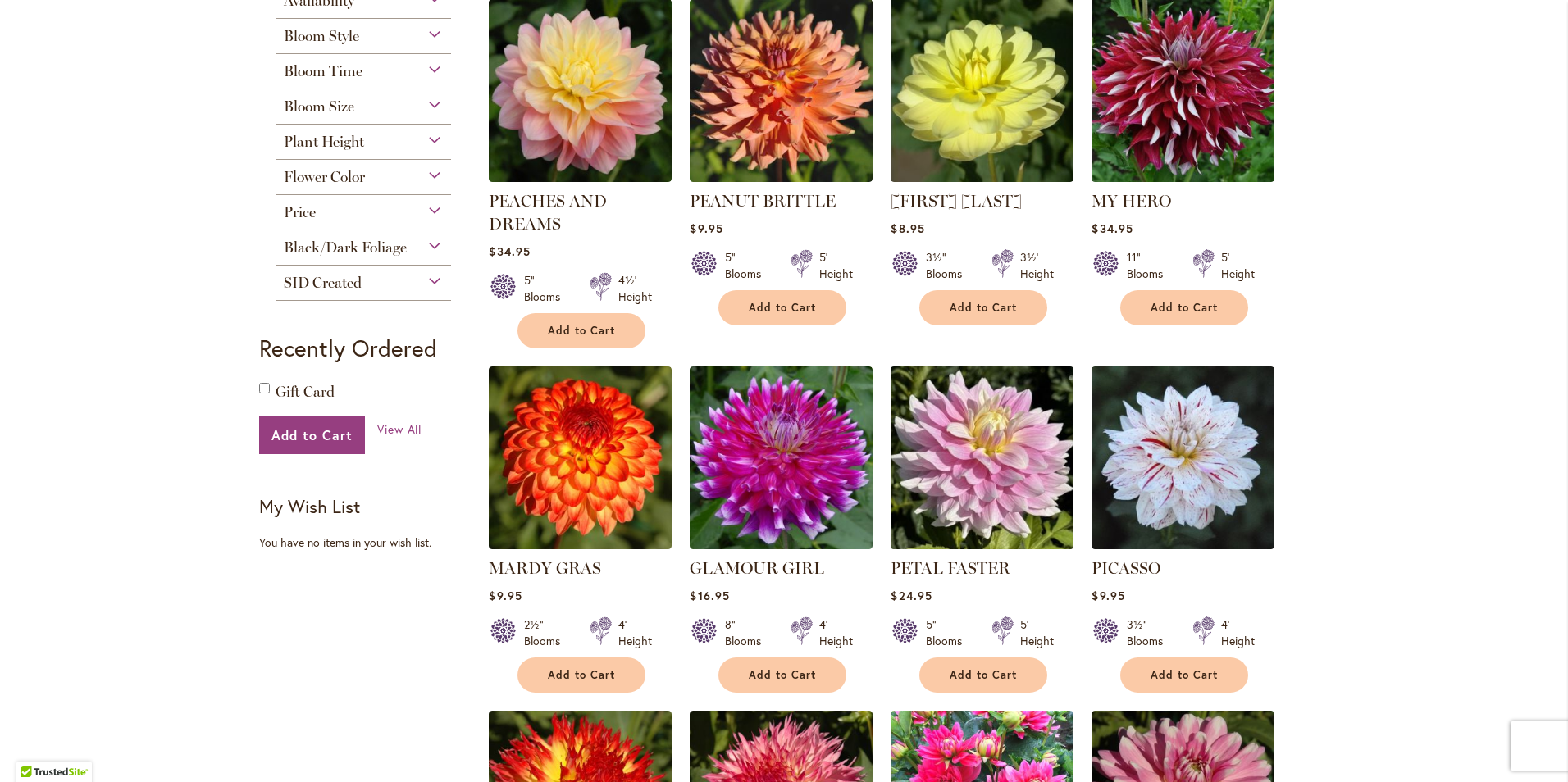 click at bounding box center [982, 458] 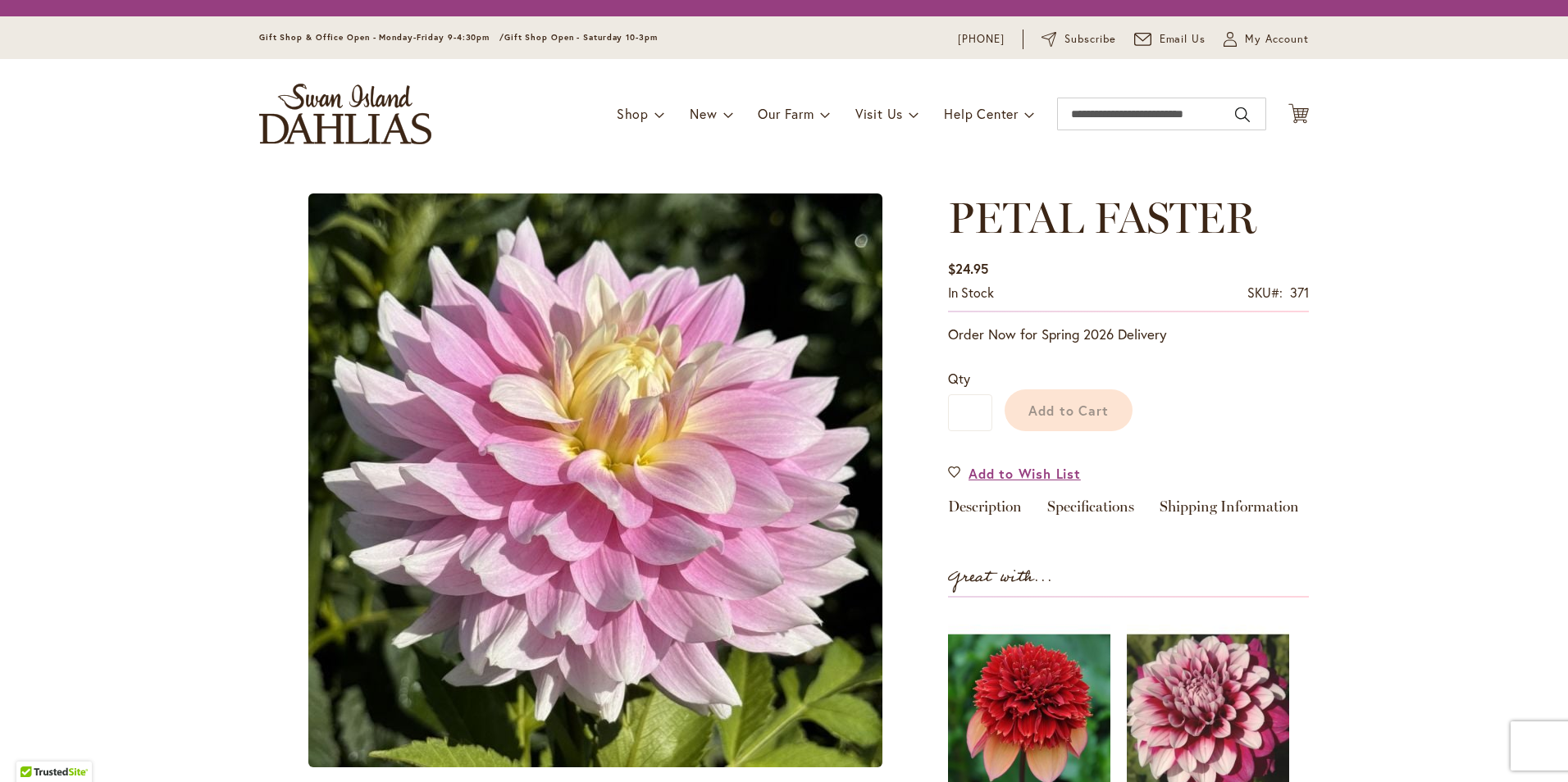 scroll, scrollTop: 0, scrollLeft: 0, axis: both 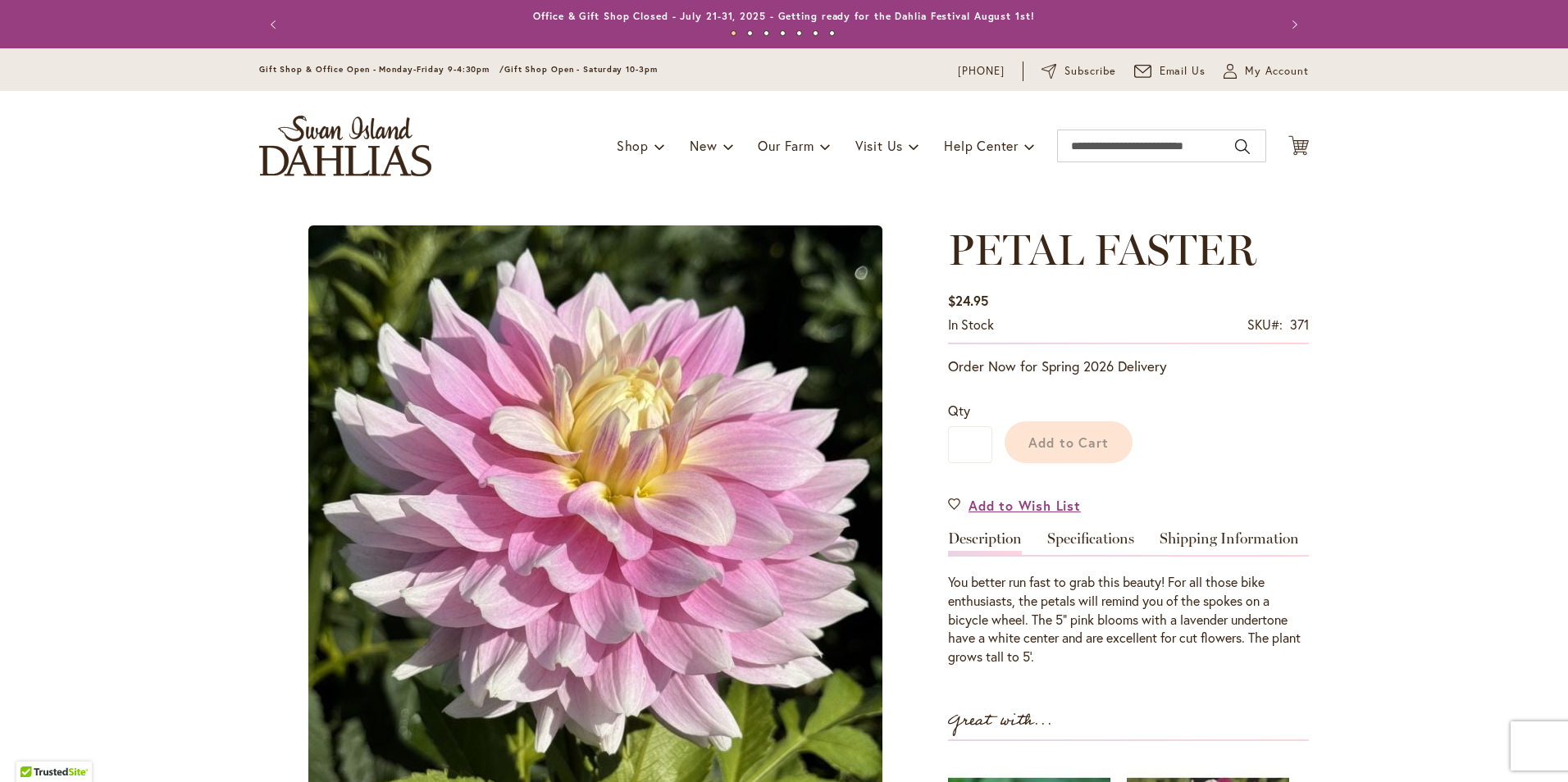type on "*********" 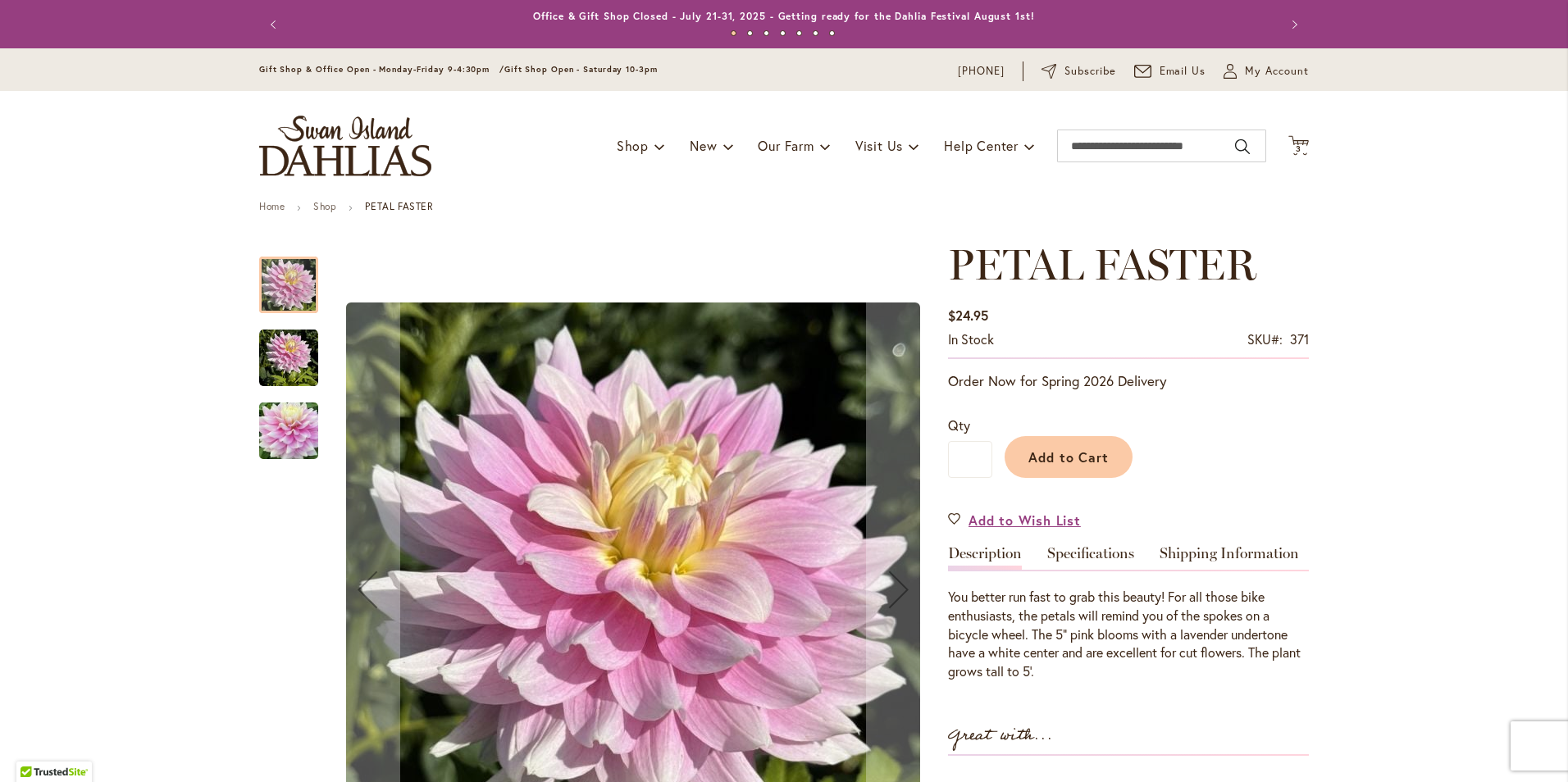 click at bounding box center (289, 358) 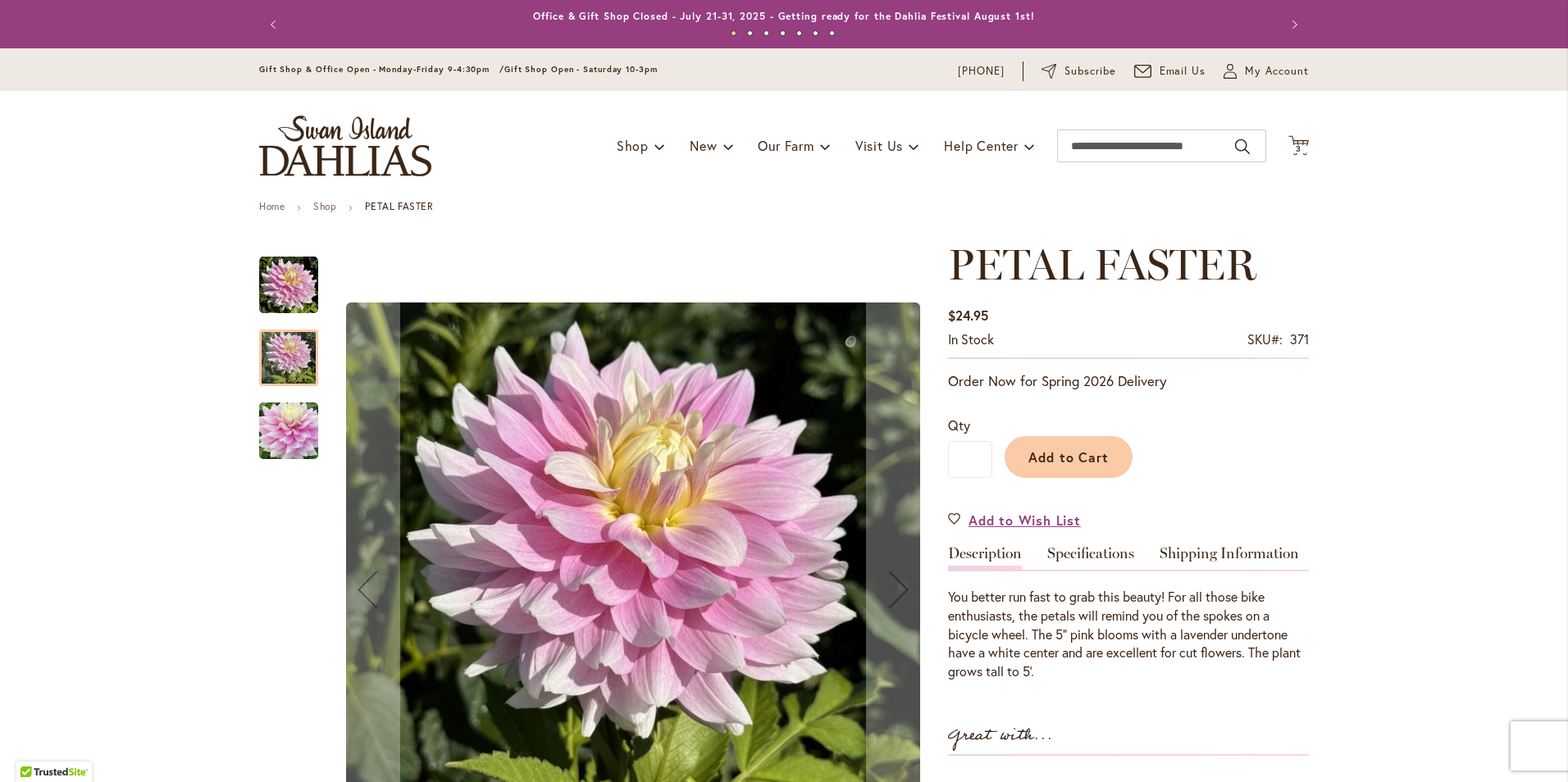 click at bounding box center (289, 431) 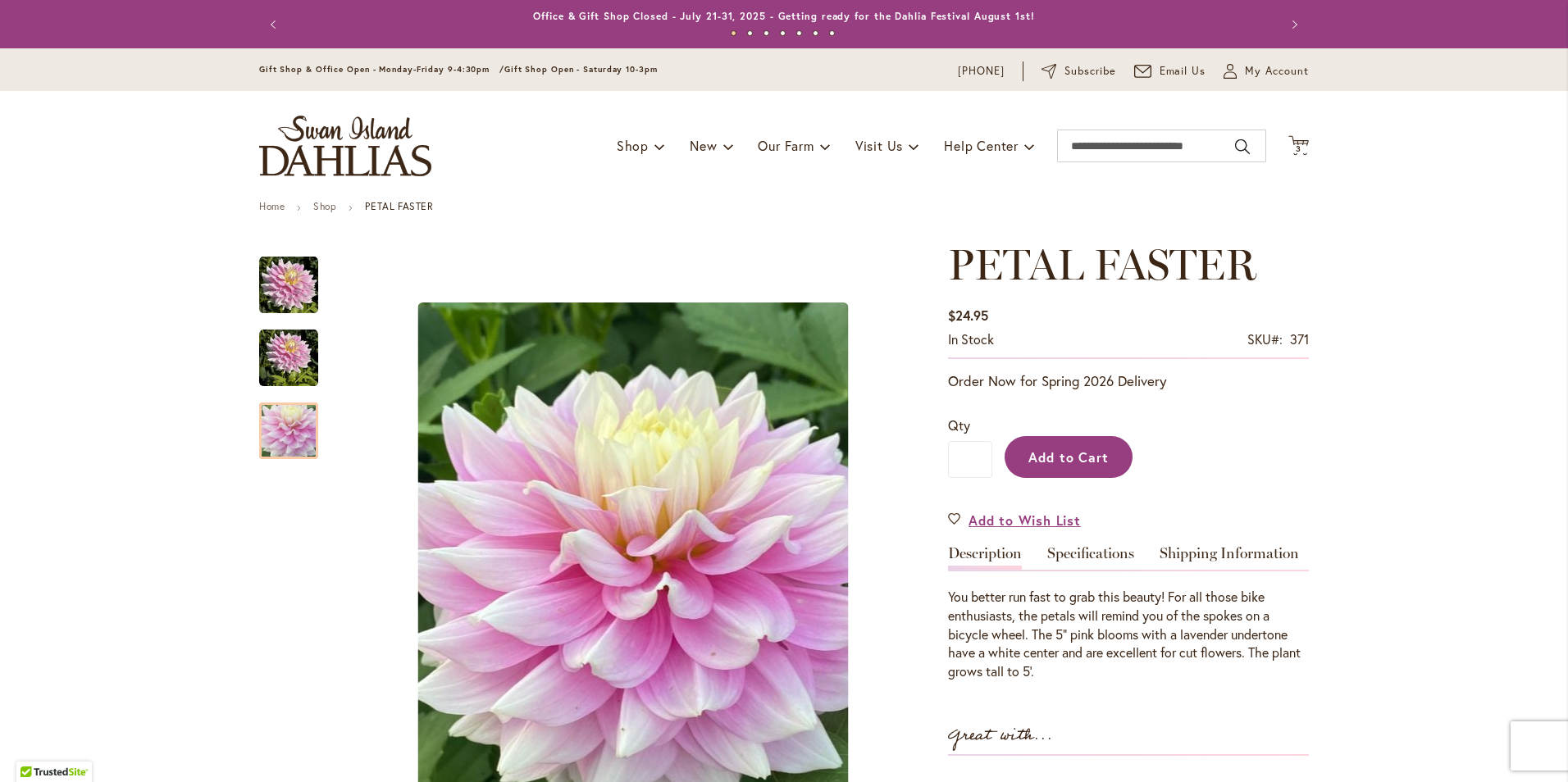 click on "Add to Cart" at bounding box center [1069, 457] 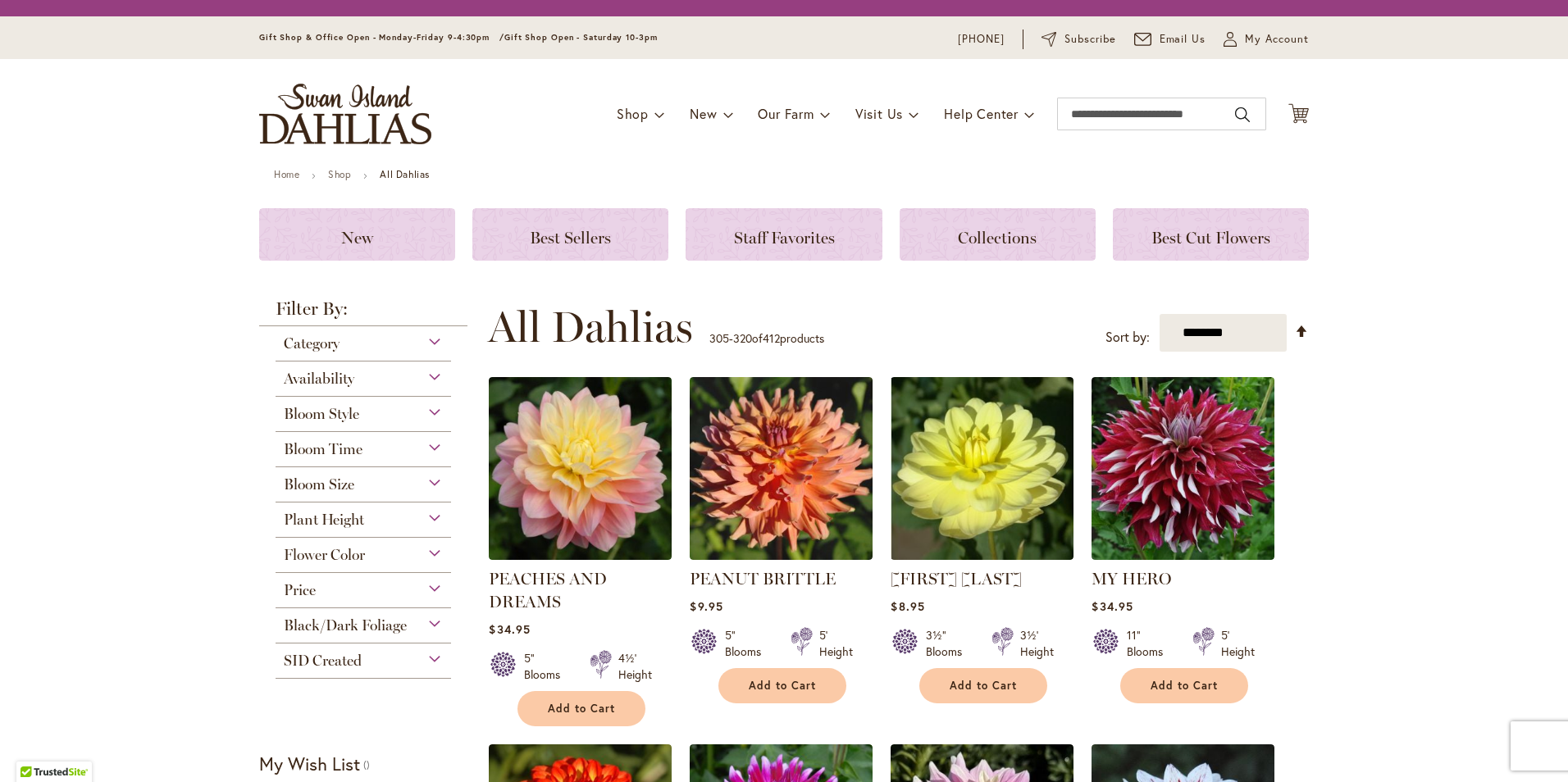 scroll, scrollTop: 0, scrollLeft: 0, axis: both 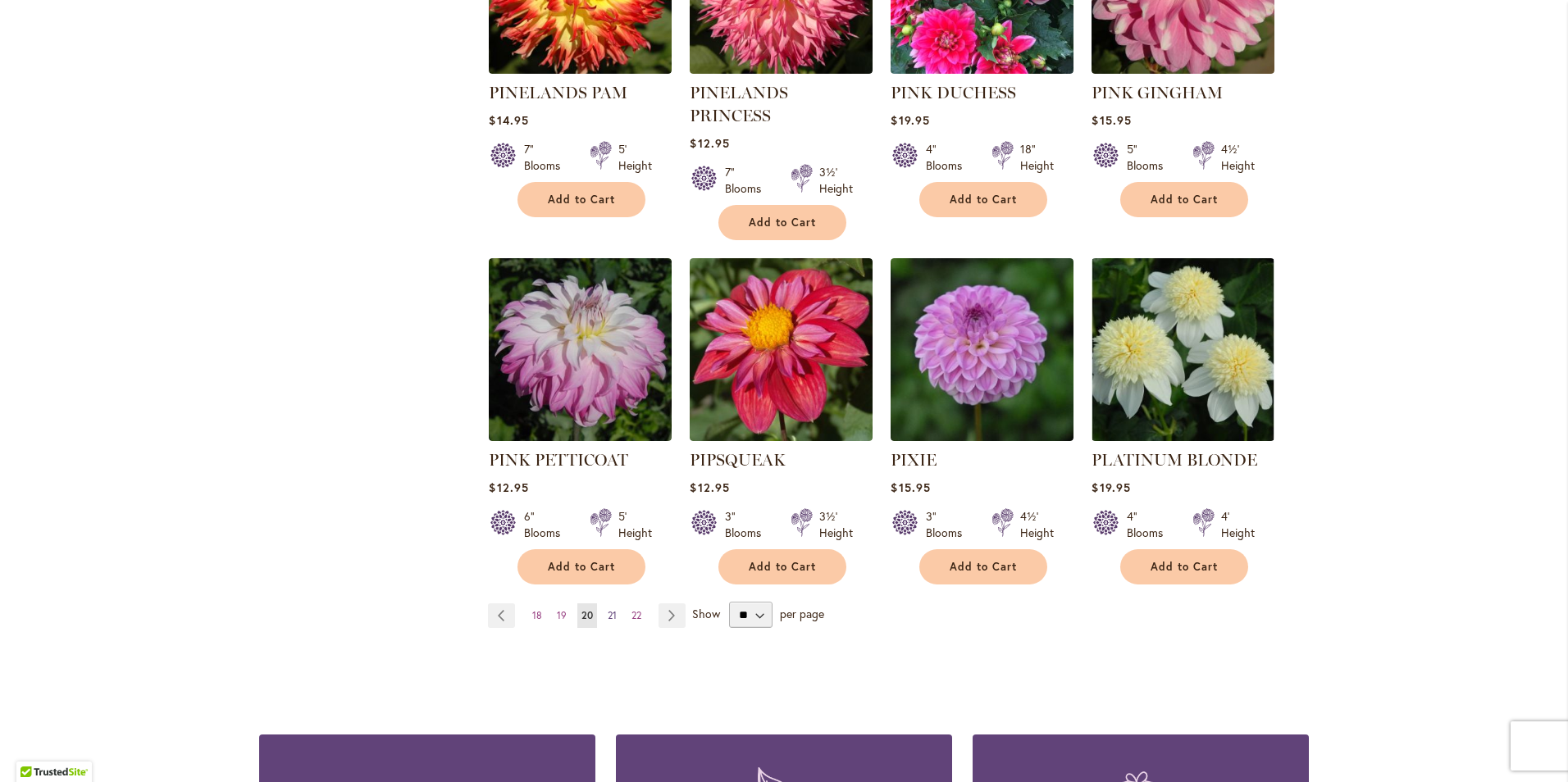 click on "21" at bounding box center [612, 615] 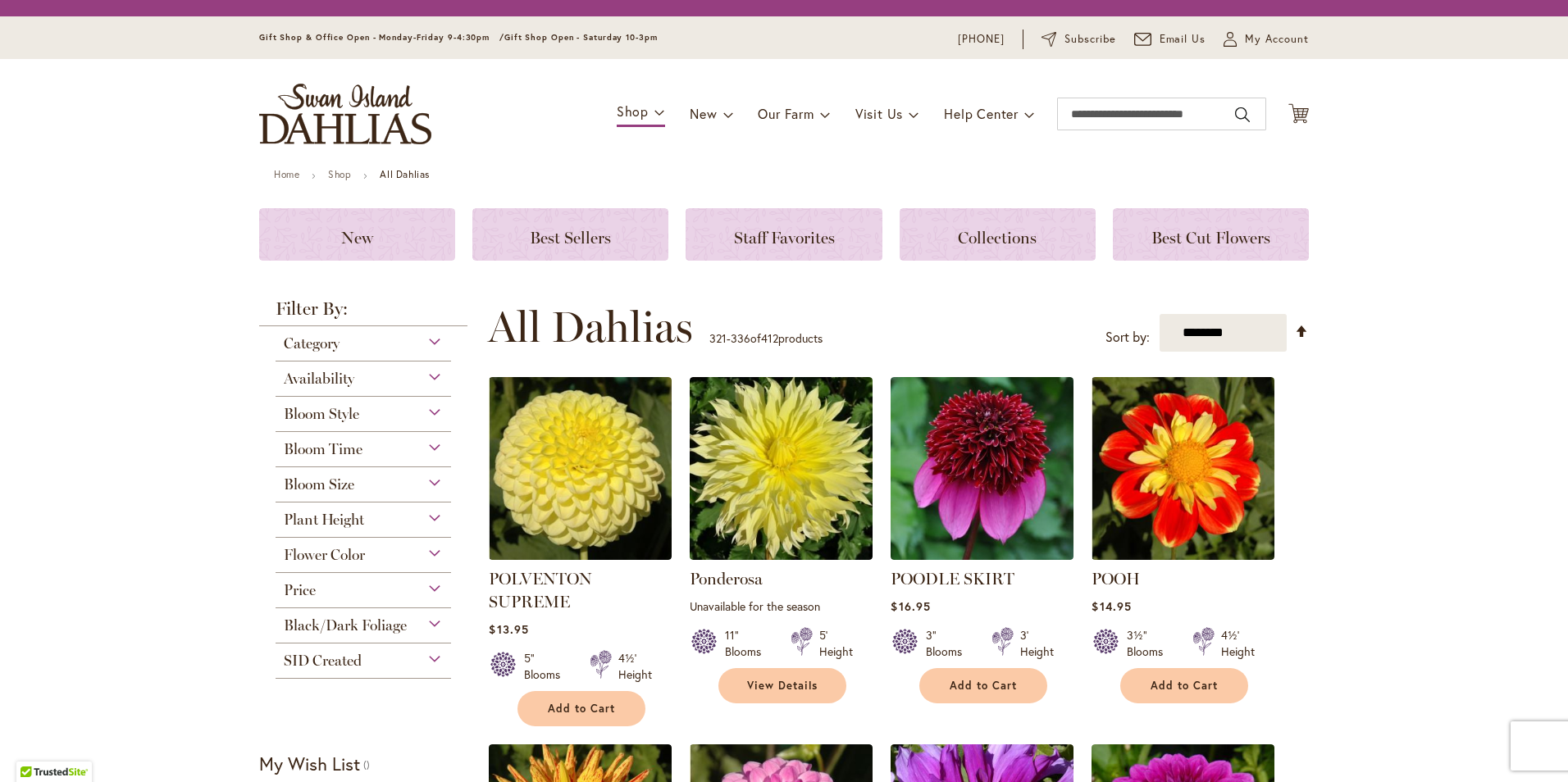 scroll, scrollTop: 0, scrollLeft: 0, axis: both 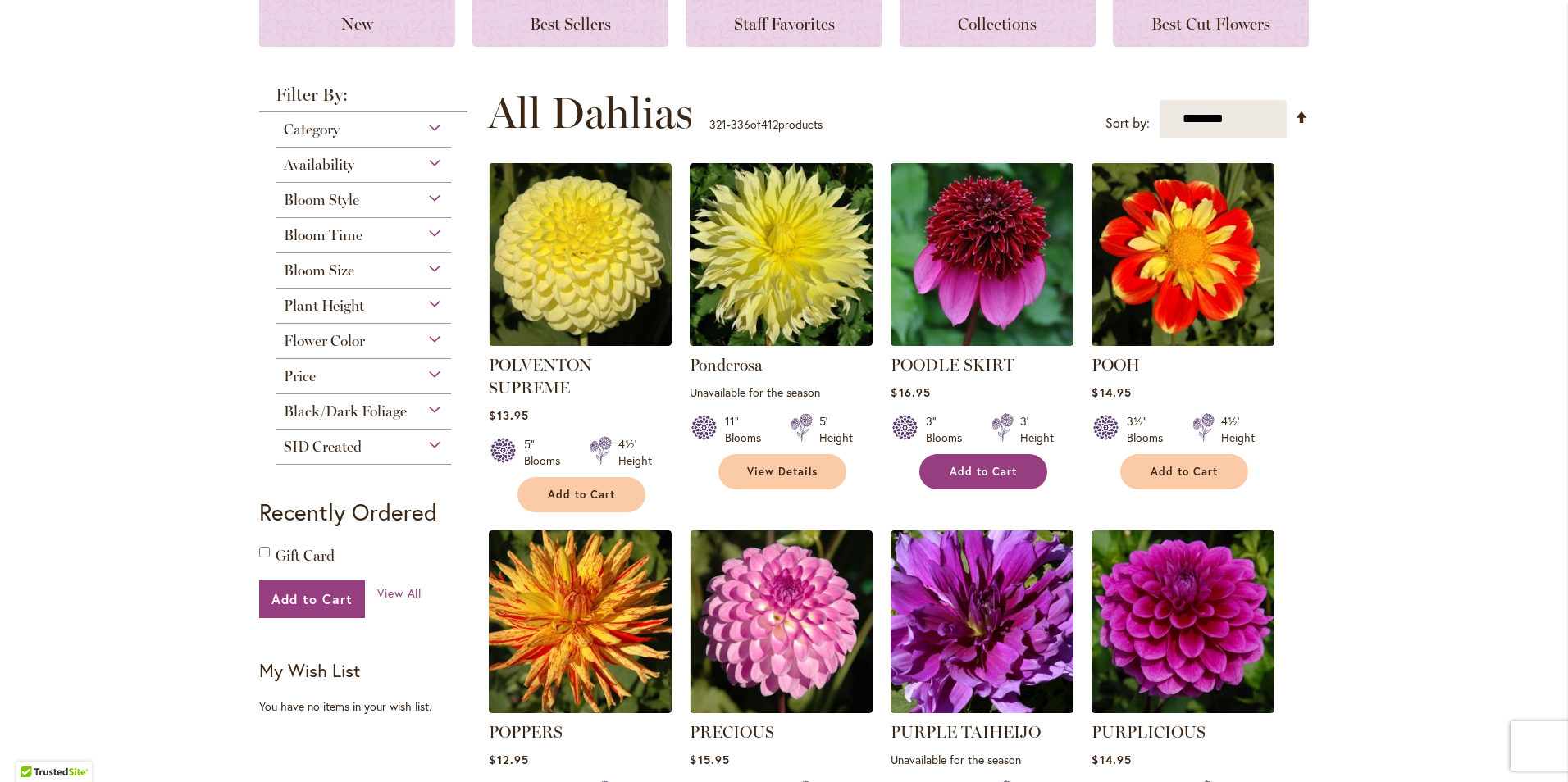 click on "Add to Cart" at bounding box center [983, 471] 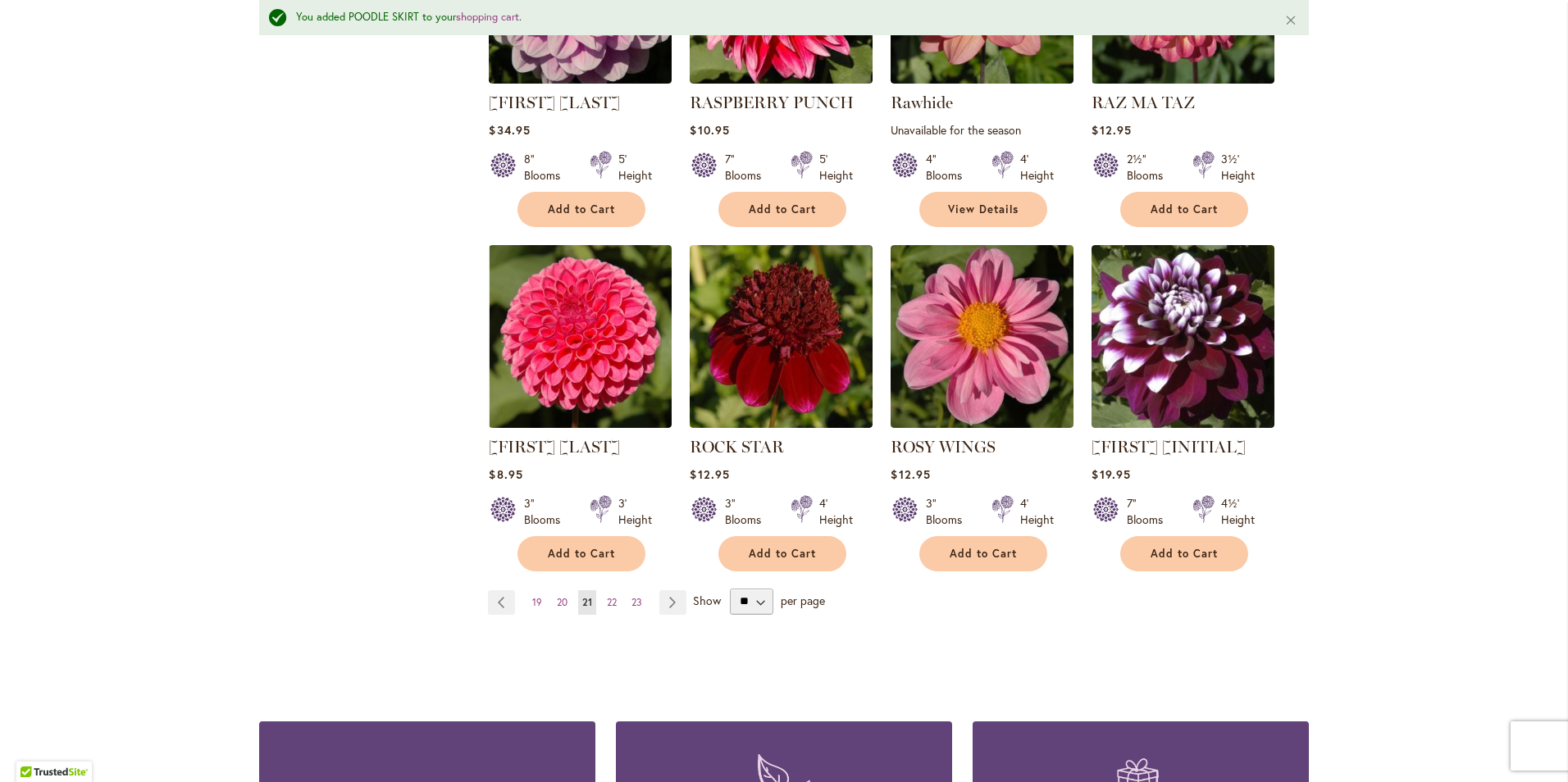 scroll, scrollTop: 1273, scrollLeft: 0, axis: vertical 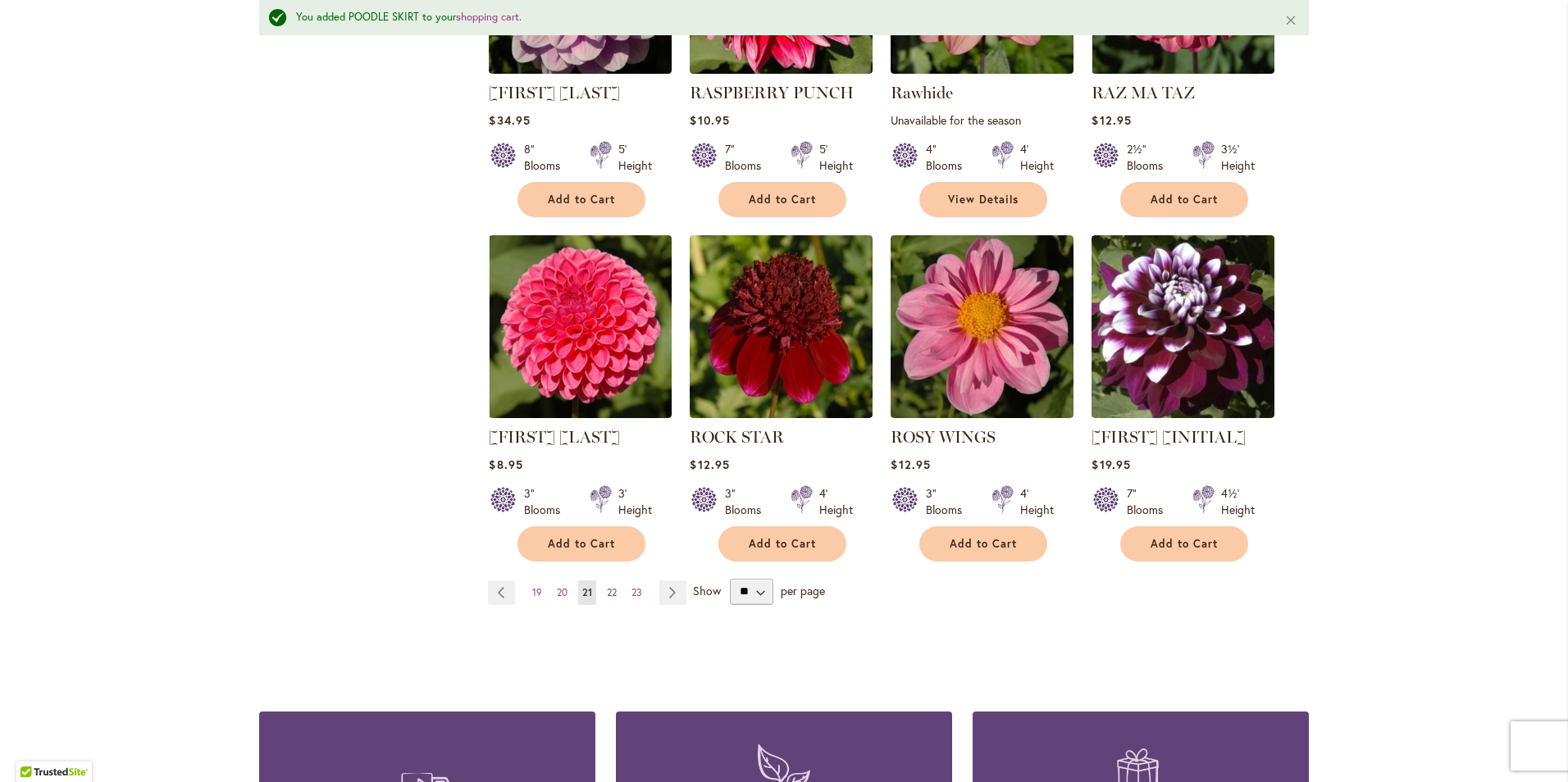 click on "22" at bounding box center [612, 592] 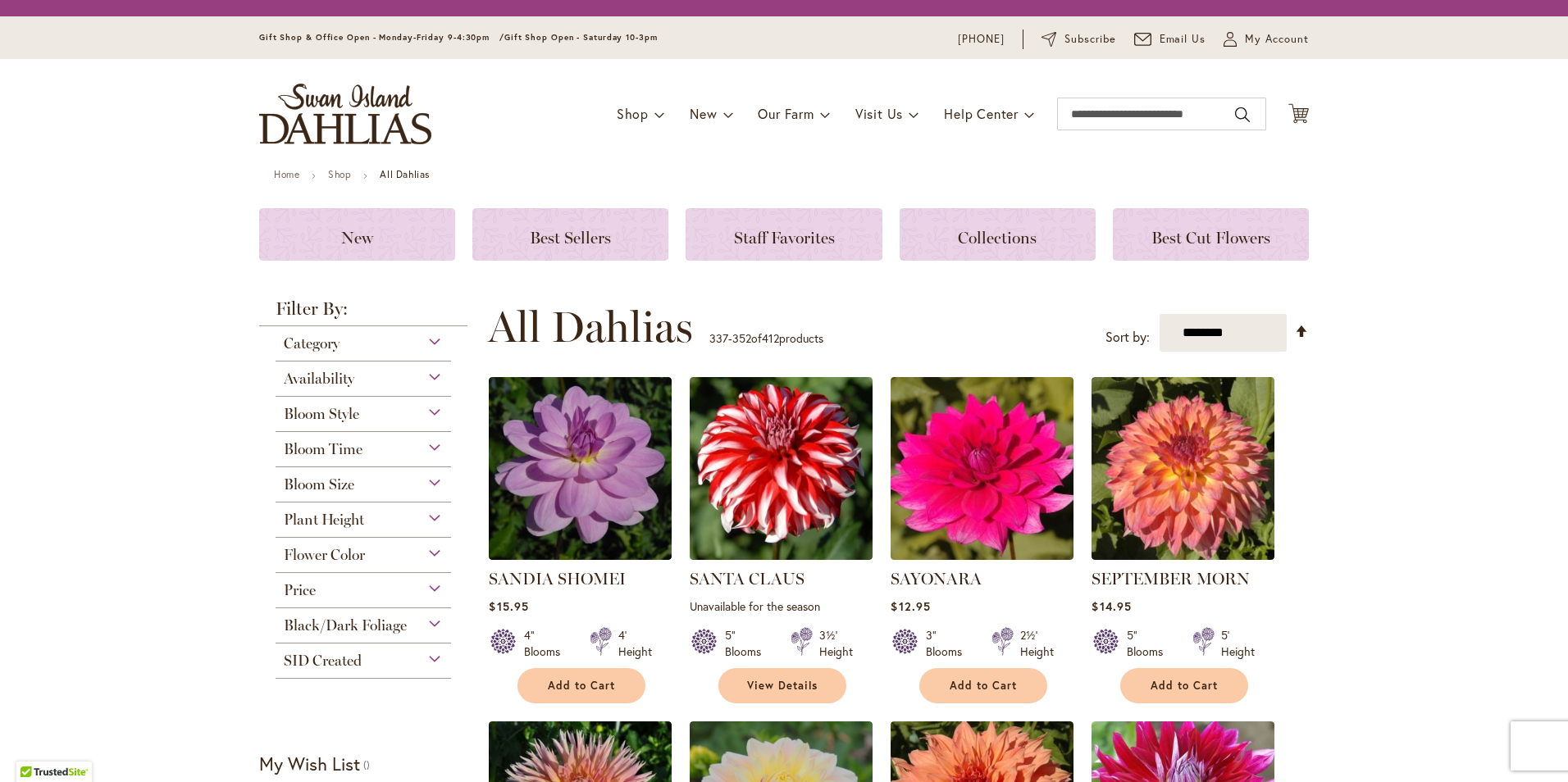 scroll, scrollTop: 0, scrollLeft: 0, axis: both 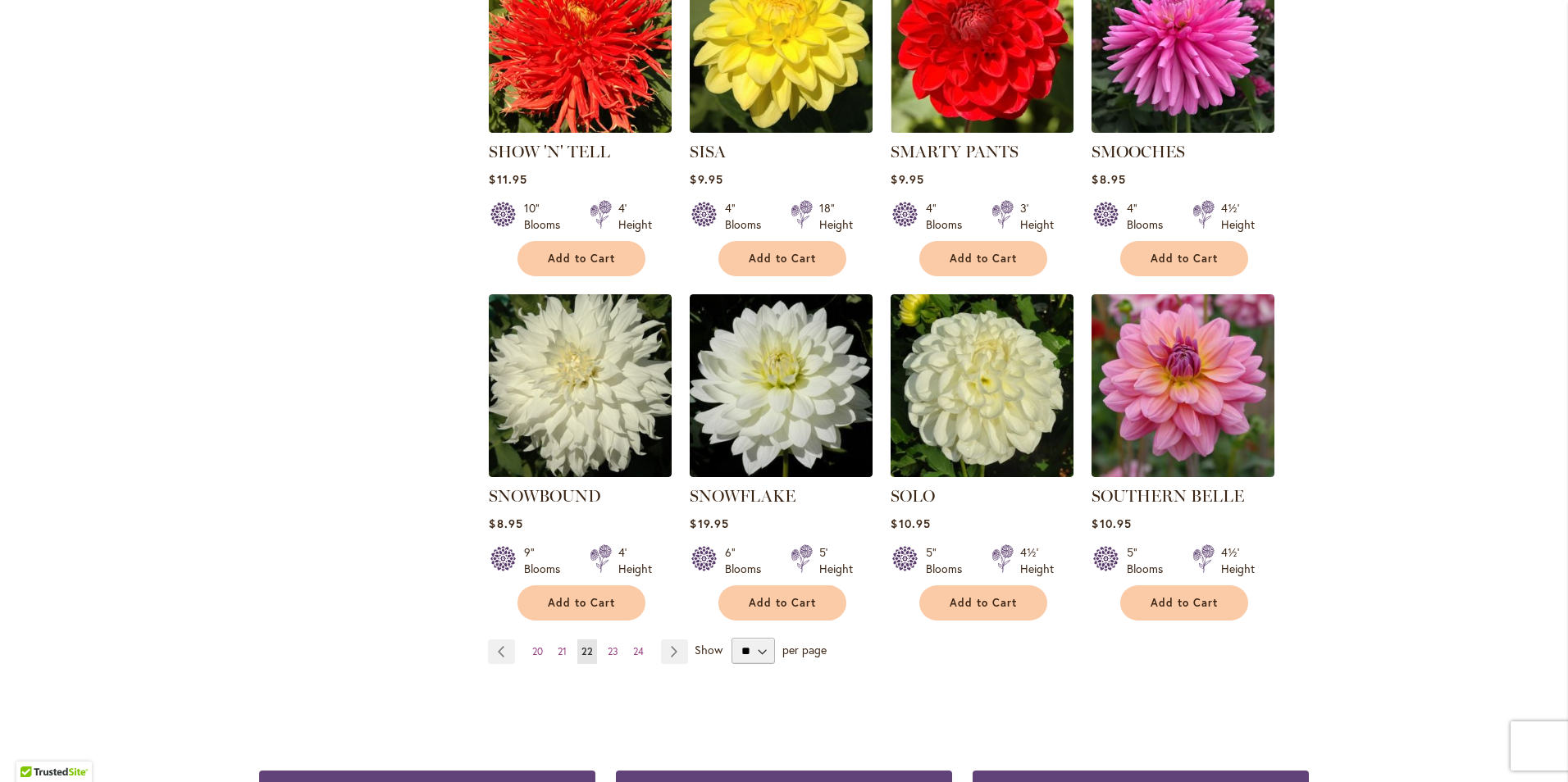 click on "Page
Previous
Page
20
Page
21
You're currently reading page
22
Page
23 Page 24 Page" at bounding box center (591, 652) 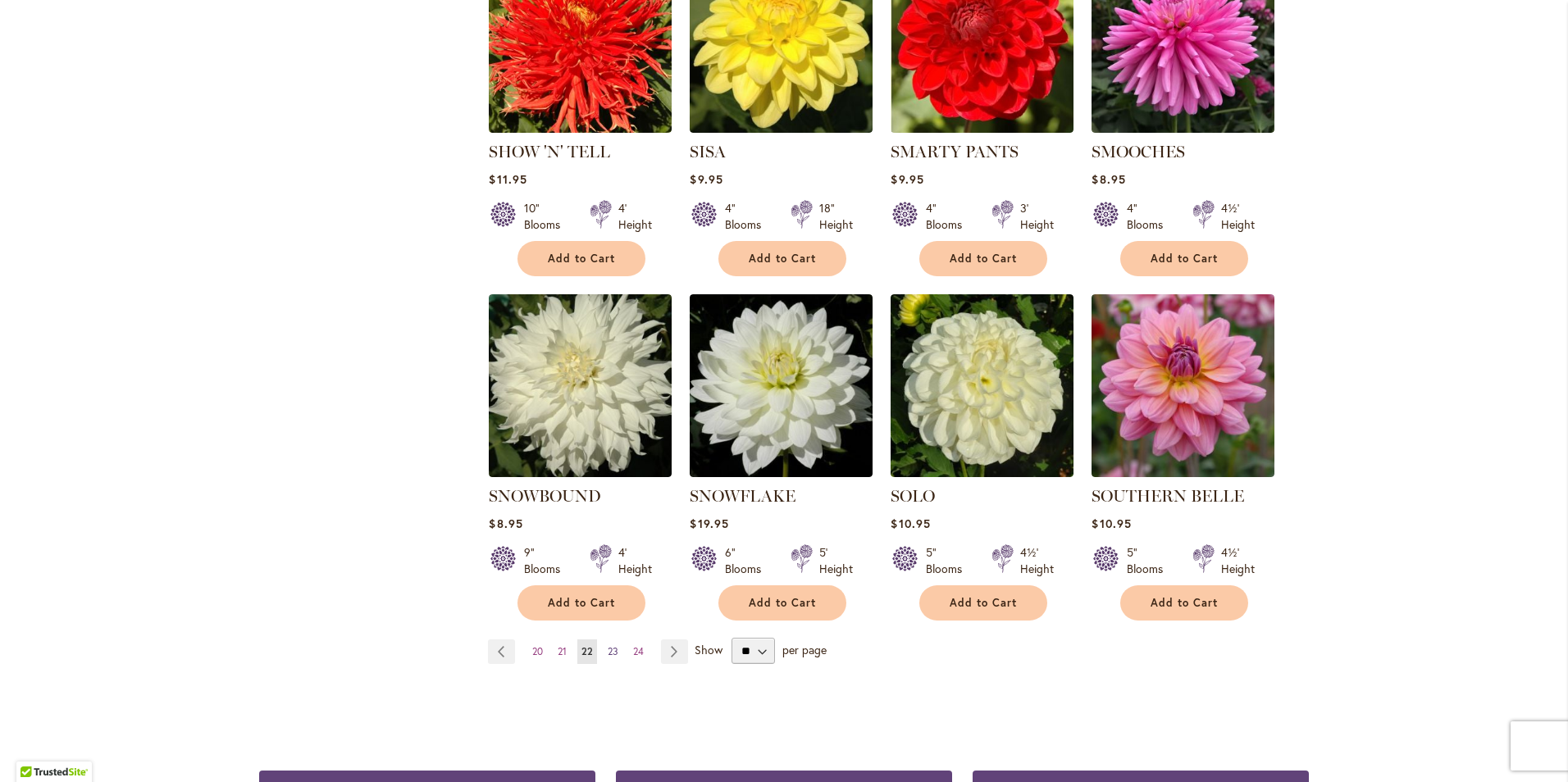 click on "23" at bounding box center (613, 651) 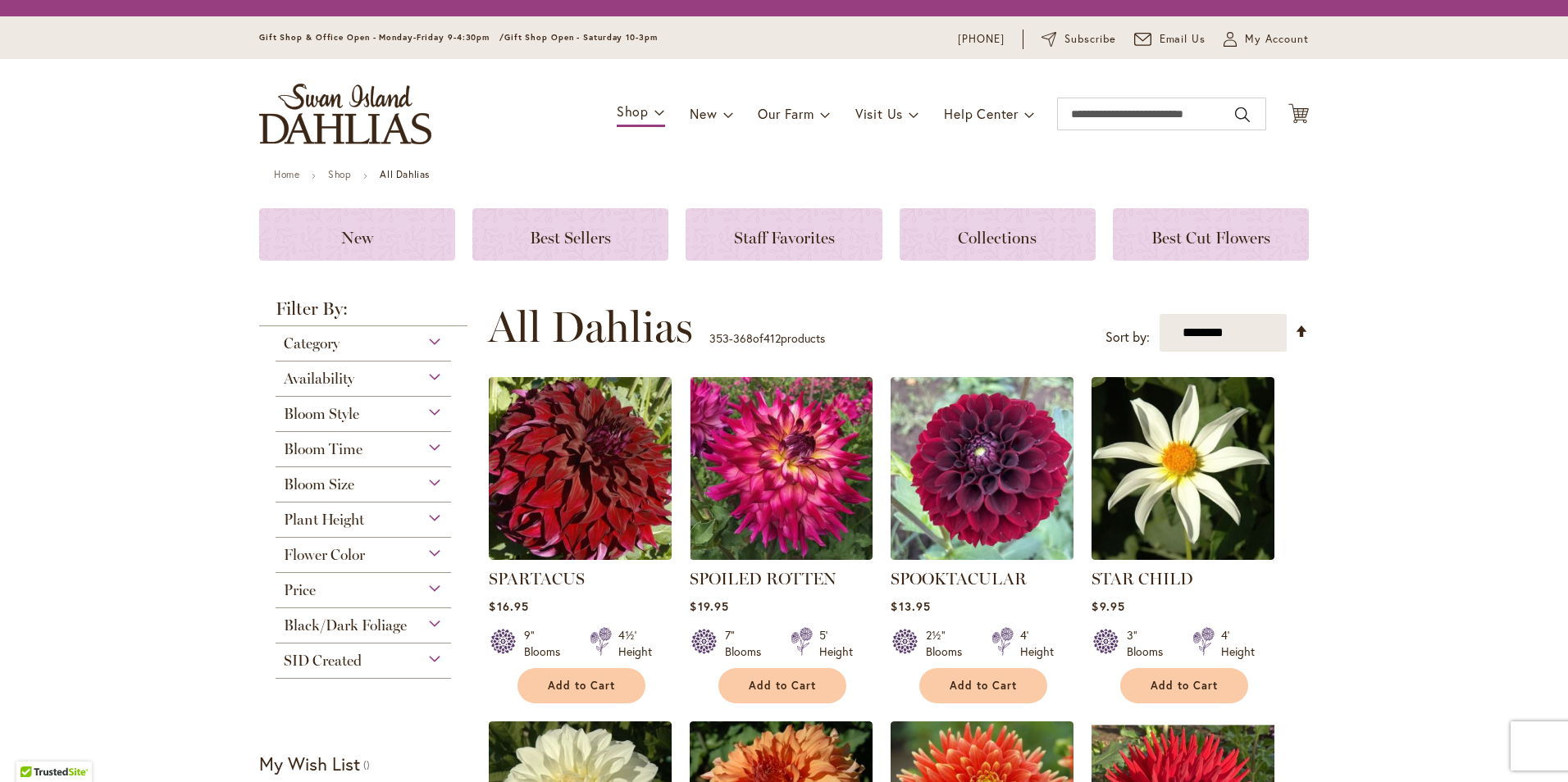 scroll, scrollTop: 0, scrollLeft: 0, axis: both 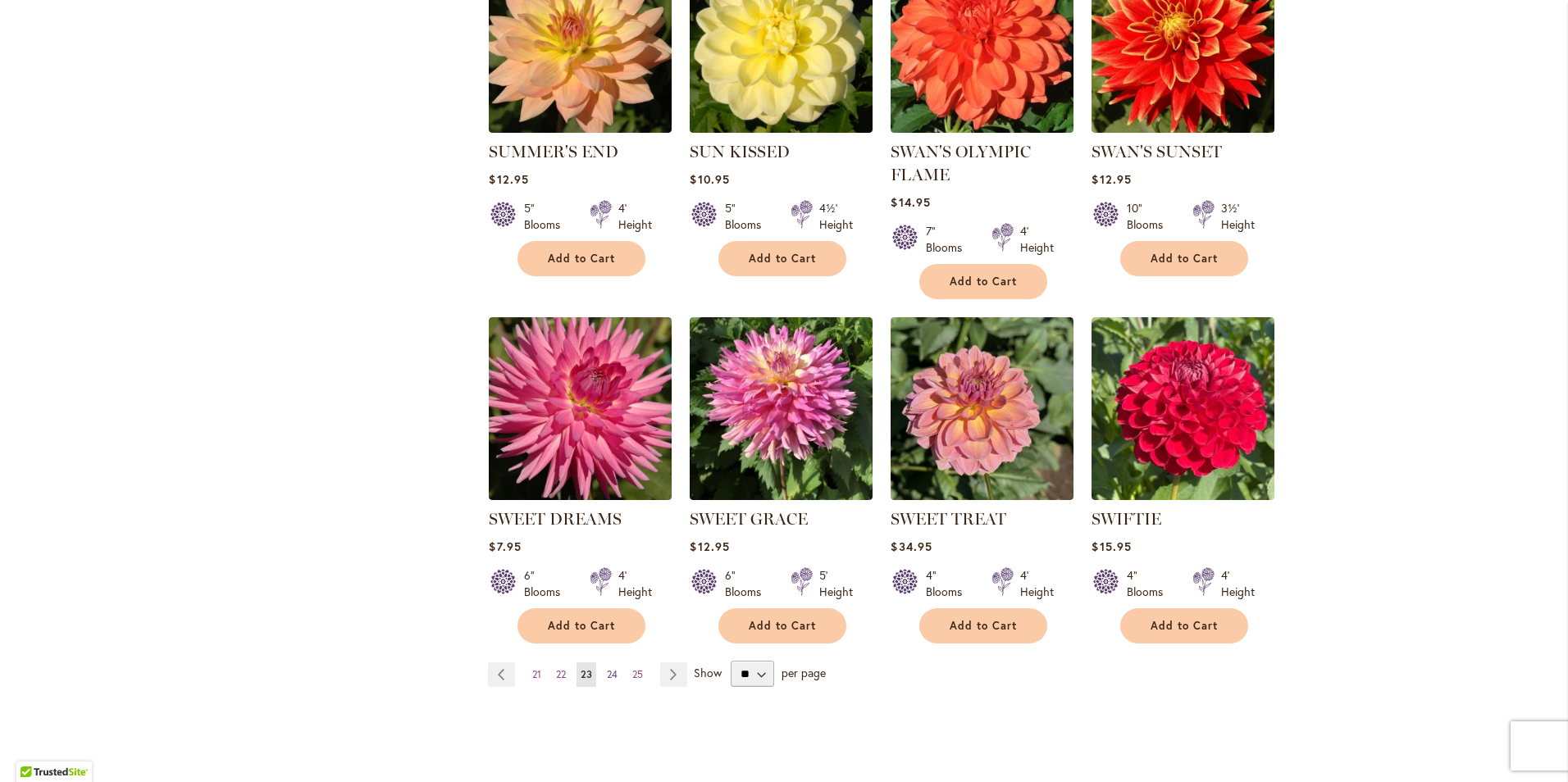 click on "Page
24" at bounding box center [612, 675] 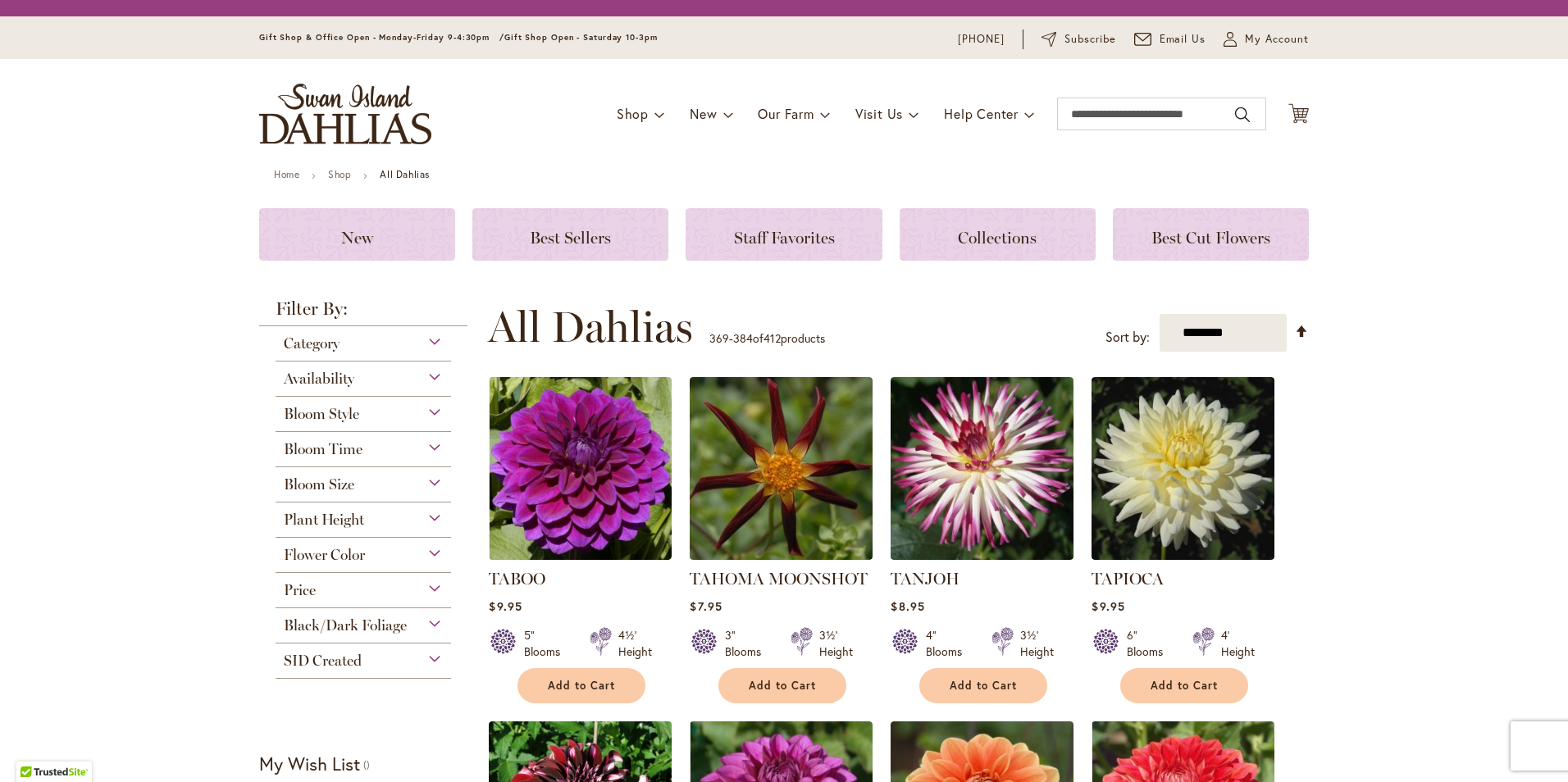 scroll, scrollTop: 0, scrollLeft: 0, axis: both 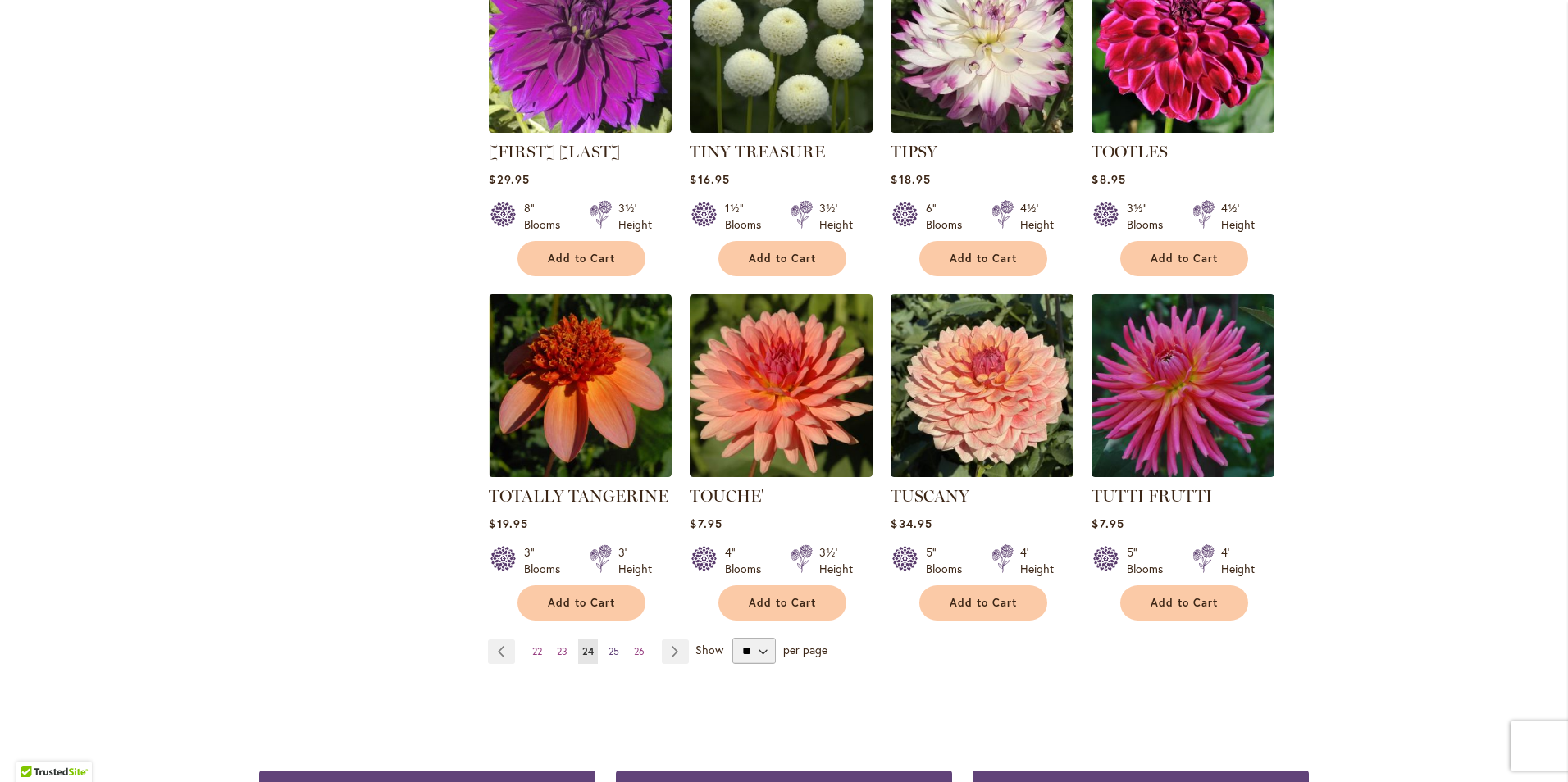 click on "25" at bounding box center (613, 651) 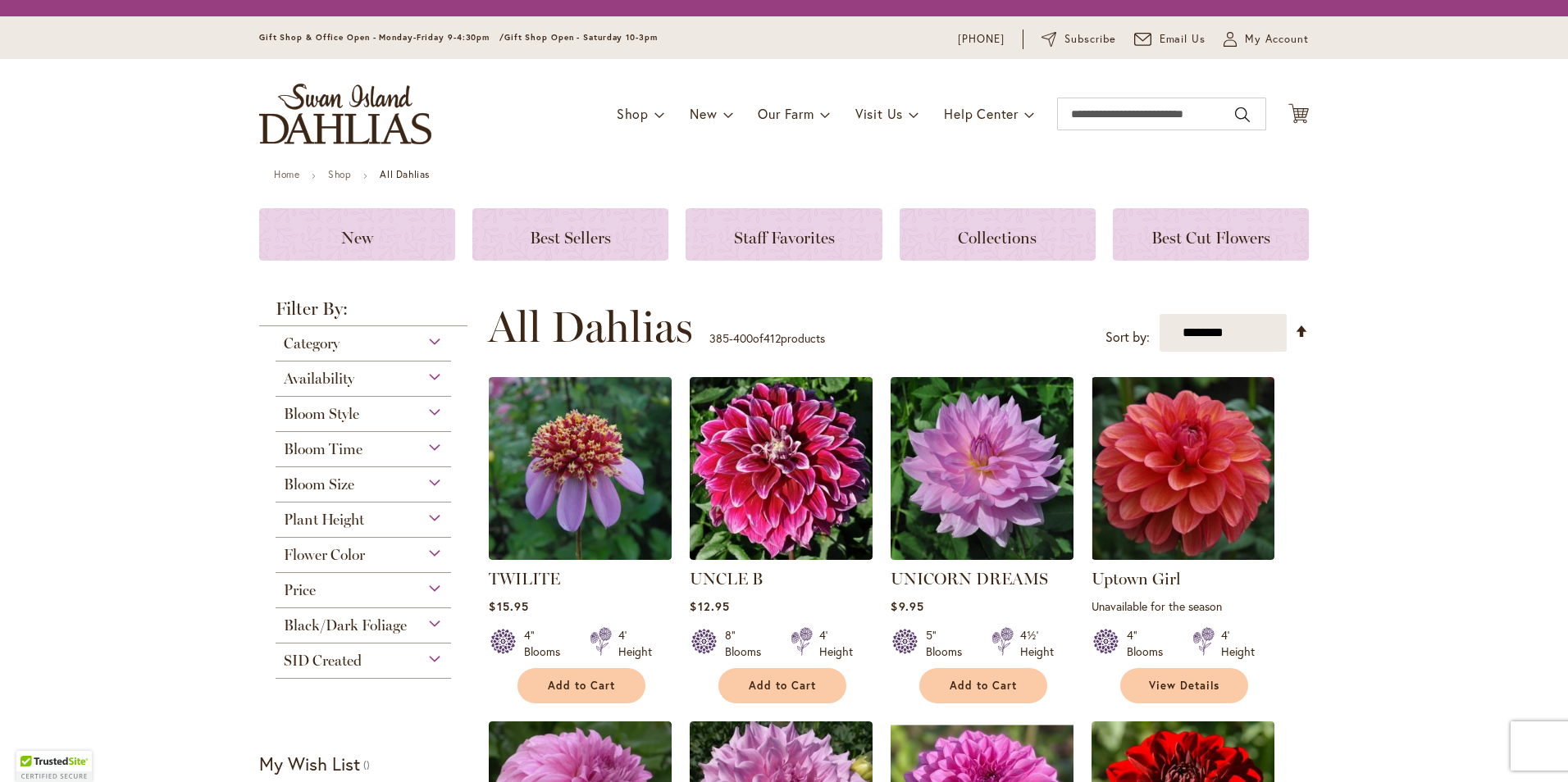 scroll, scrollTop: 0, scrollLeft: 0, axis: both 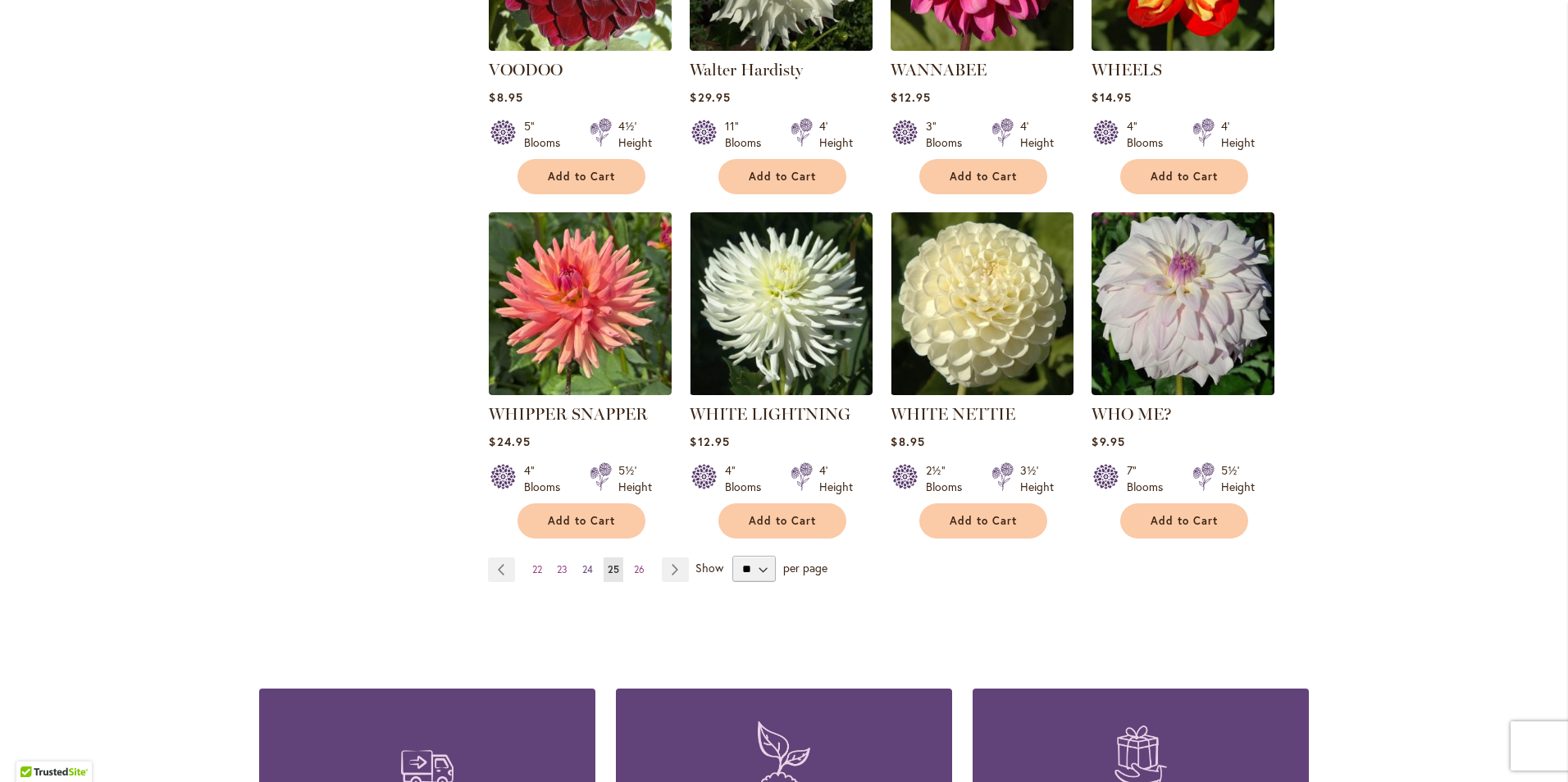 click on "24" at bounding box center (587, 569) 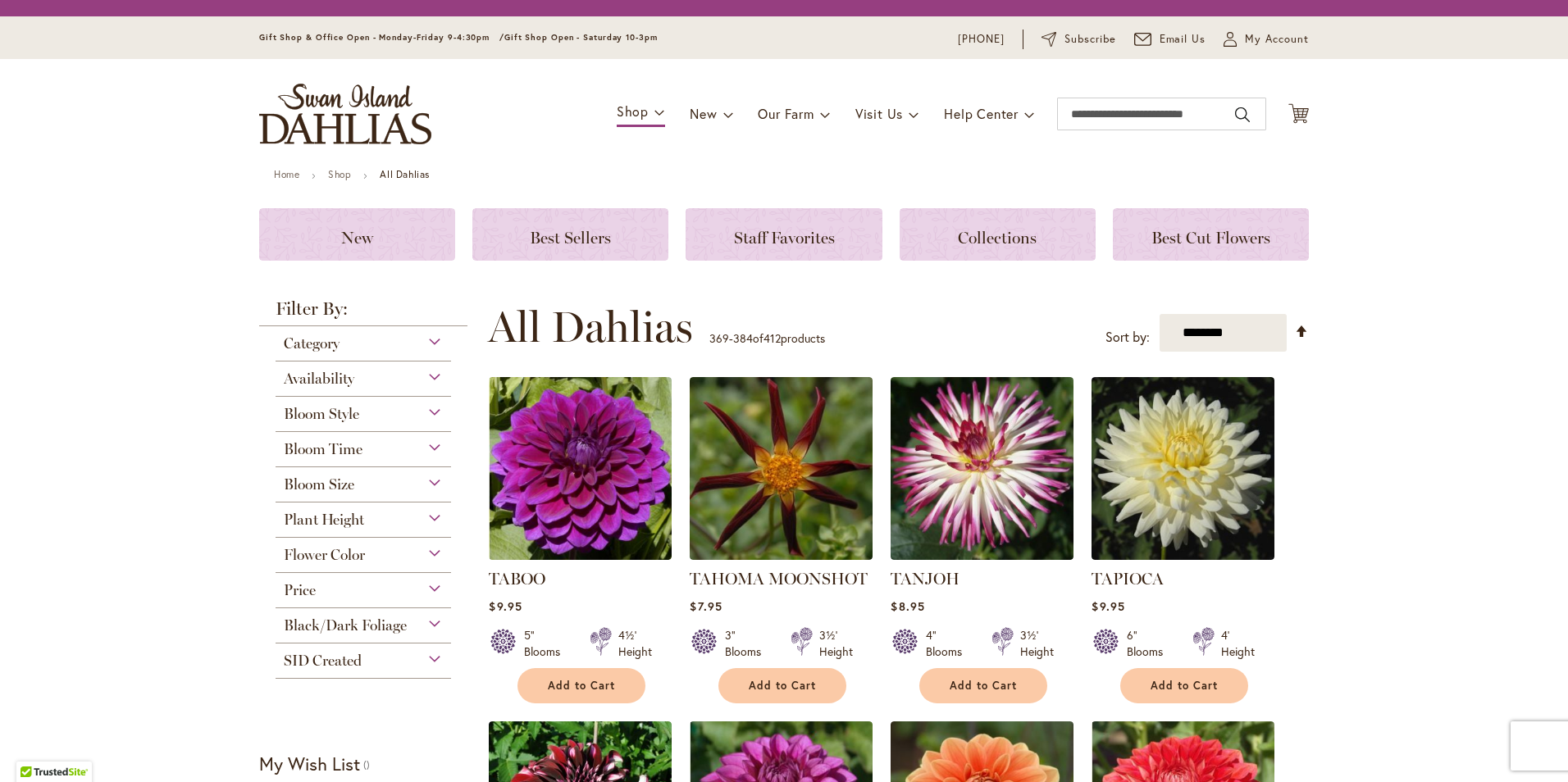 scroll, scrollTop: 0, scrollLeft: 0, axis: both 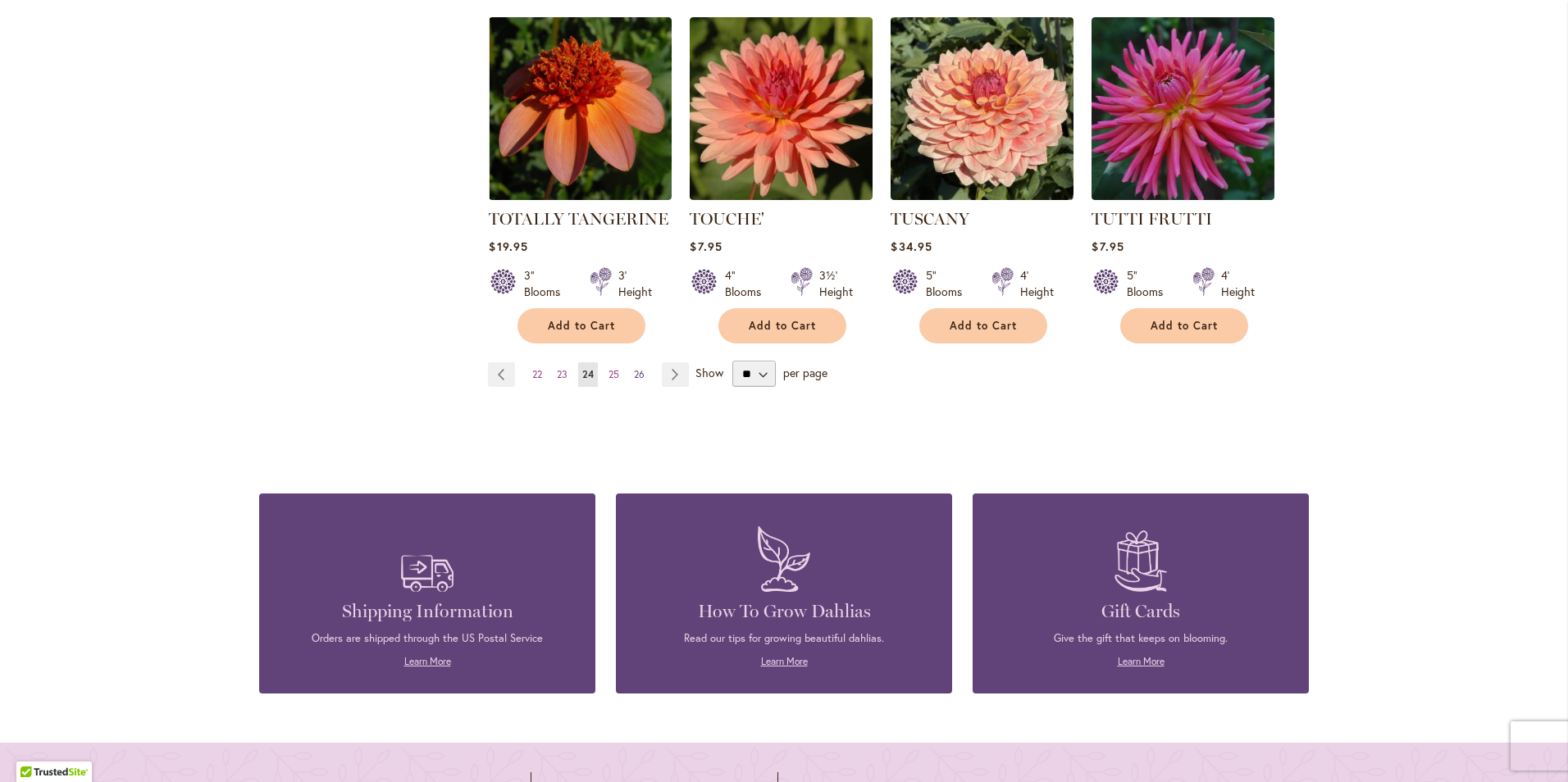 click on "26" at bounding box center [639, 374] 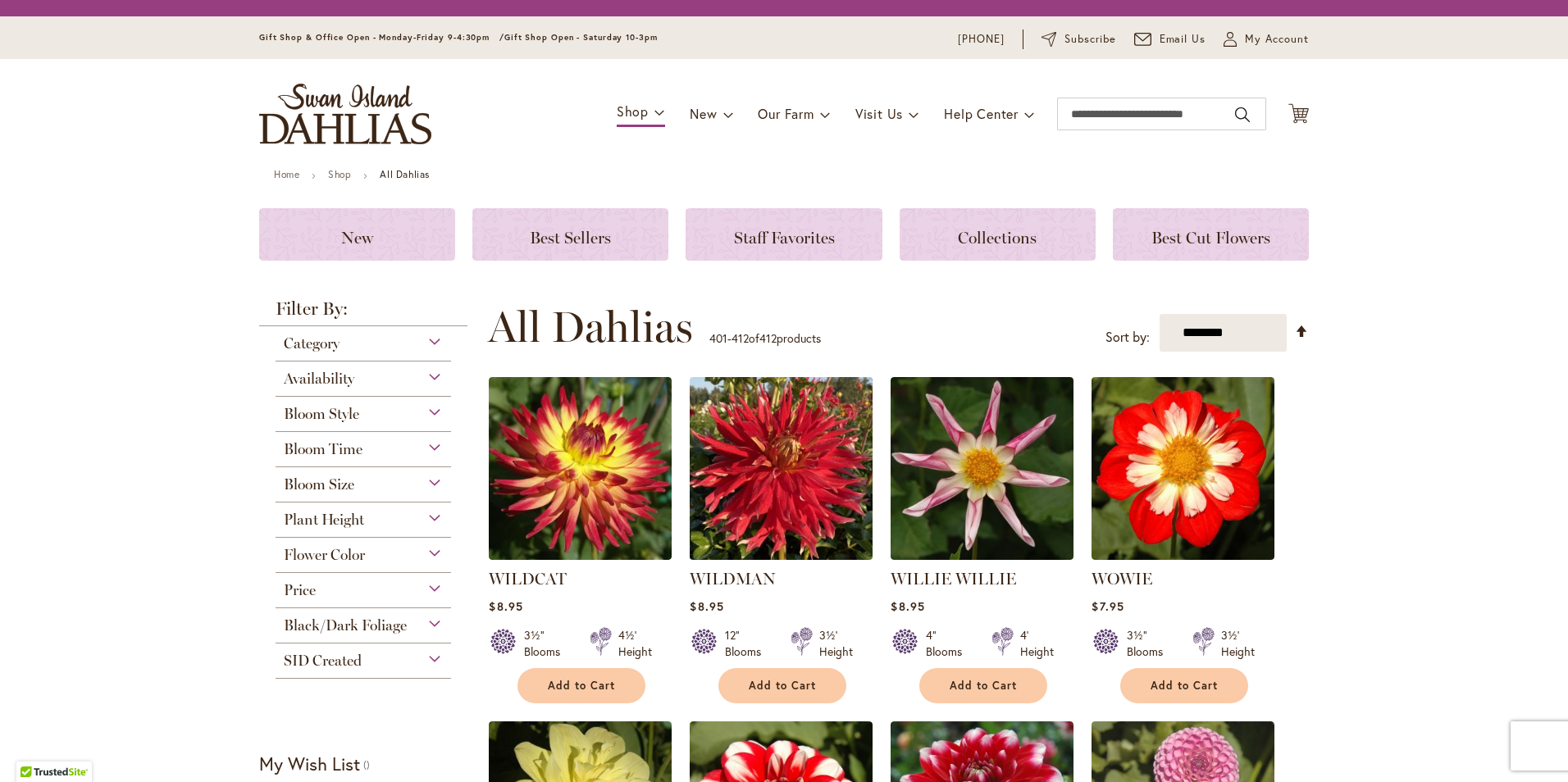 scroll, scrollTop: 0, scrollLeft: 0, axis: both 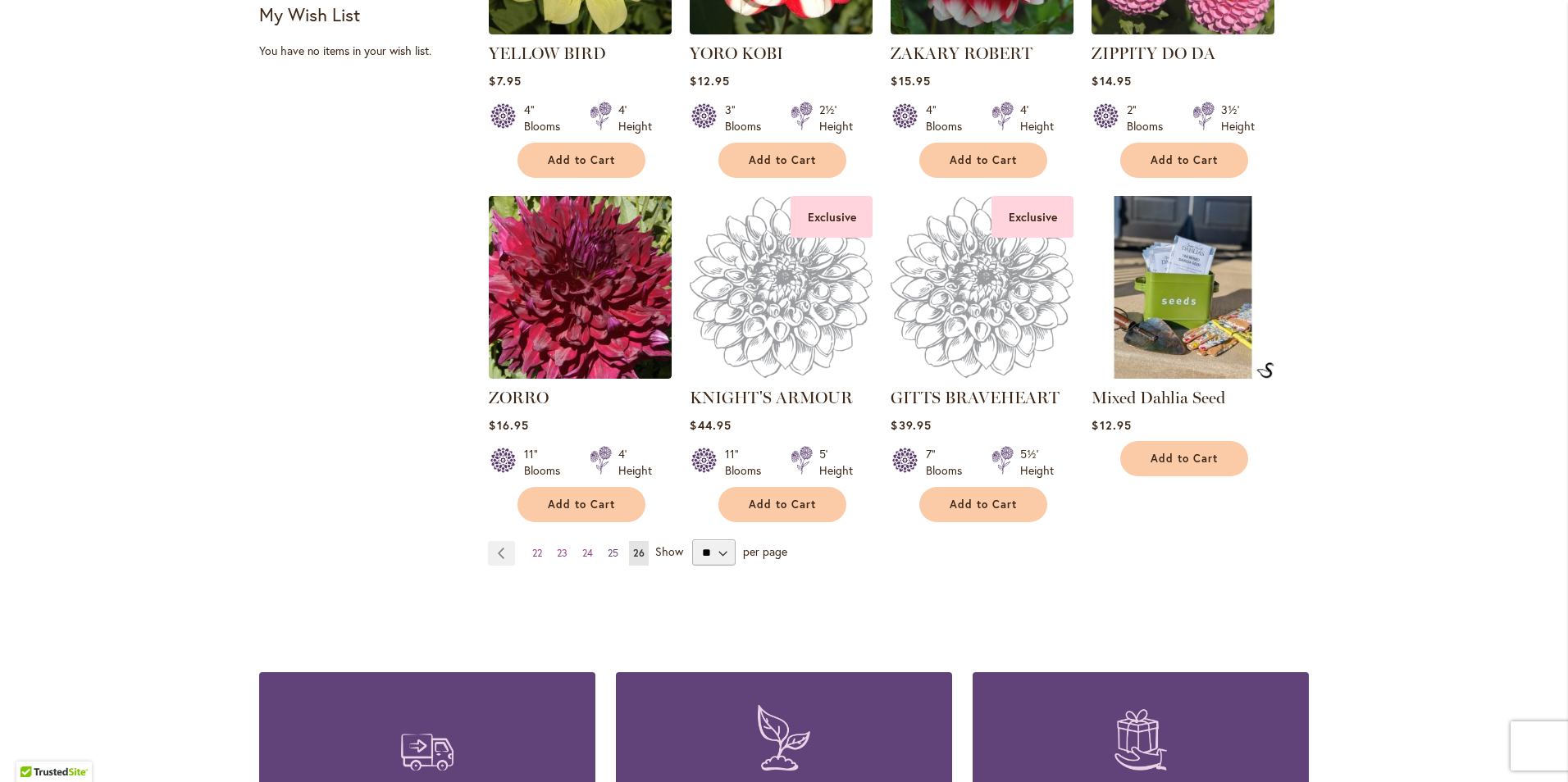 click on "25" at bounding box center [613, 552] 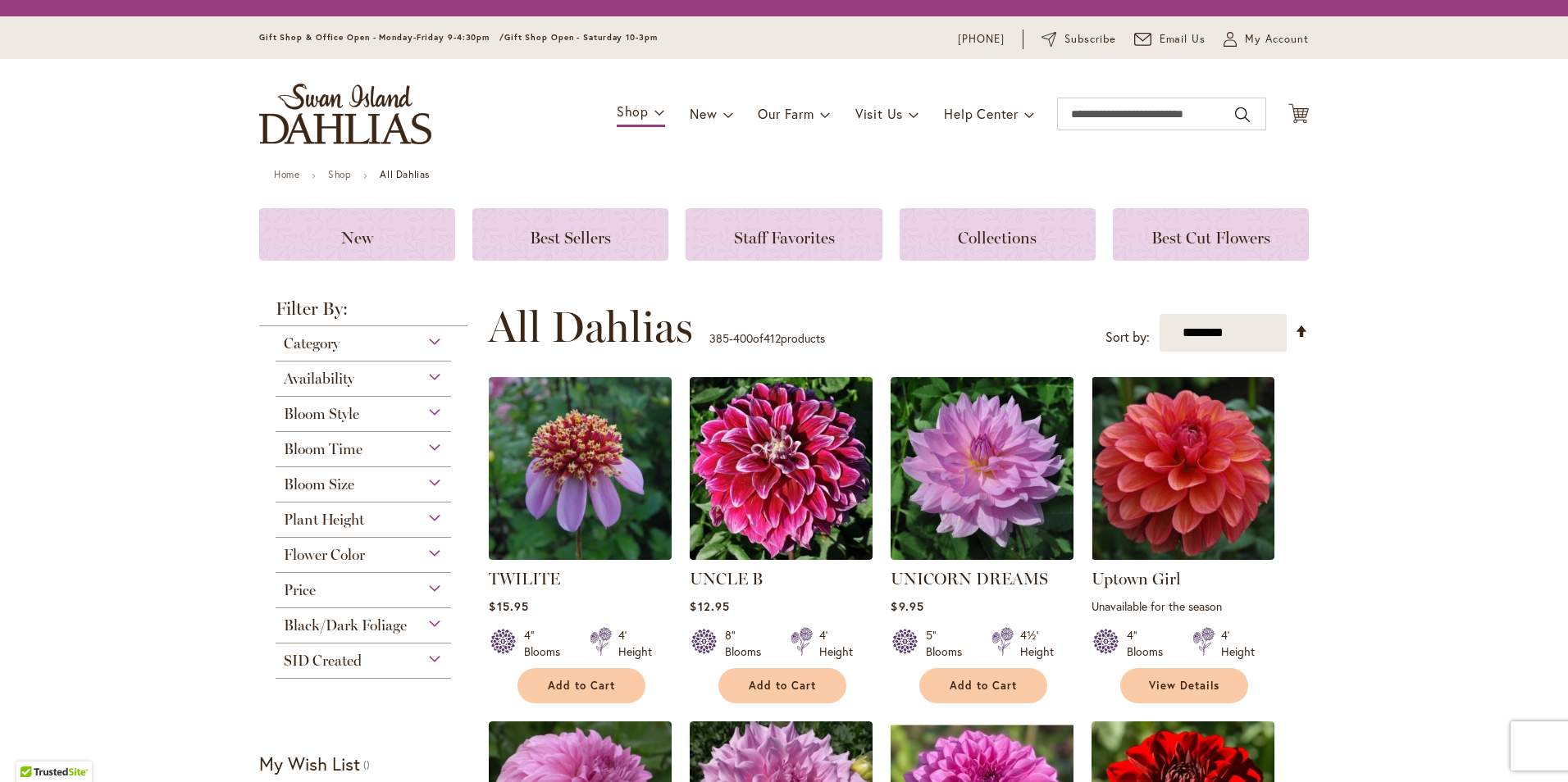 scroll, scrollTop: 0, scrollLeft: 0, axis: both 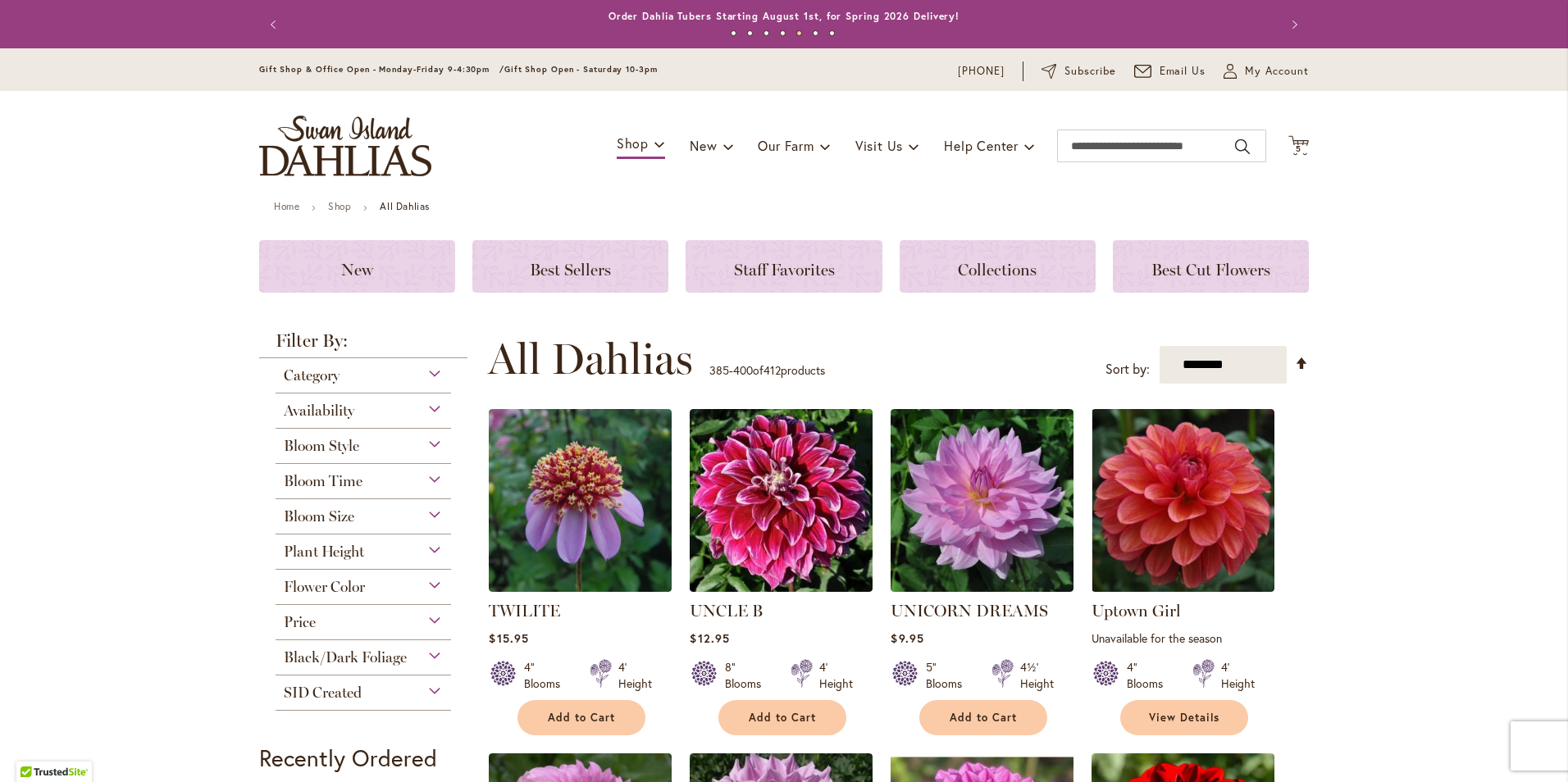 click on "Bloom Style" at bounding box center (363, 442) 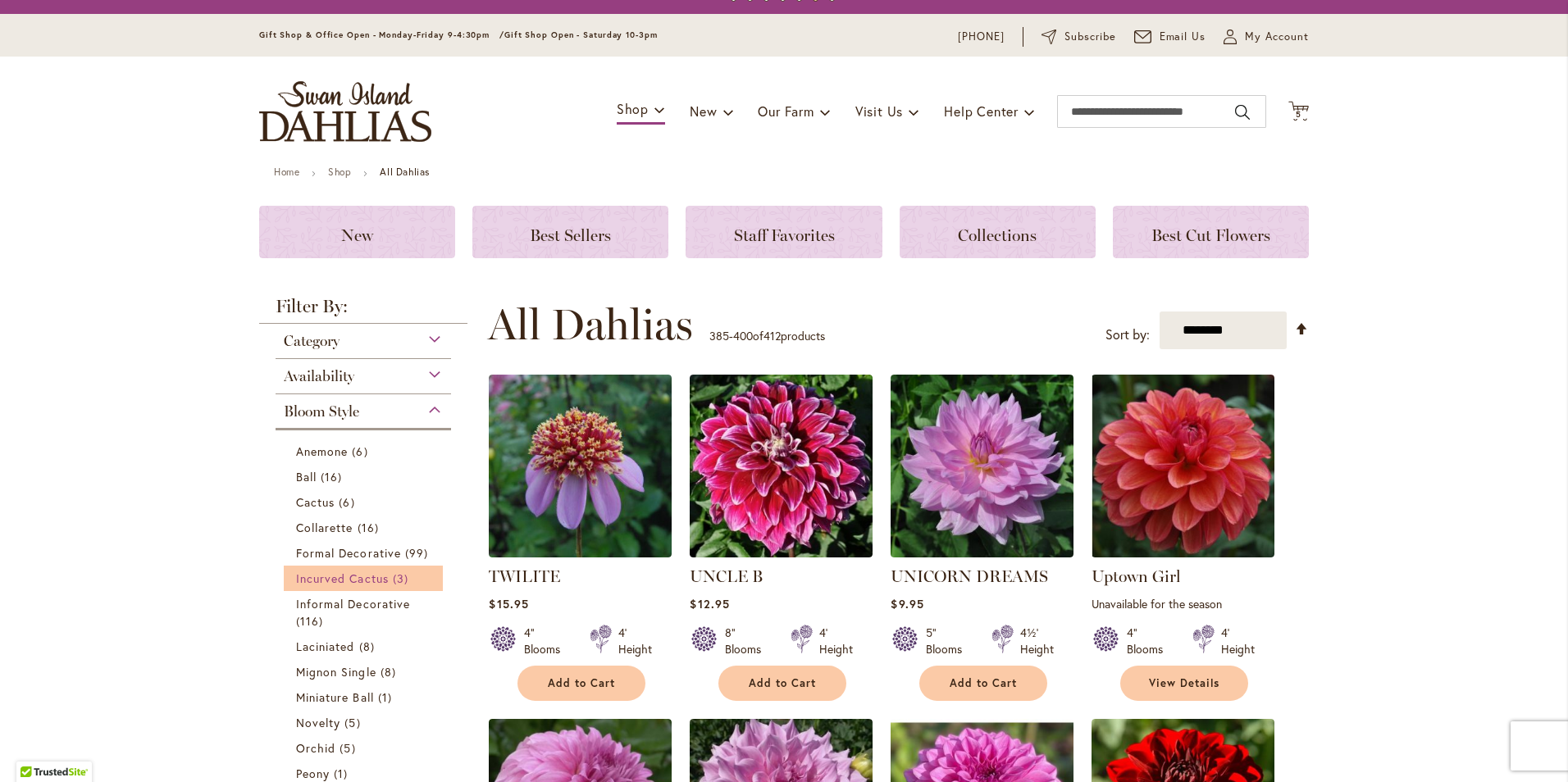 scroll, scrollTop: 18, scrollLeft: 0, axis: vertical 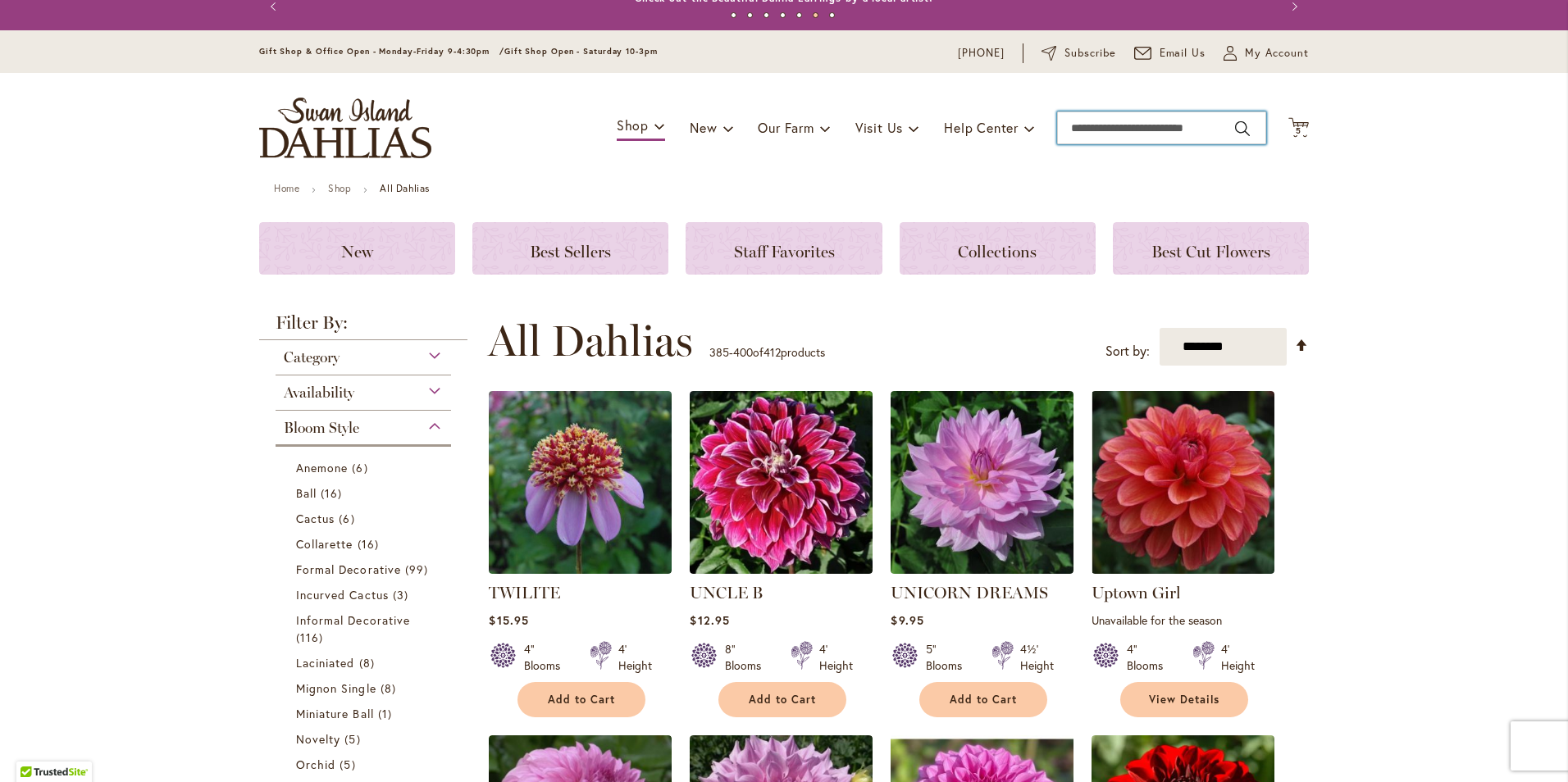 click on "Search" at bounding box center (1161, 128) 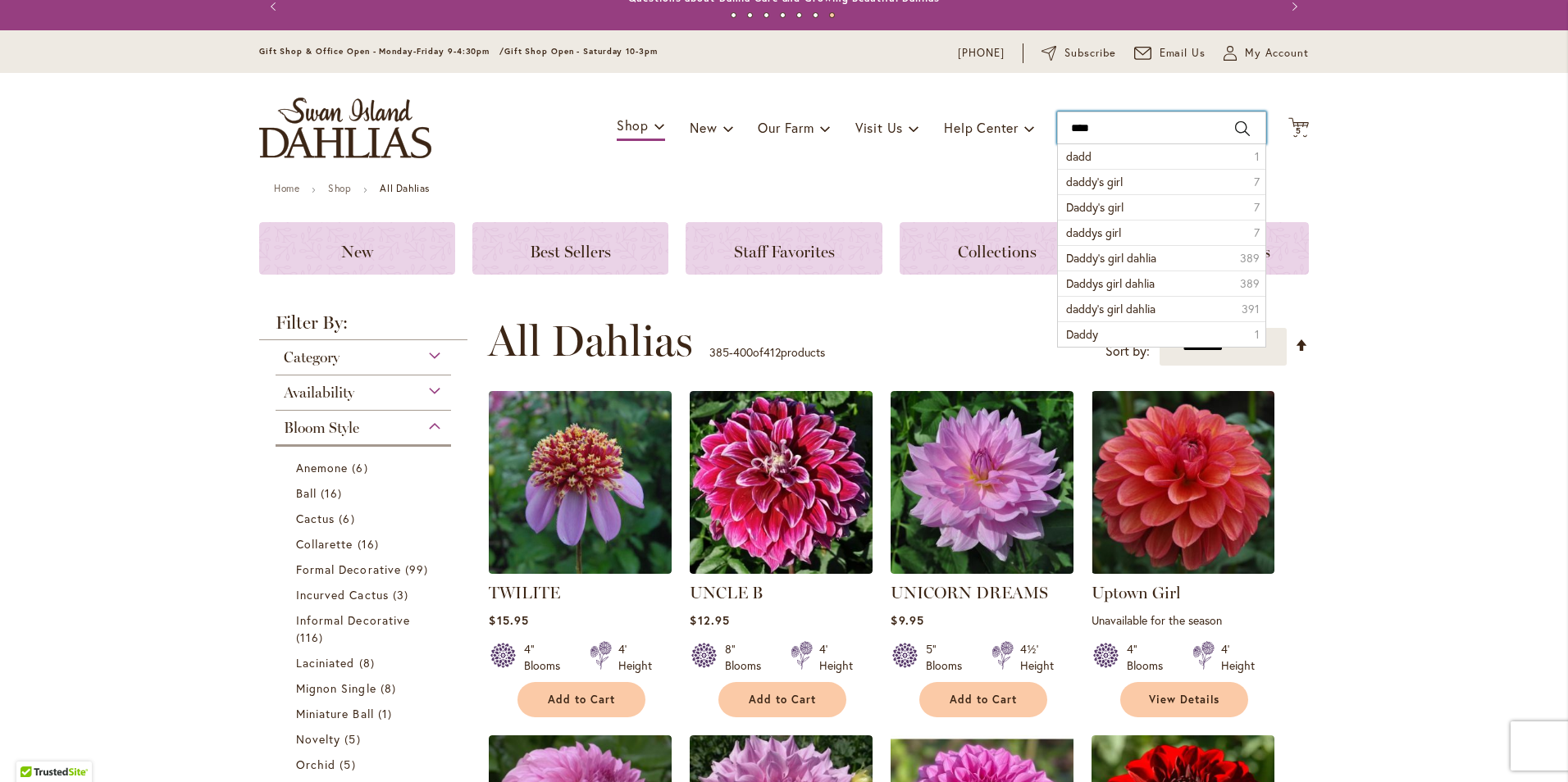 type on "*****" 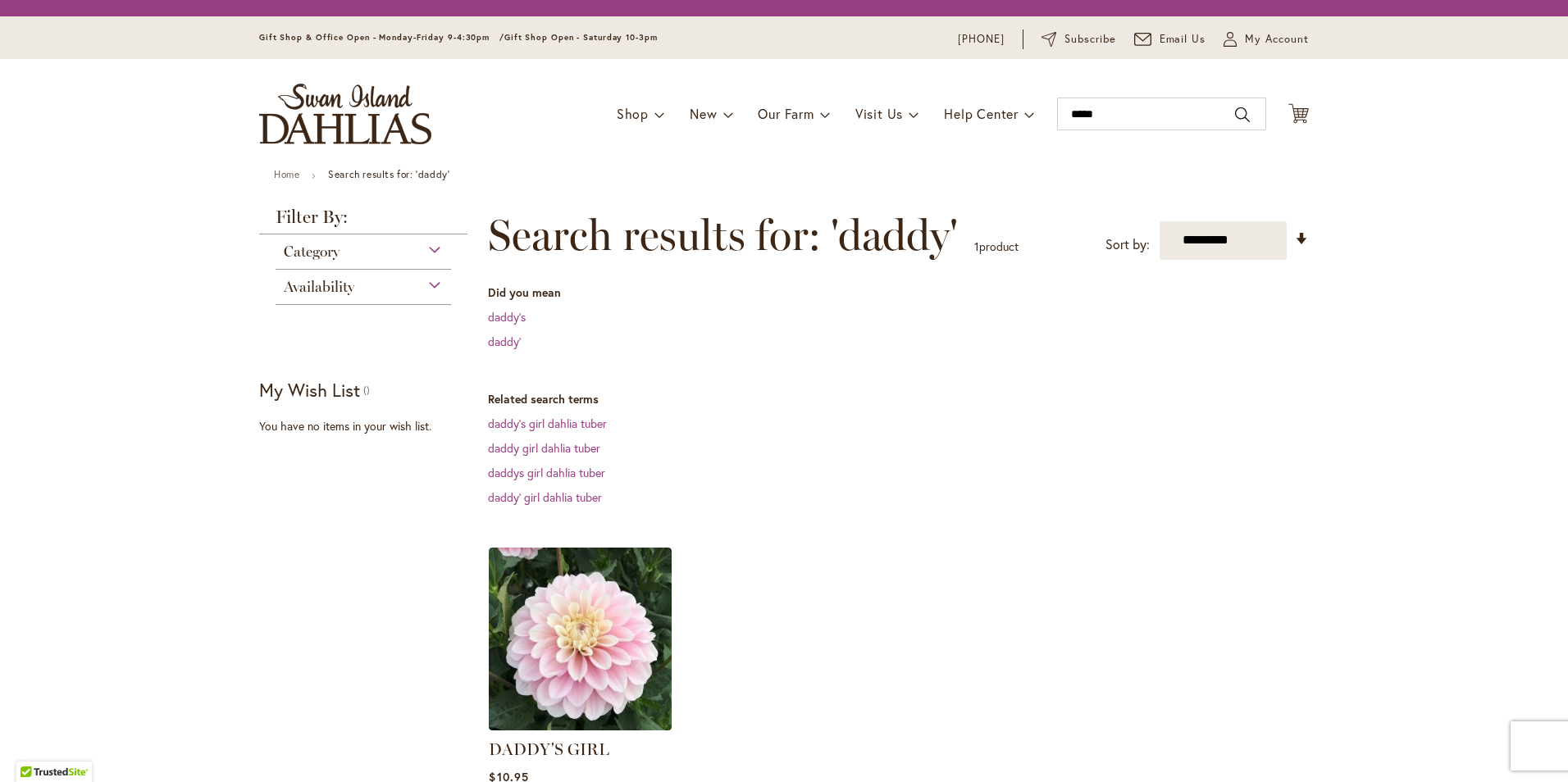 scroll, scrollTop: 0, scrollLeft: 0, axis: both 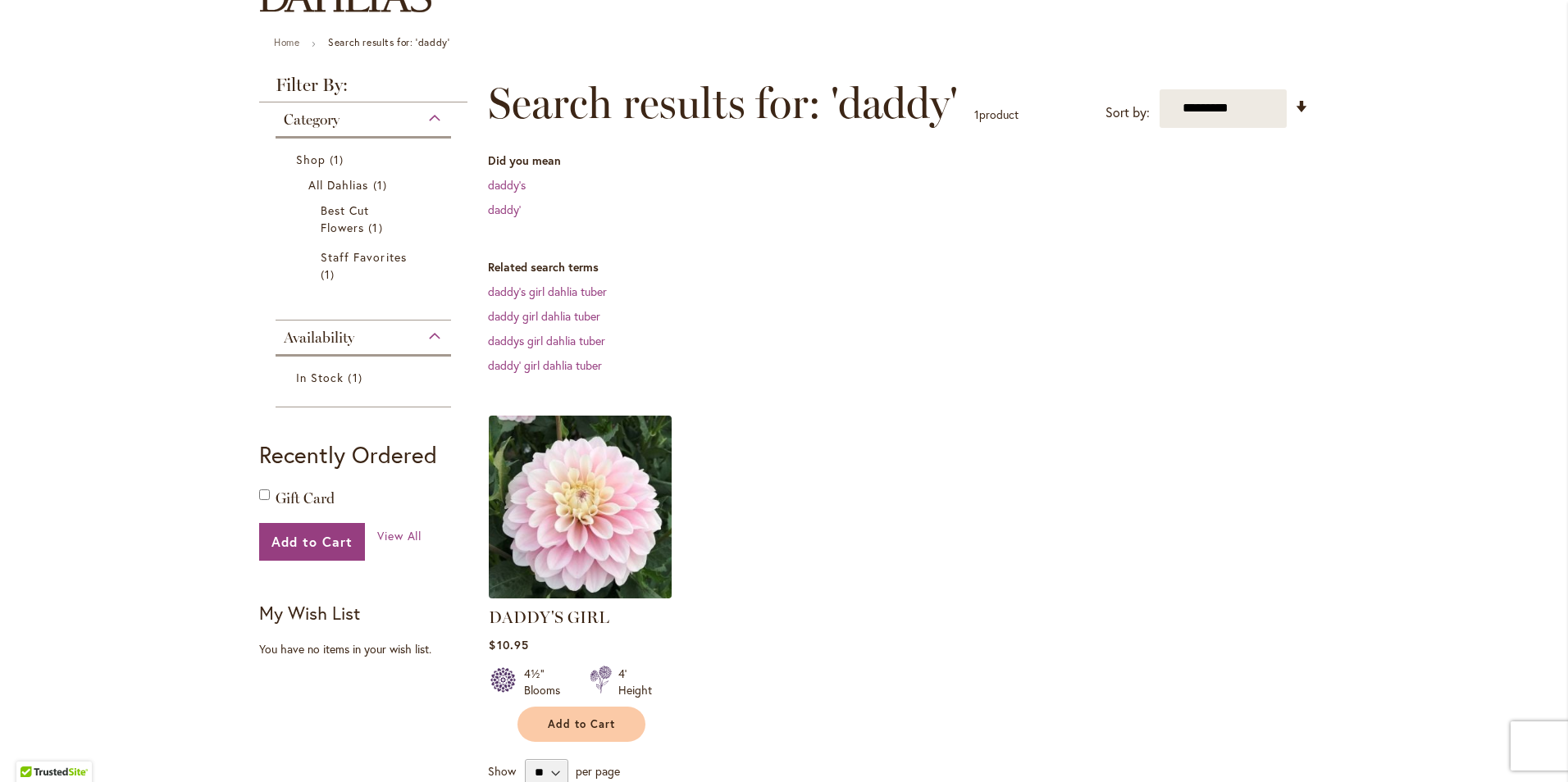 click at bounding box center (581, 507) 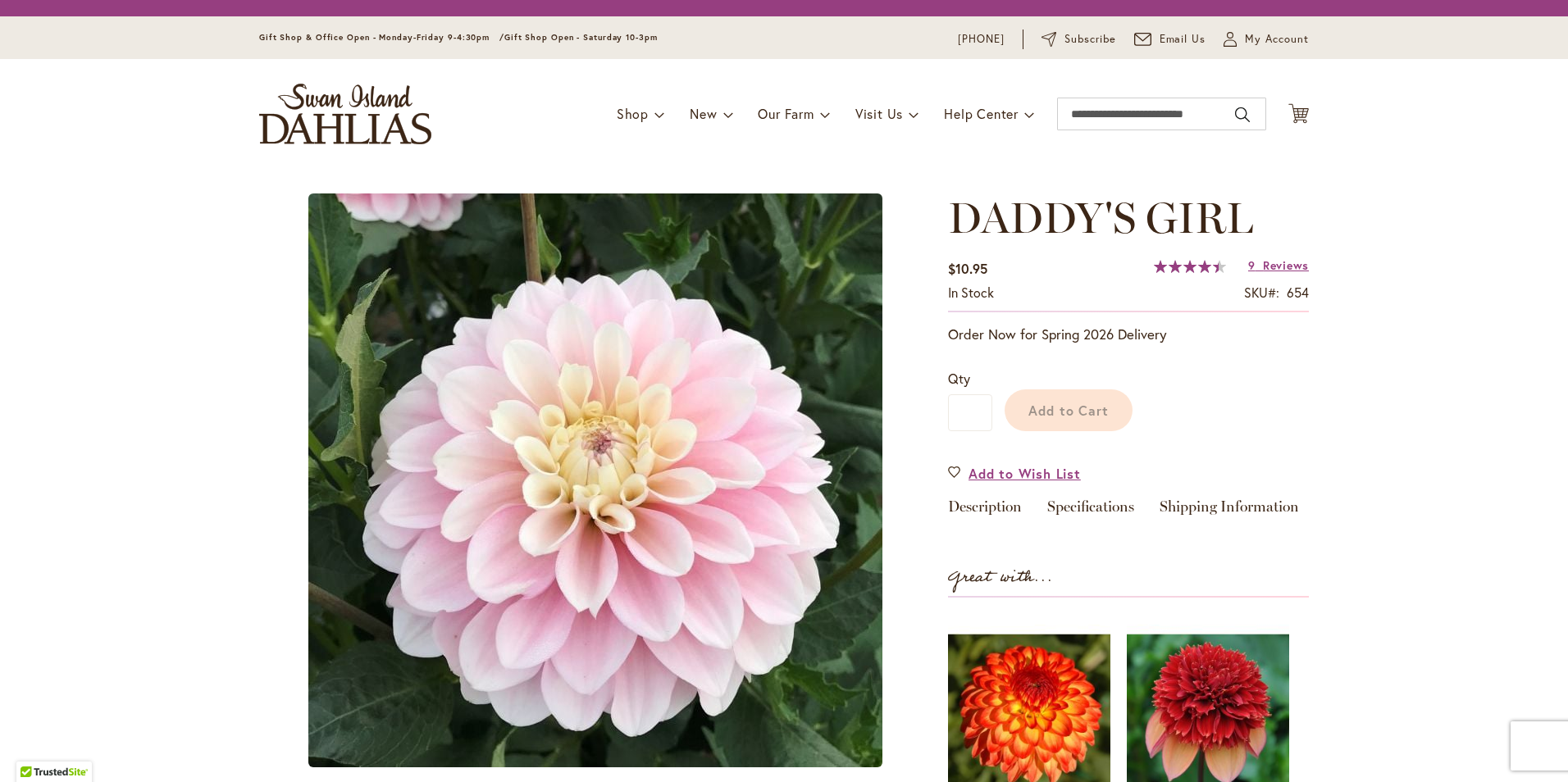 scroll, scrollTop: 0, scrollLeft: 0, axis: both 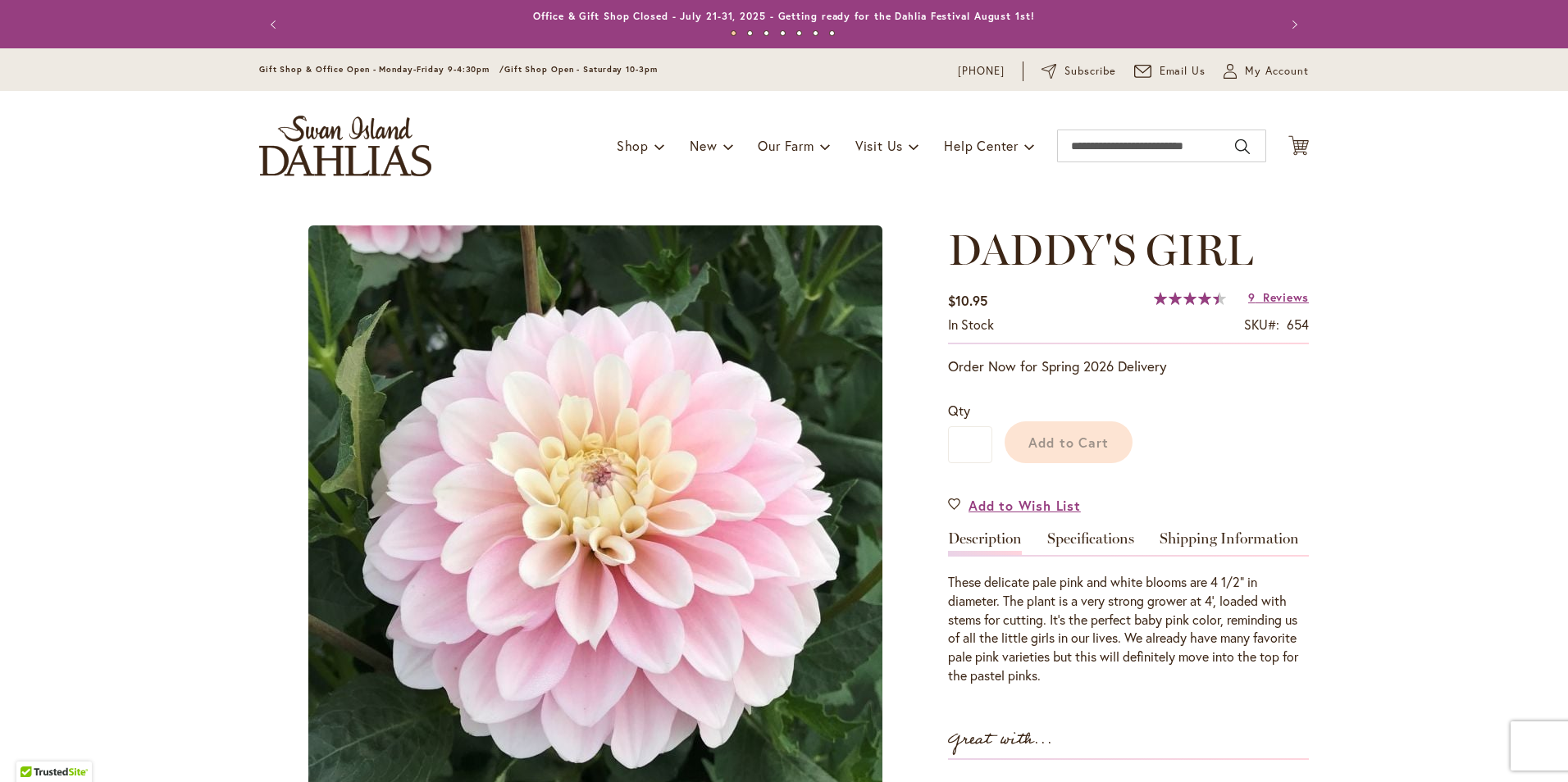 type on "*********" 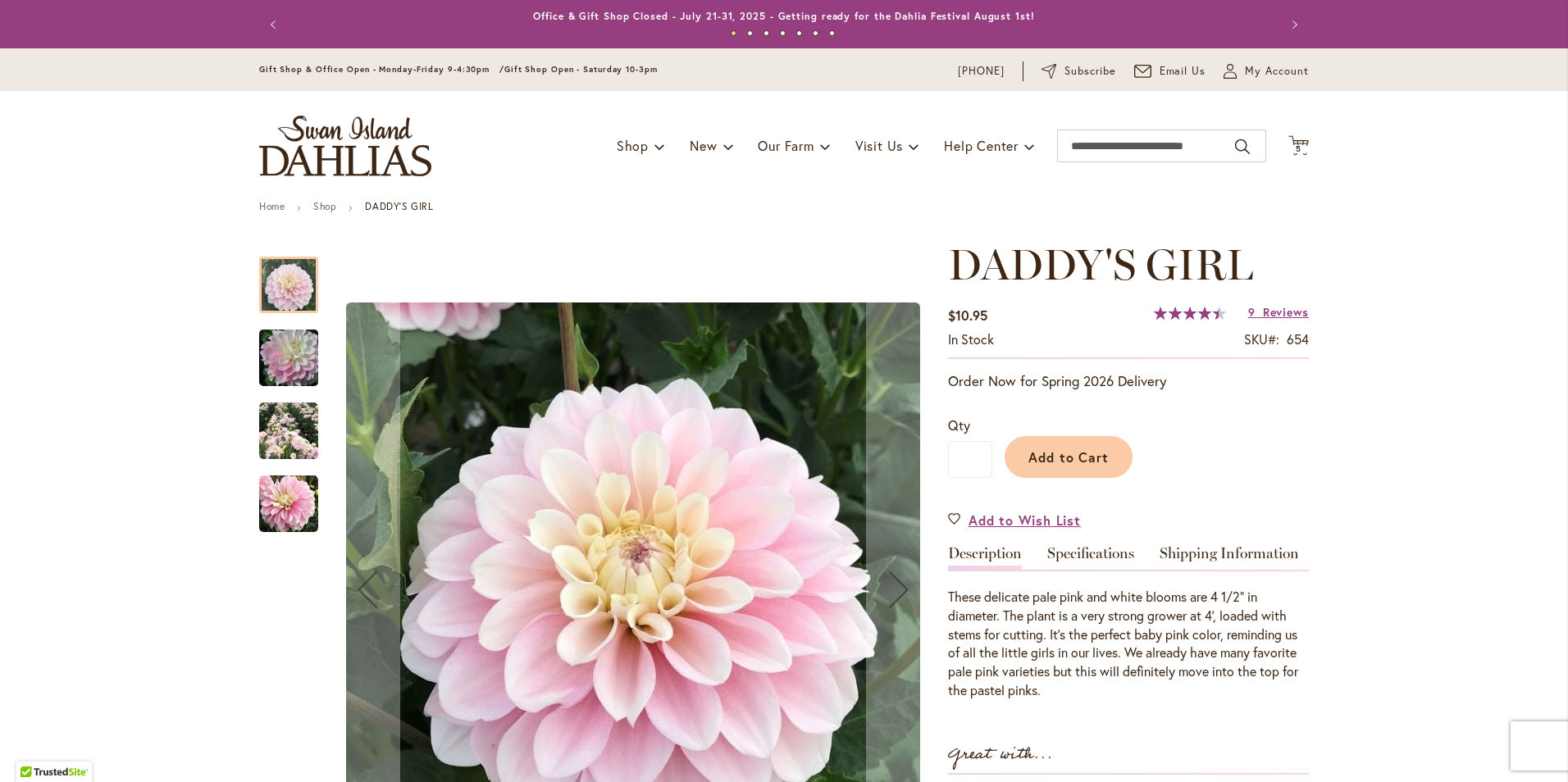 click at bounding box center (289, 358) 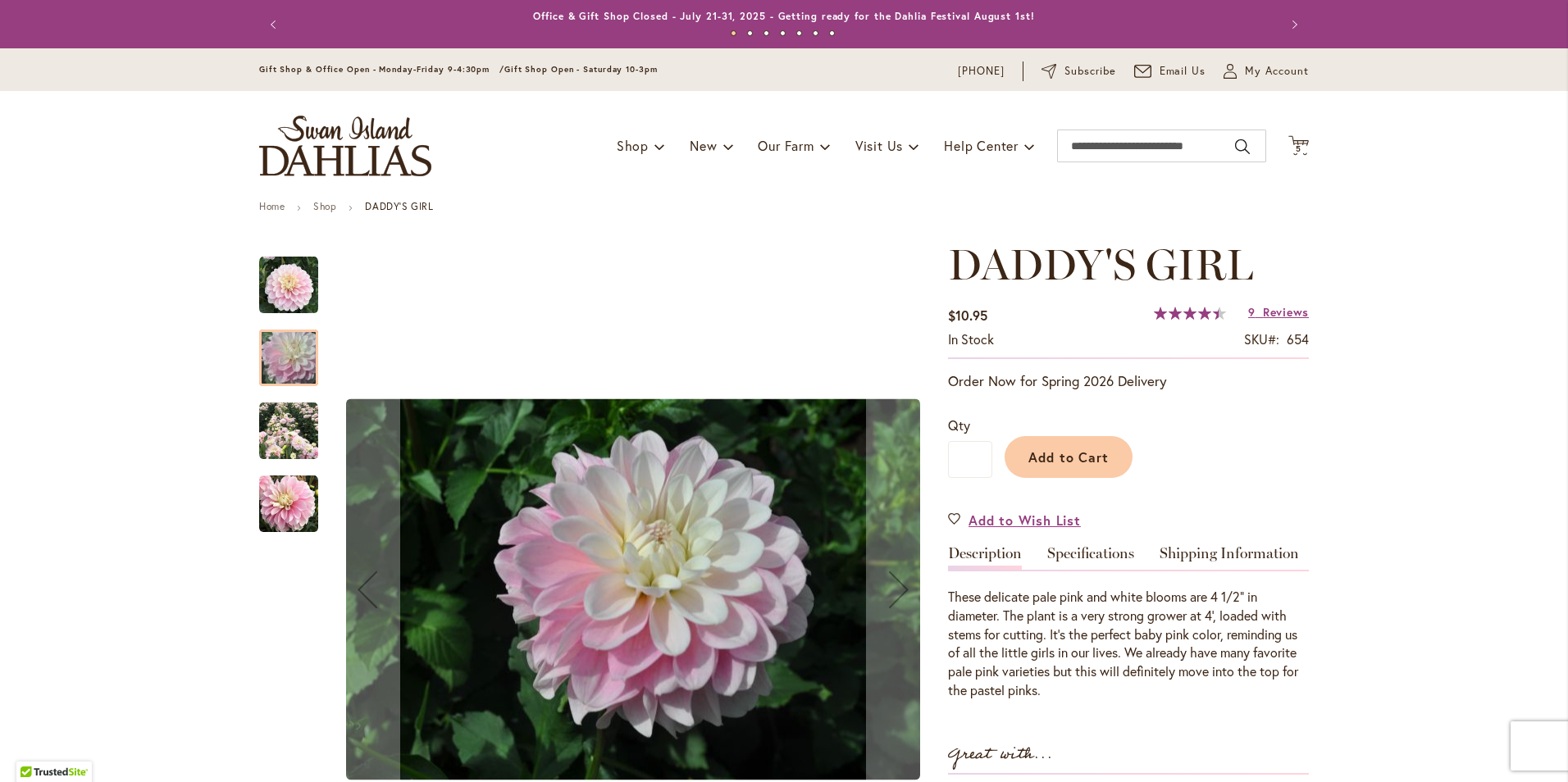 click at bounding box center (289, 431) 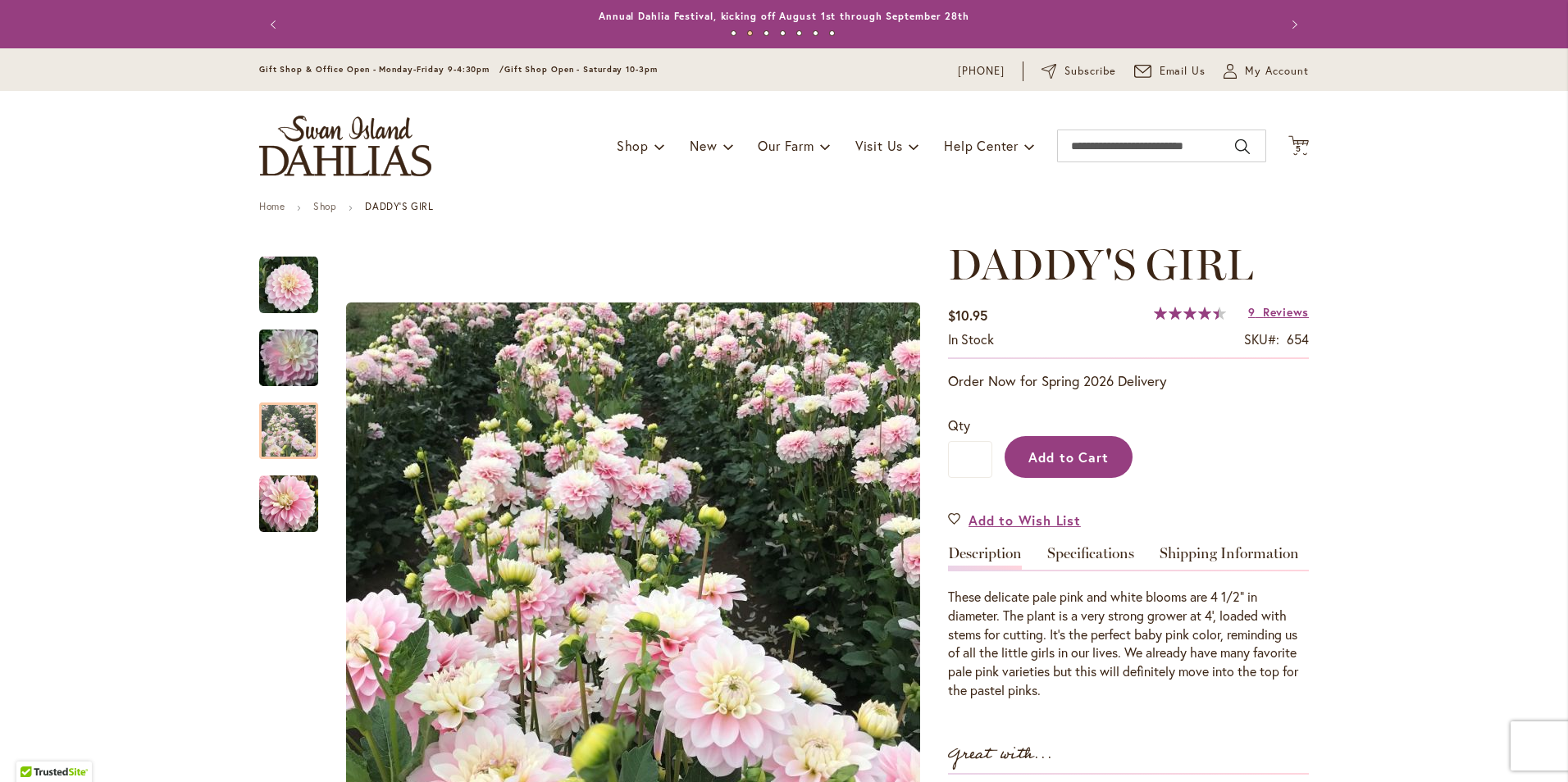 click on "Add to Cart" at bounding box center (1069, 457) 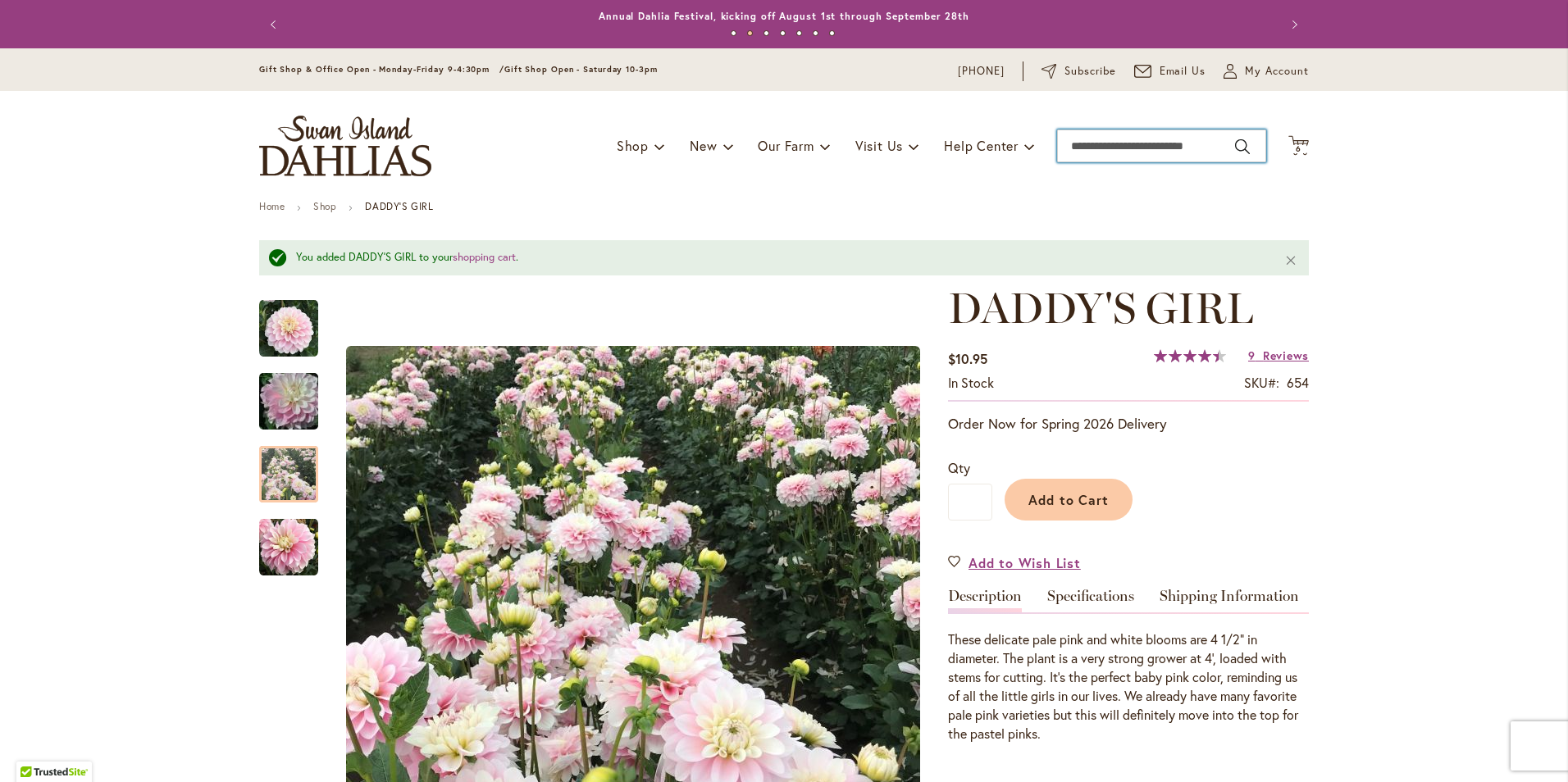click on "Search" at bounding box center (1161, 146) 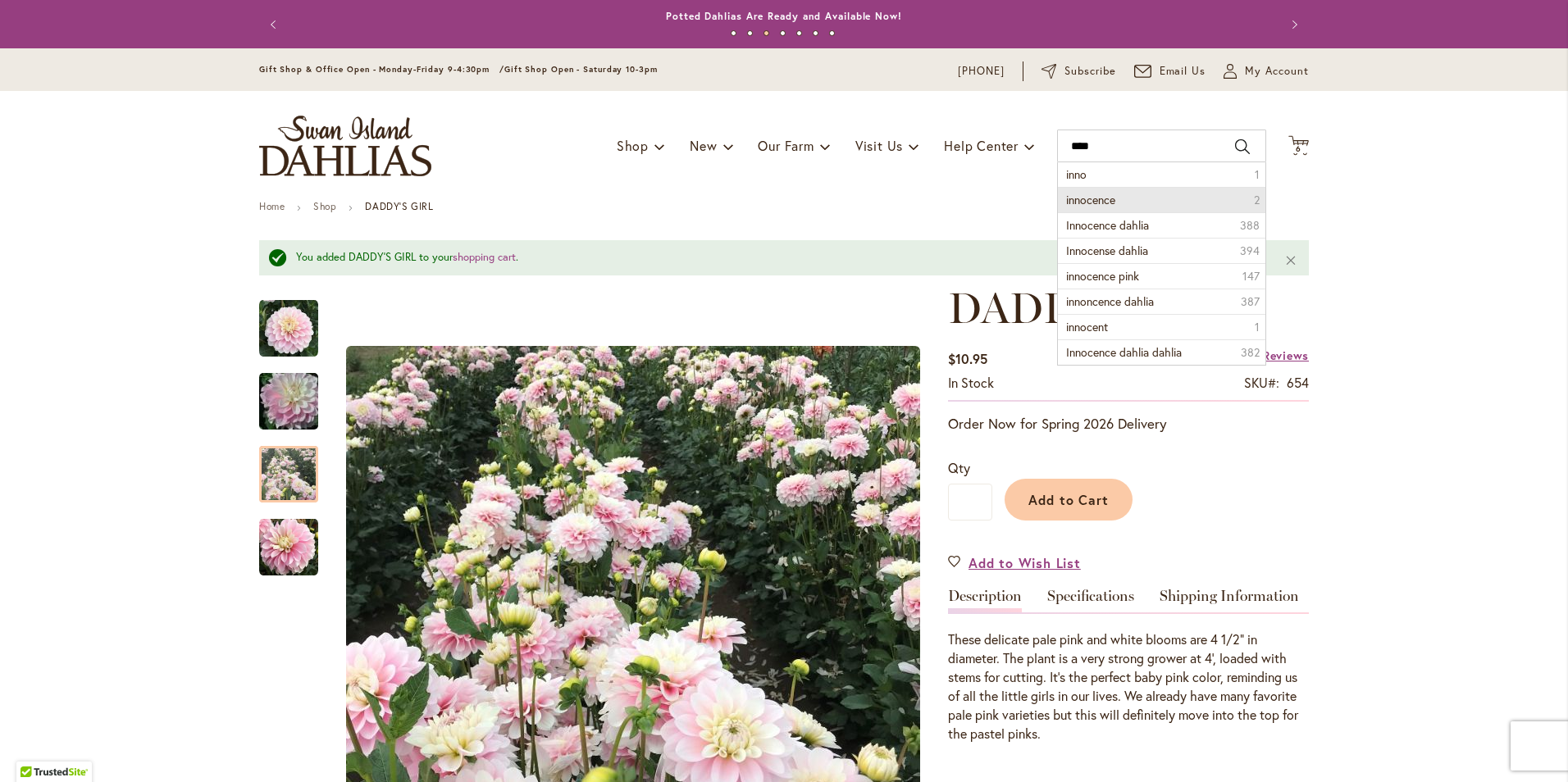 click on "innocence 2" at bounding box center [1161, 199] 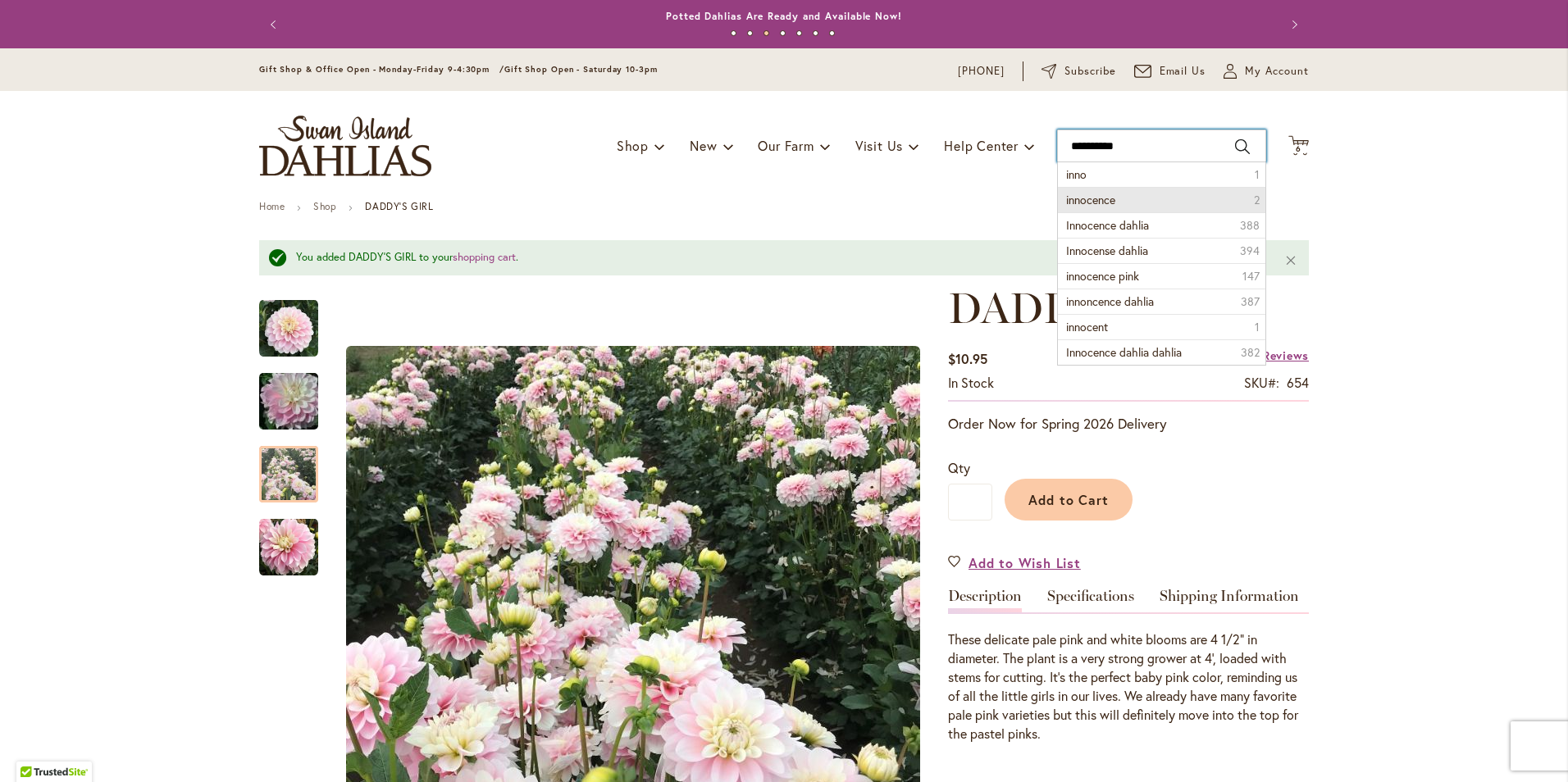 type on "*********" 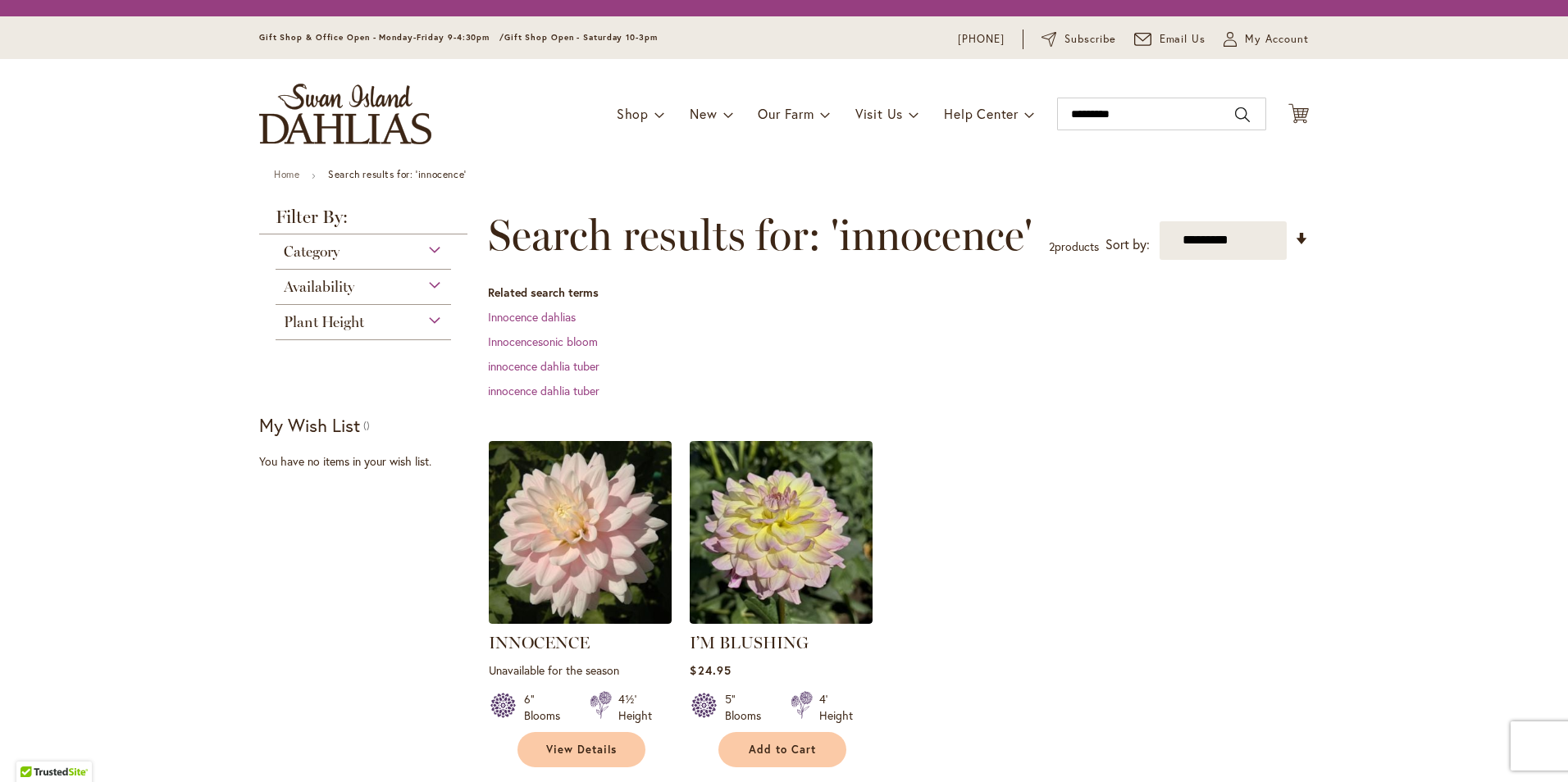 scroll, scrollTop: 0, scrollLeft: 0, axis: both 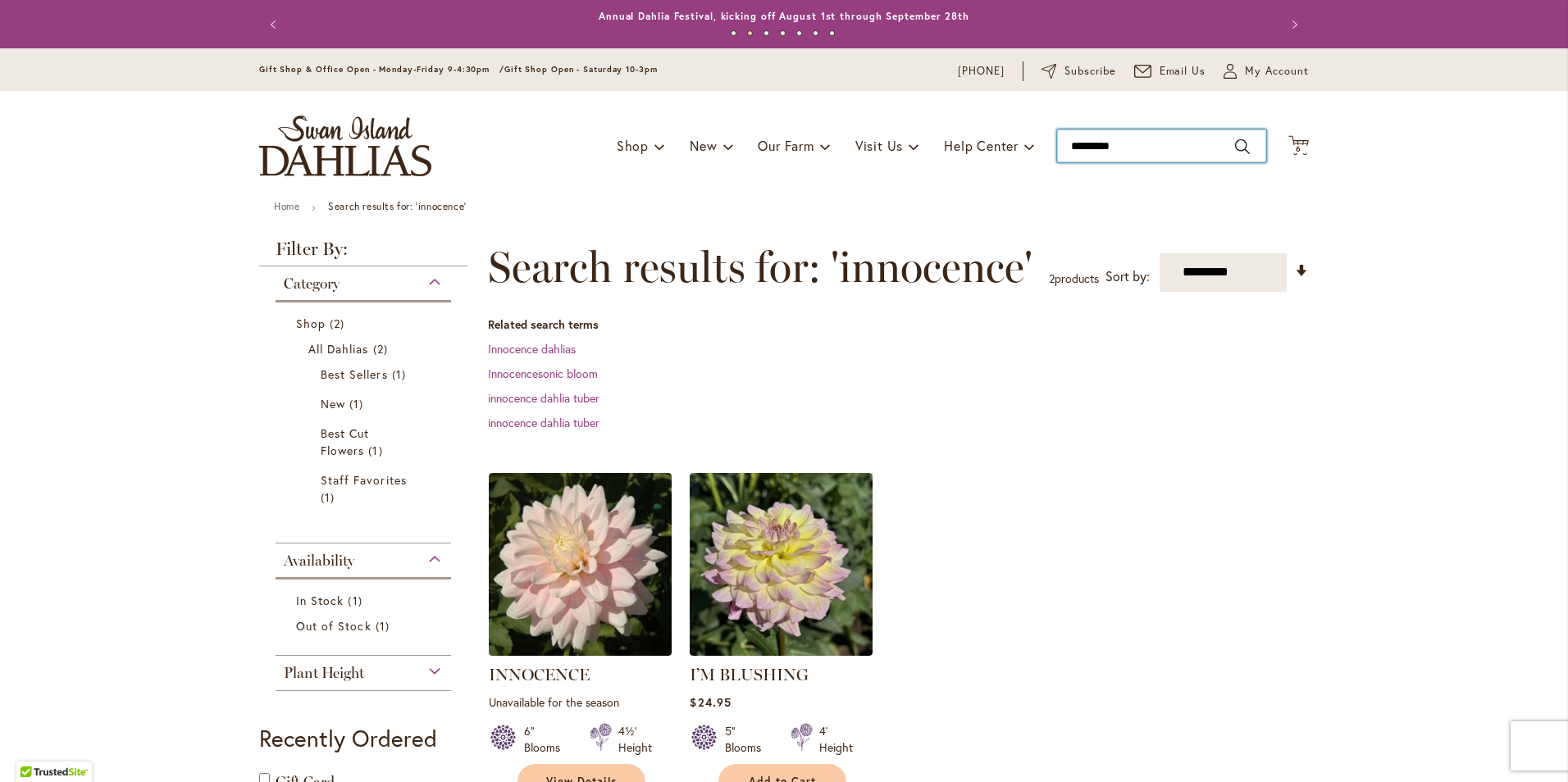 type on "*********" 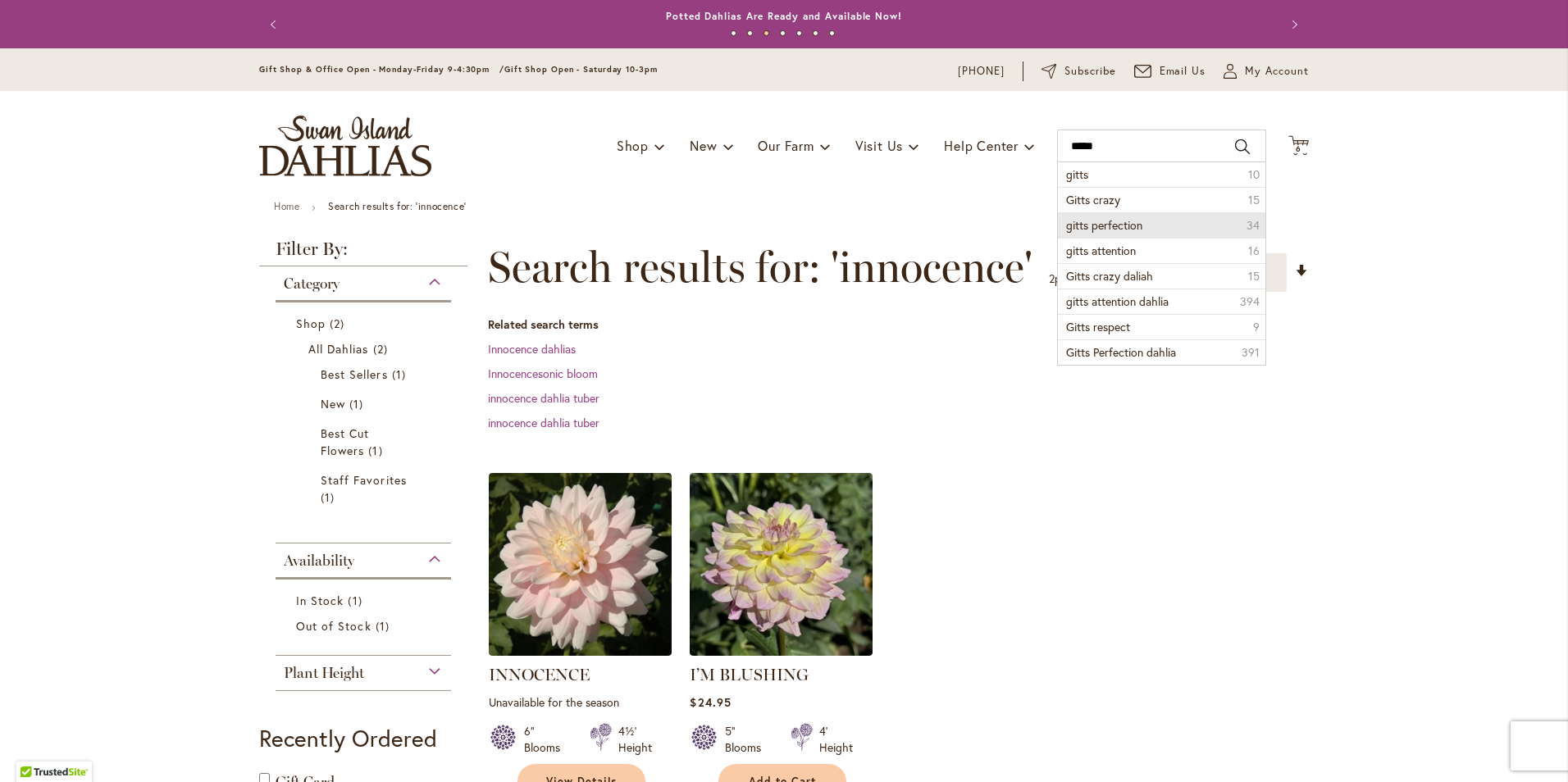 click on "gitts perfection" at bounding box center [1104, 225] 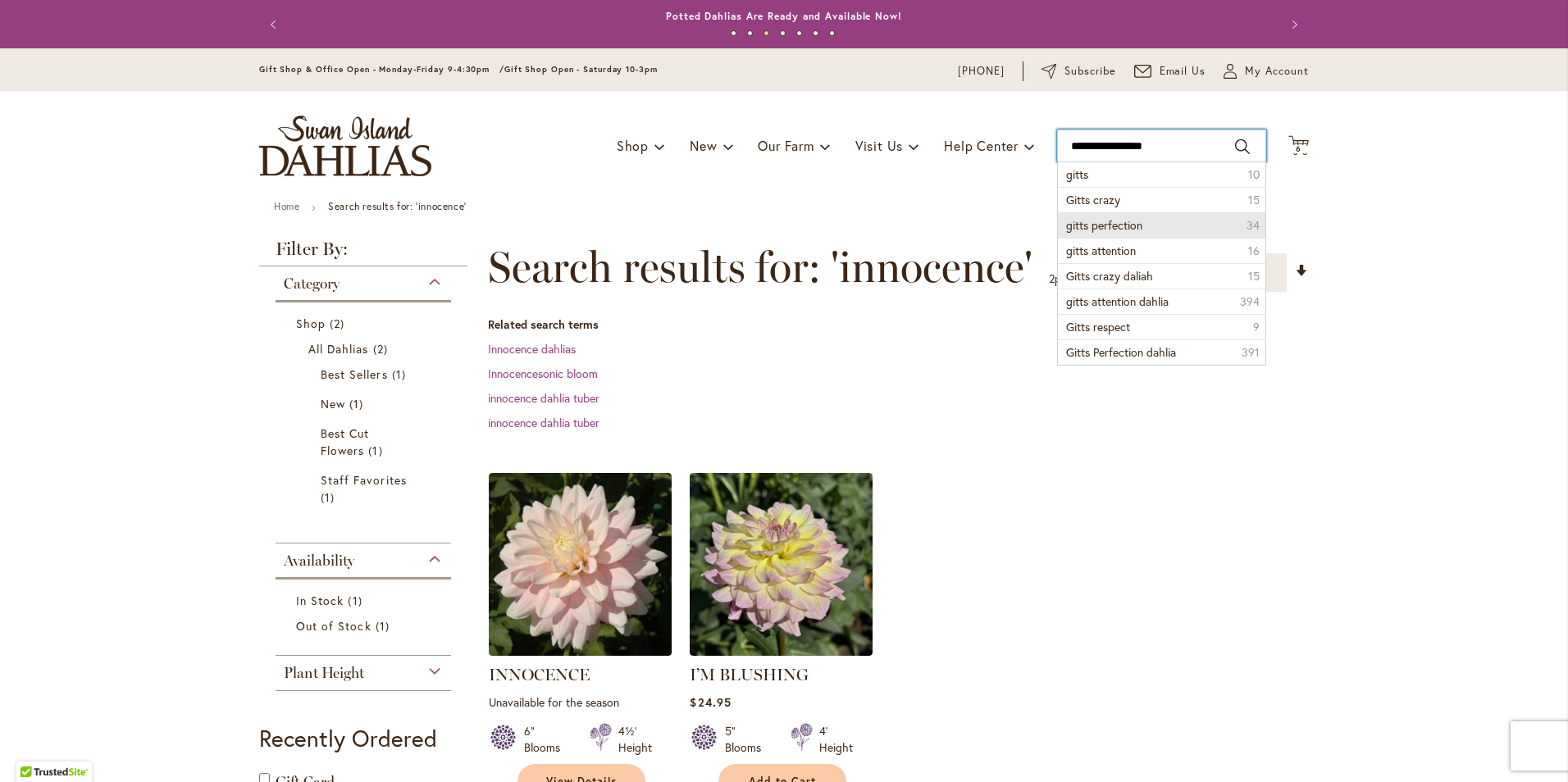 type on "**********" 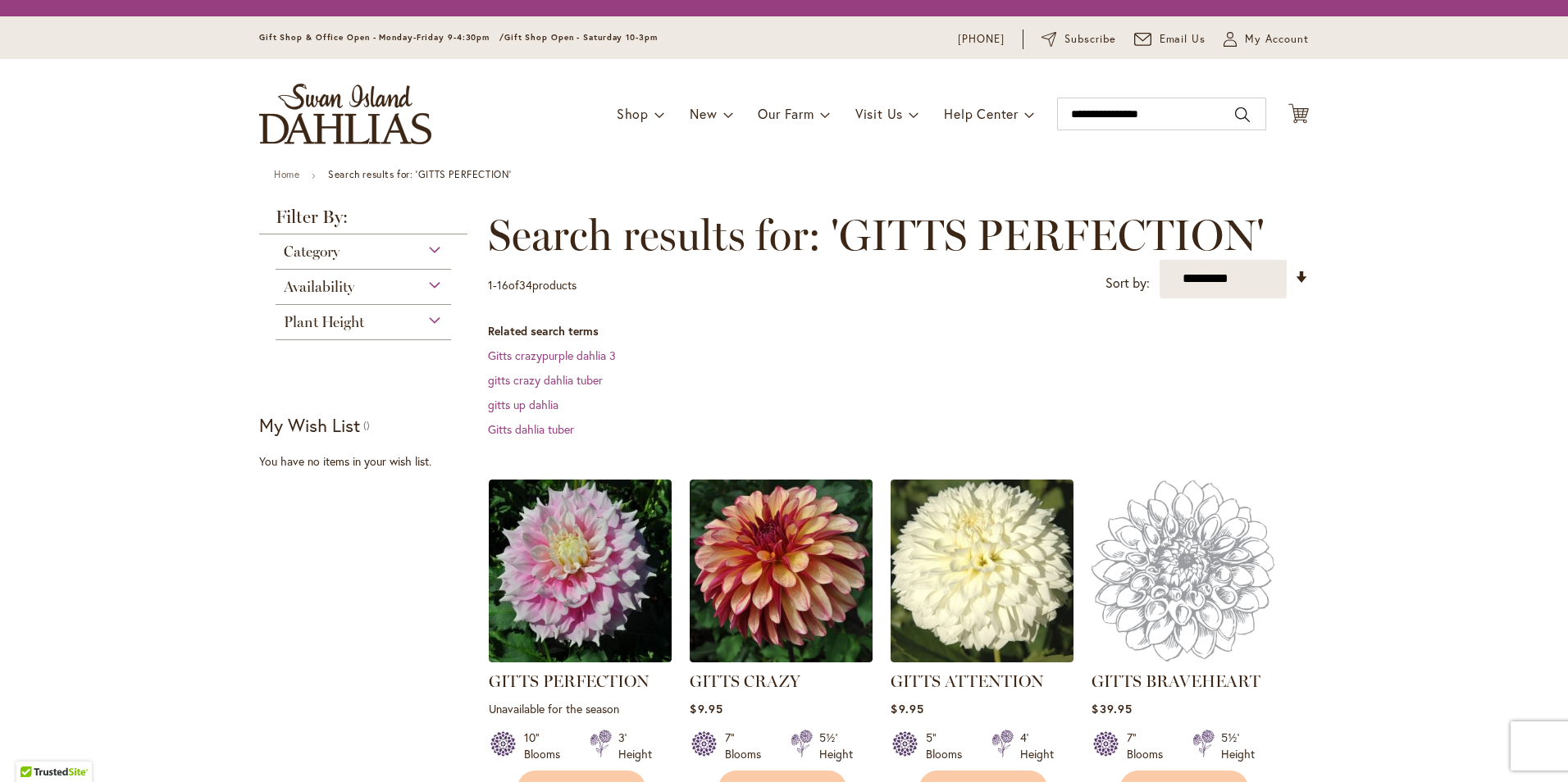 scroll, scrollTop: 0, scrollLeft: 0, axis: both 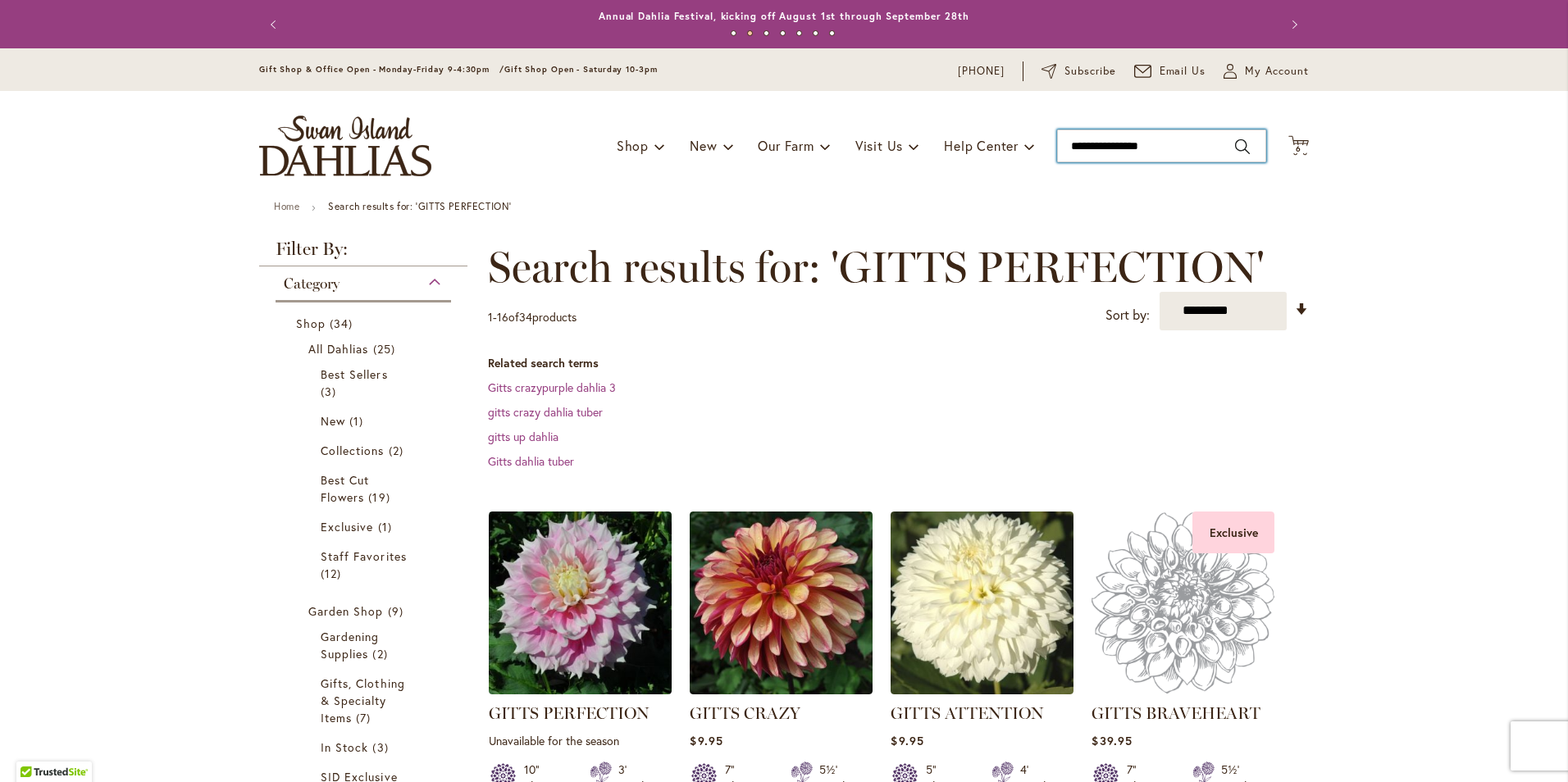 type on "**********" 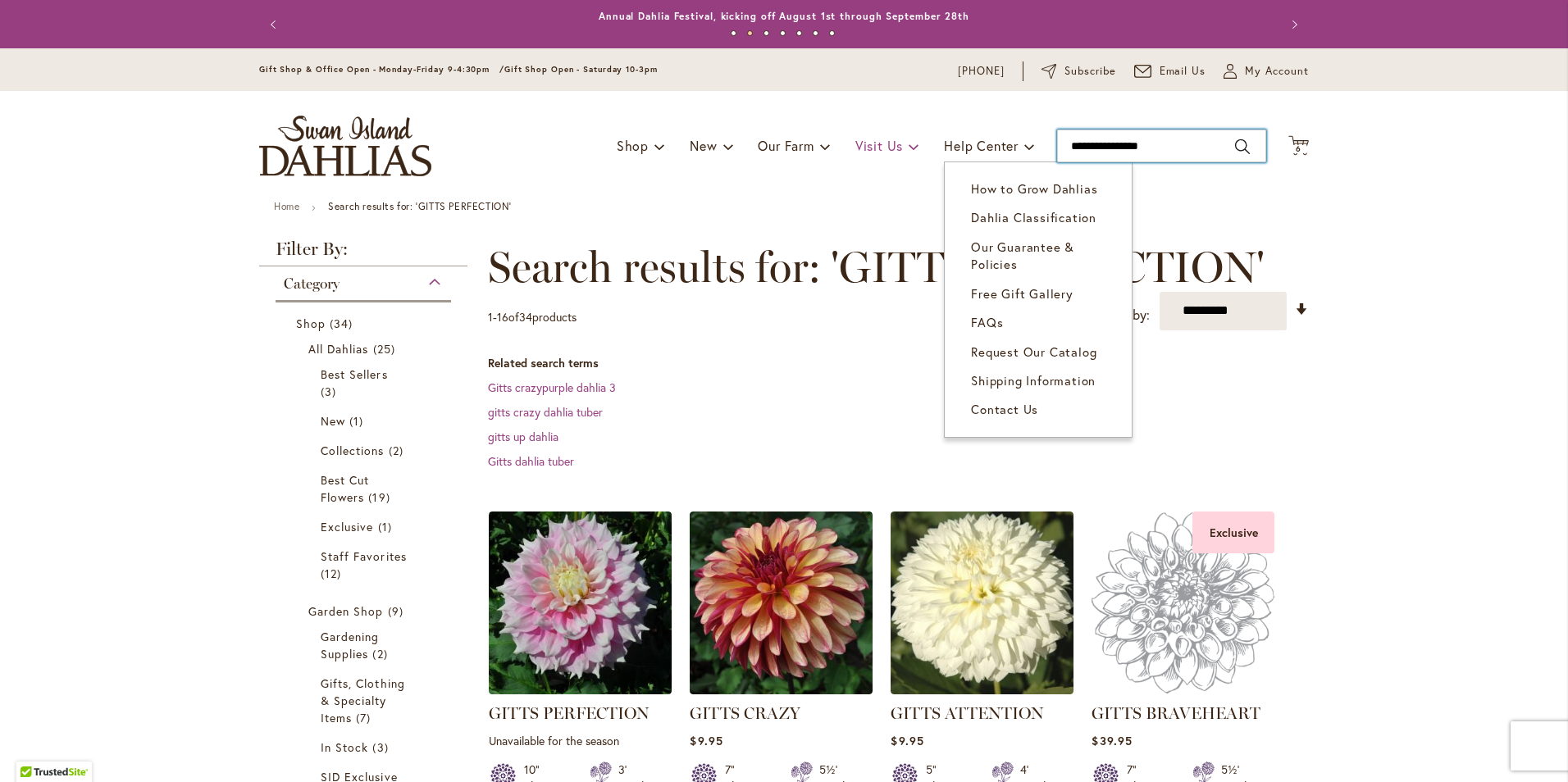 drag, startPoint x: 1197, startPoint y: 143, endPoint x: 889, endPoint y: 139, distance: 308.02597 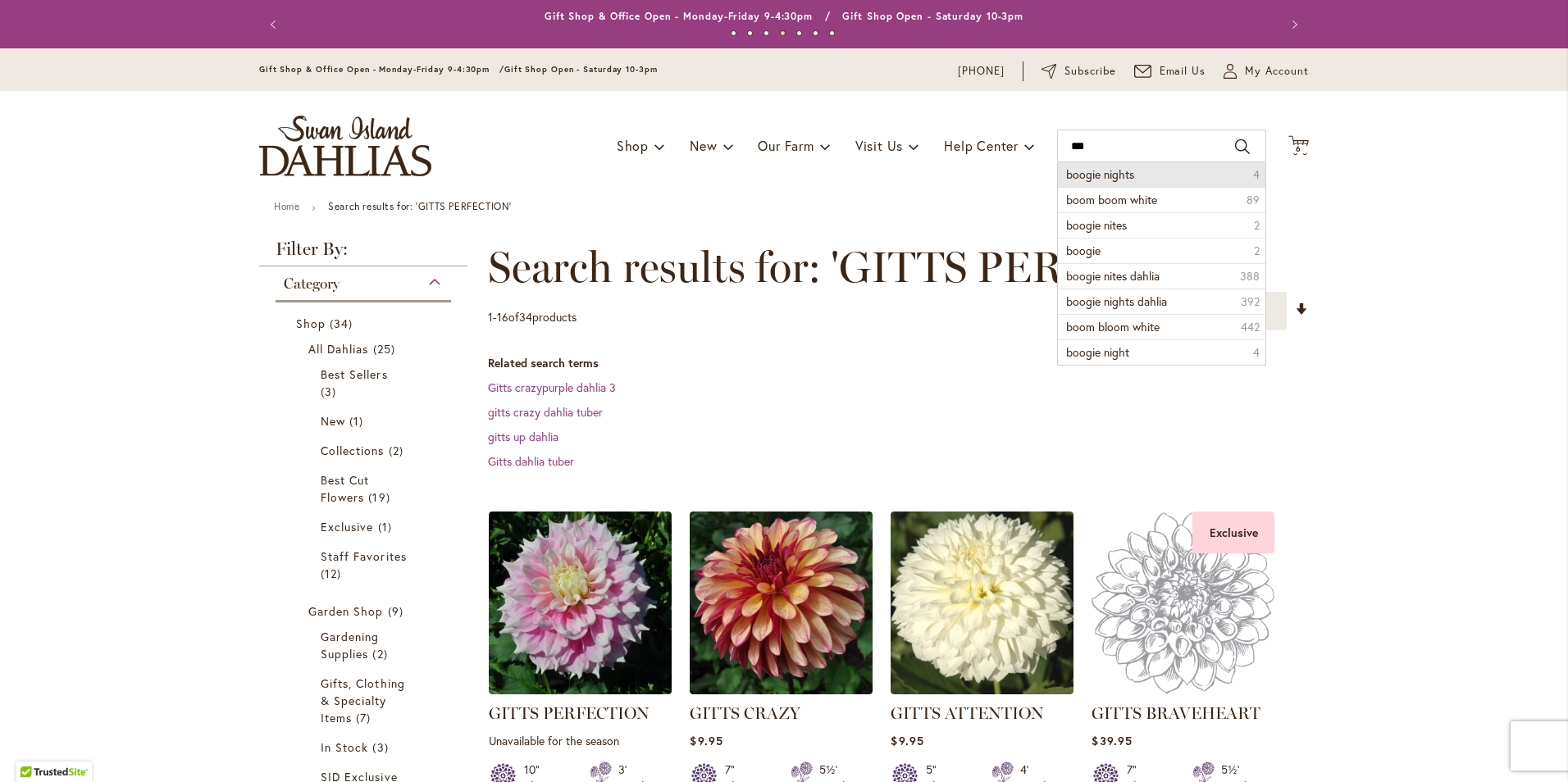 click on "boogie nights" at bounding box center (1100, 174) 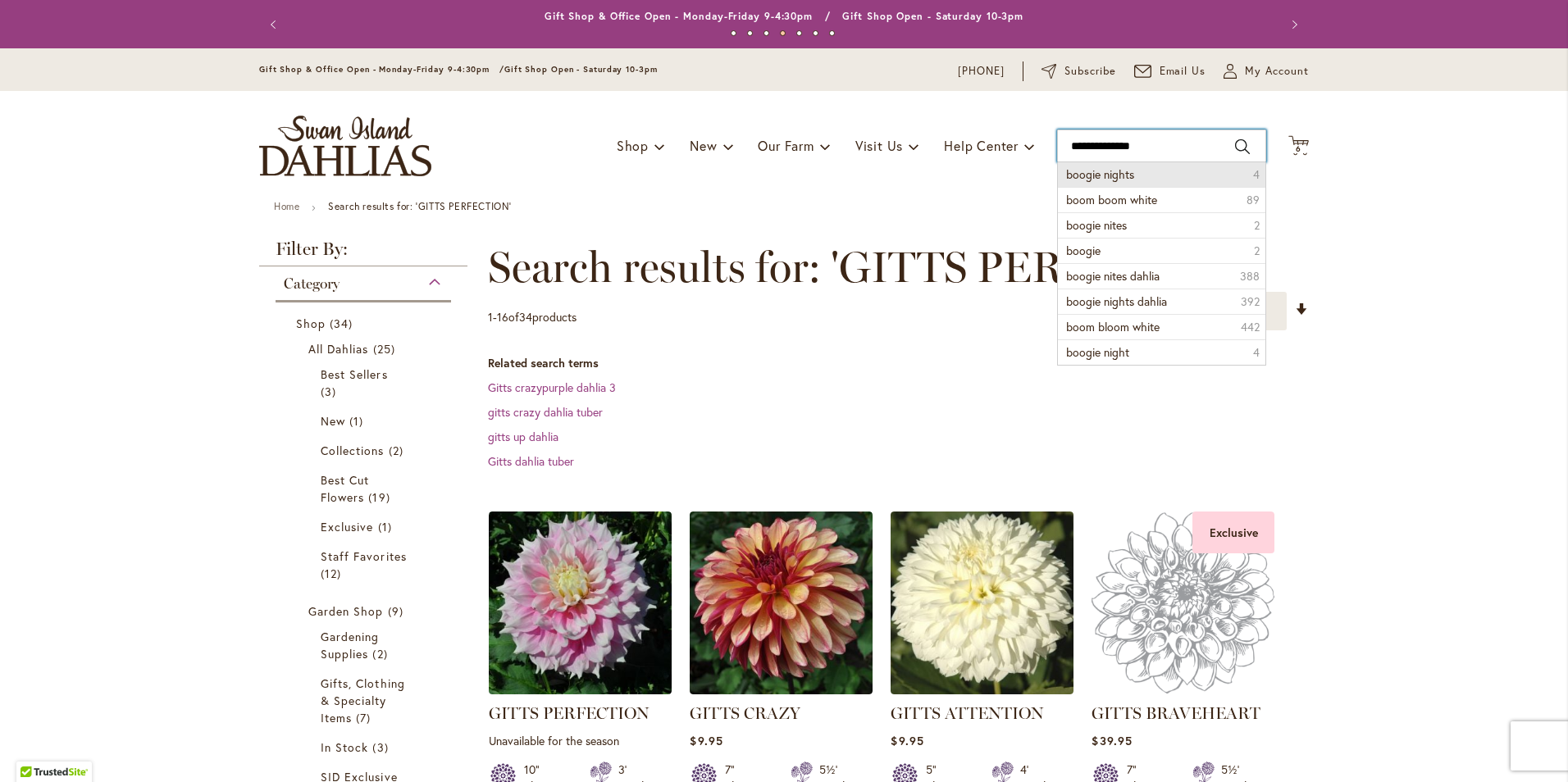 type on "**********" 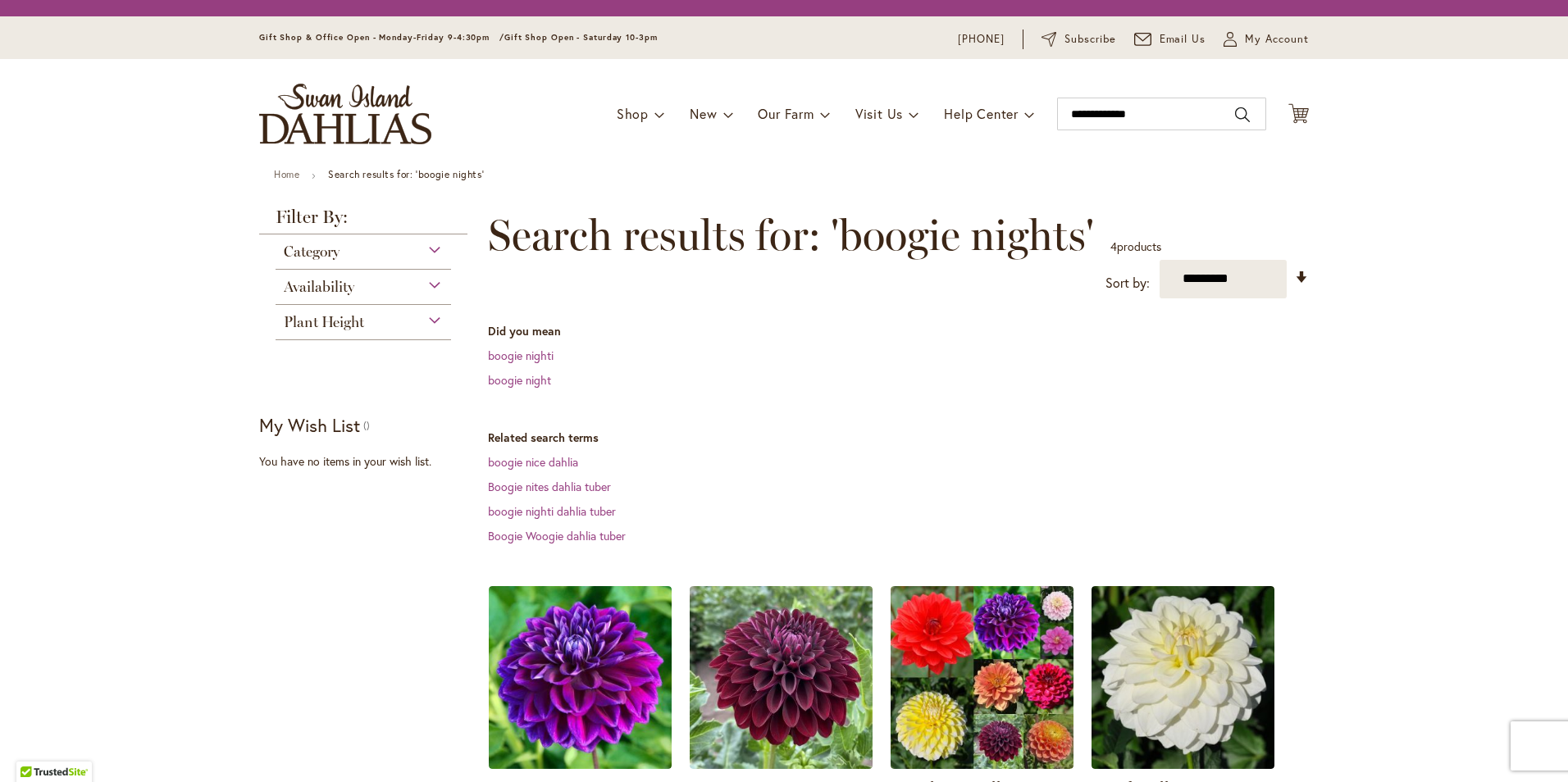scroll, scrollTop: 0, scrollLeft: 0, axis: both 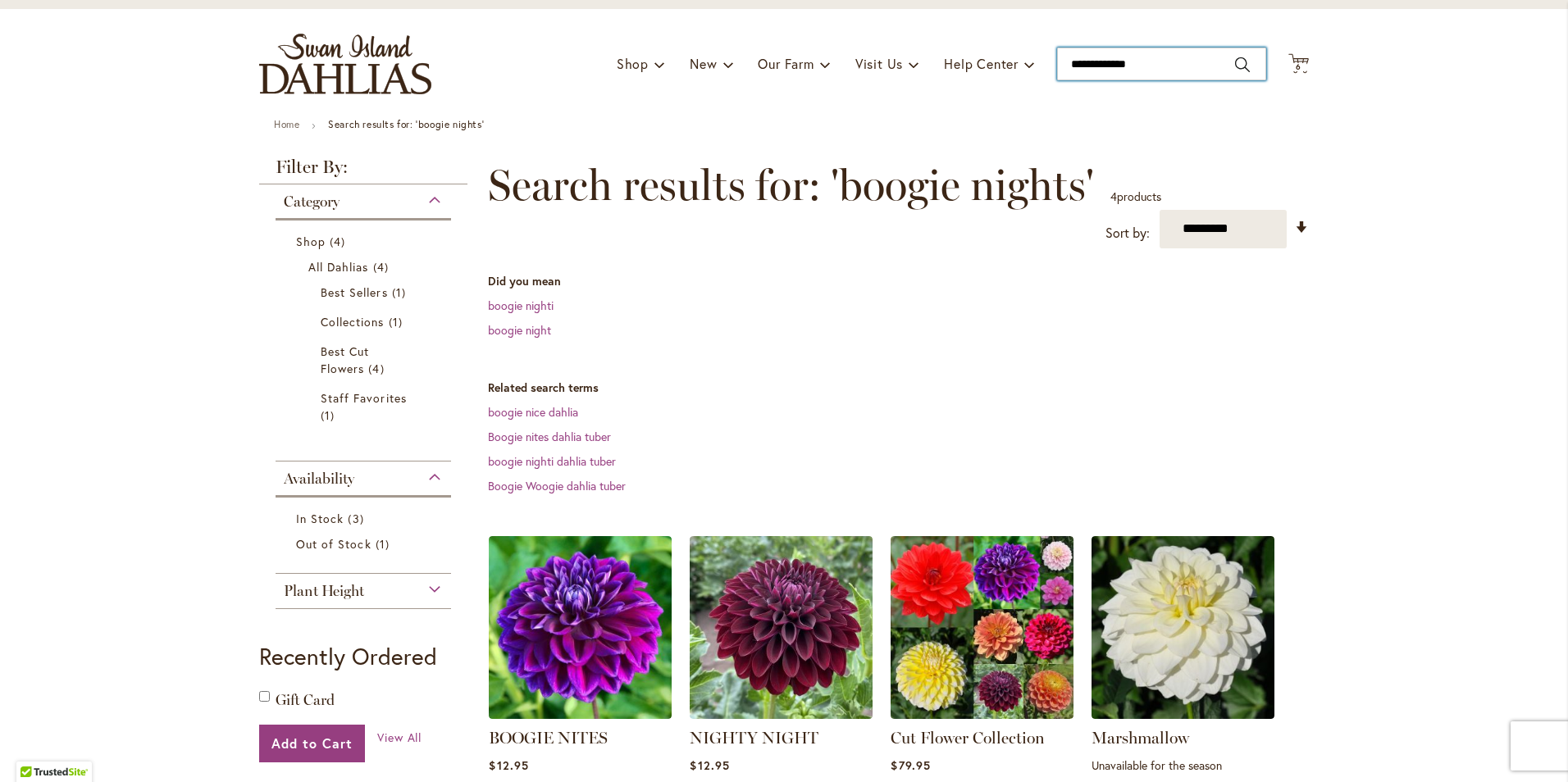 type on "**********" 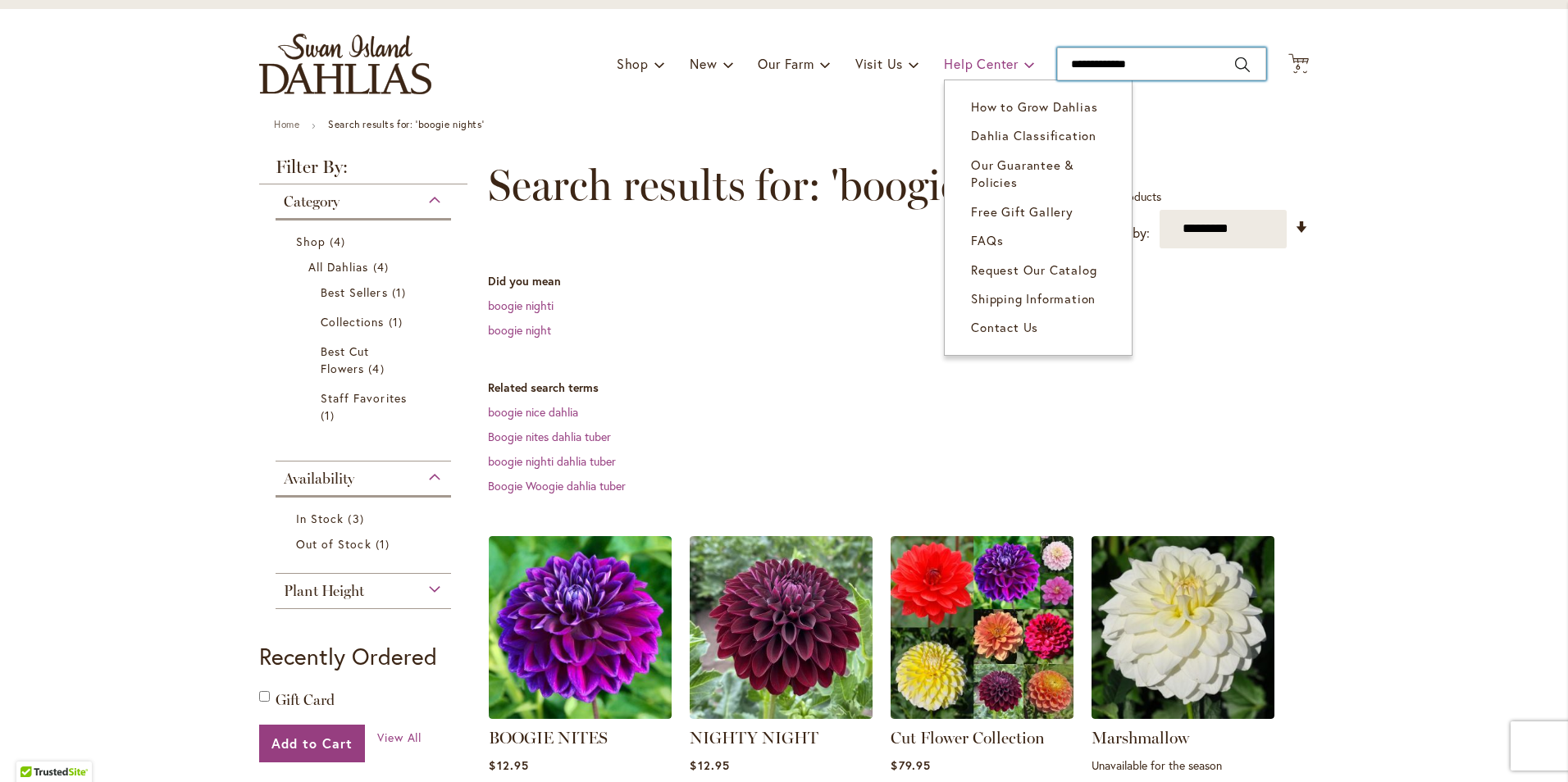 drag, startPoint x: 1152, startPoint y: 61, endPoint x: 987, endPoint y: 66, distance: 165.07574 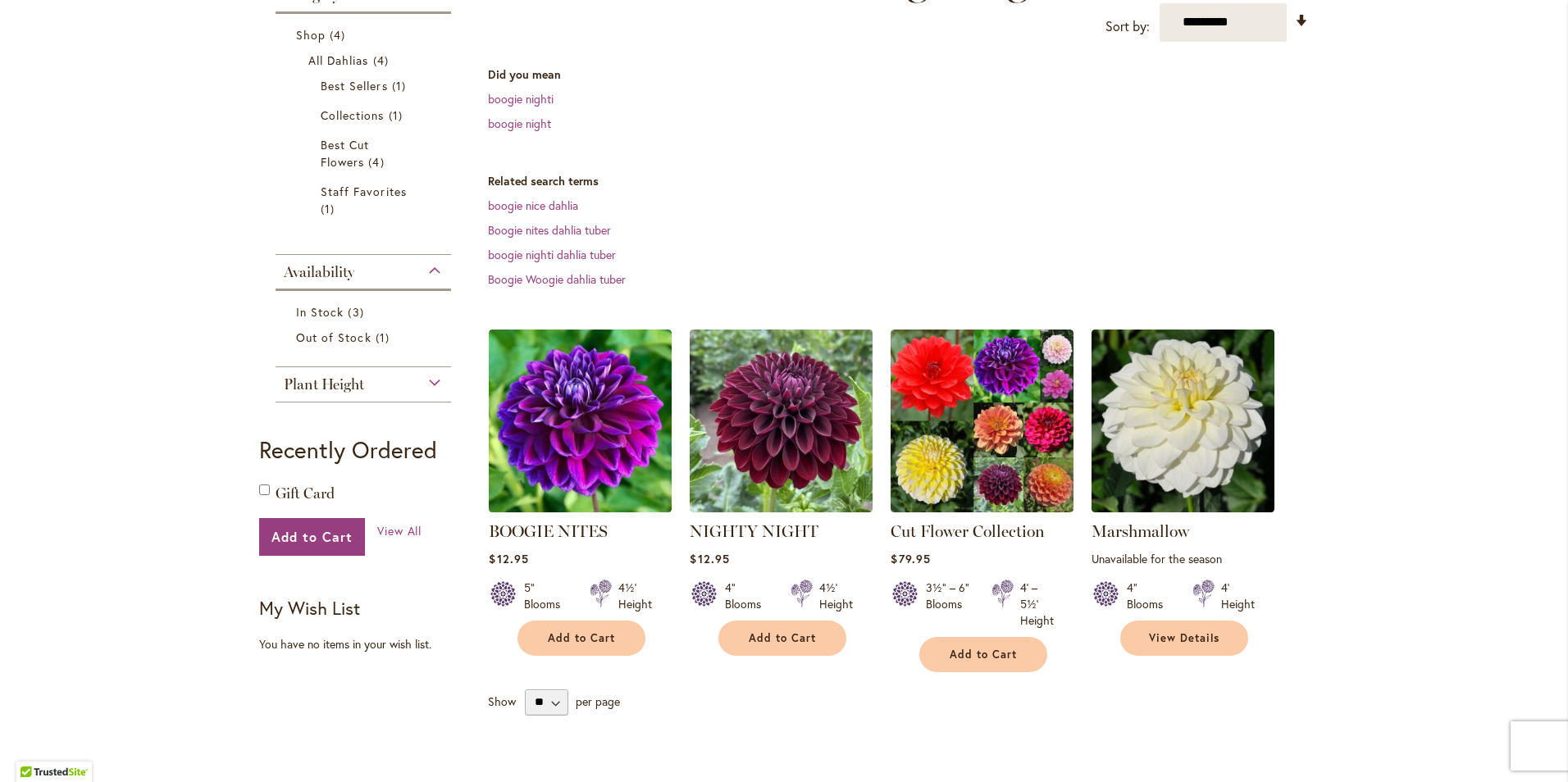 scroll, scrollTop: 82, scrollLeft: 0, axis: vertical 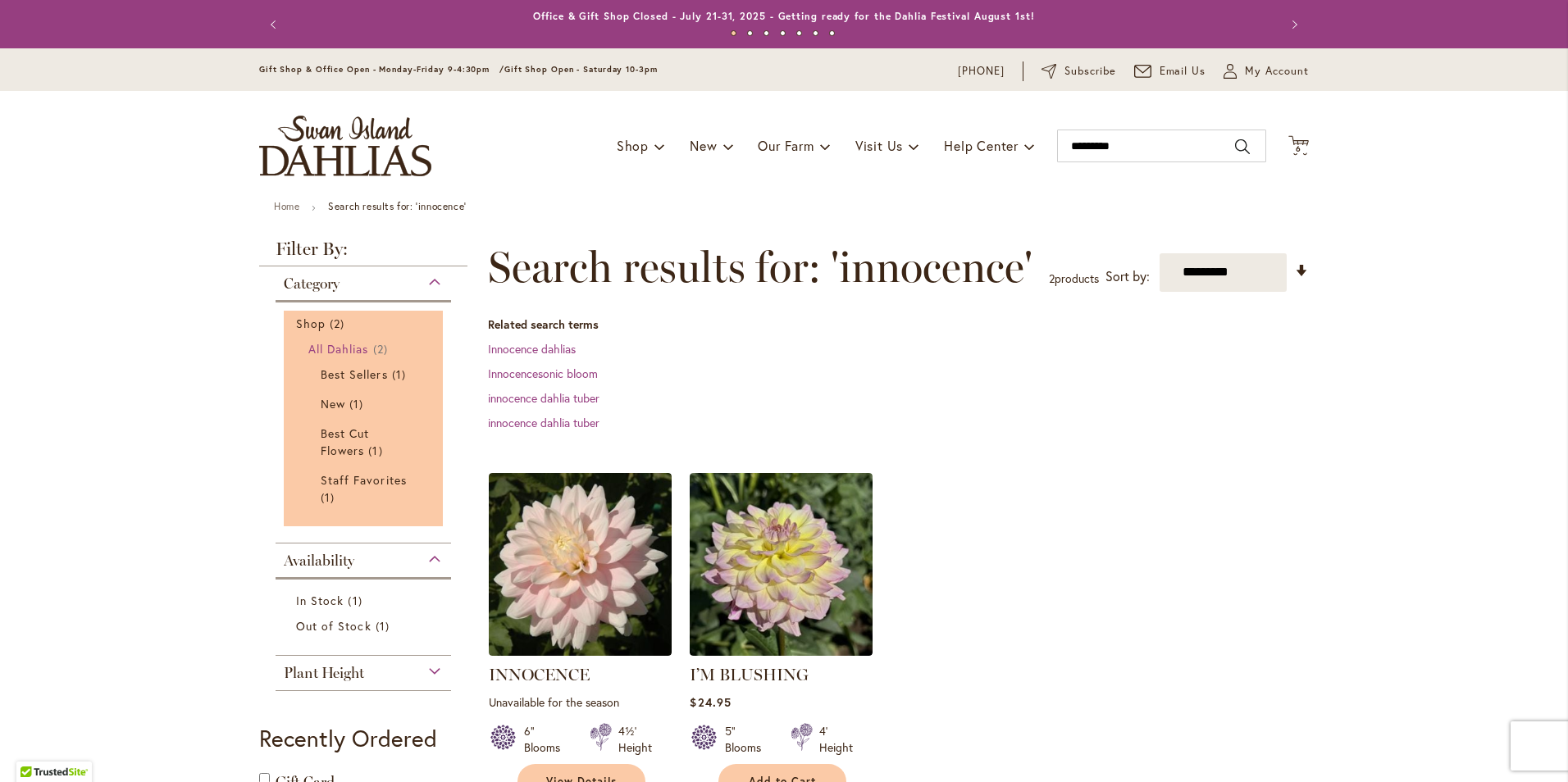 click on "All Dahlias" at bounding box center [339, 348] 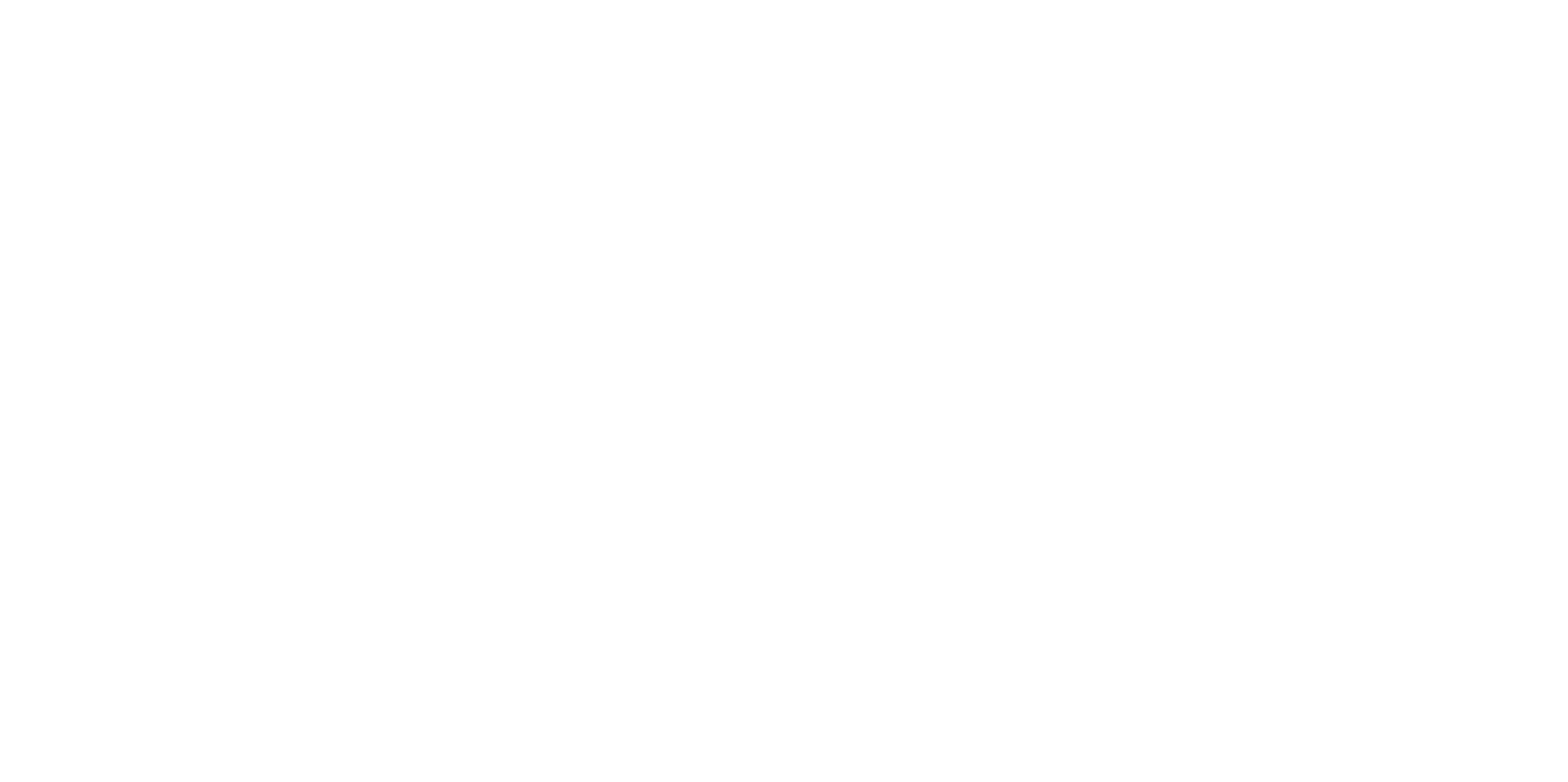 scroll, scrollTop: 0, scrollLeft: 0, axis: both 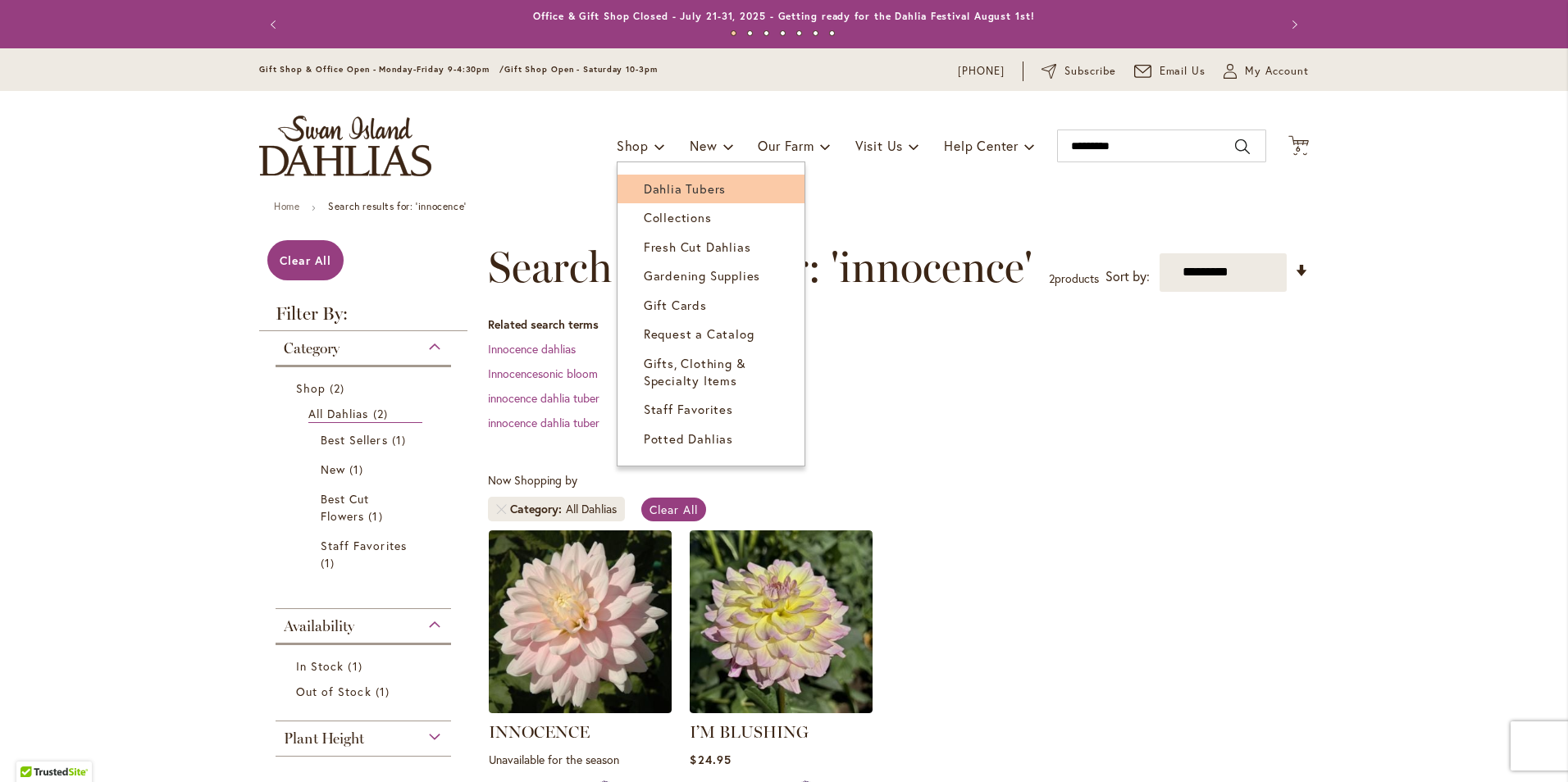 click on "Dahlia Tubers" at bounding box center [685, 189] 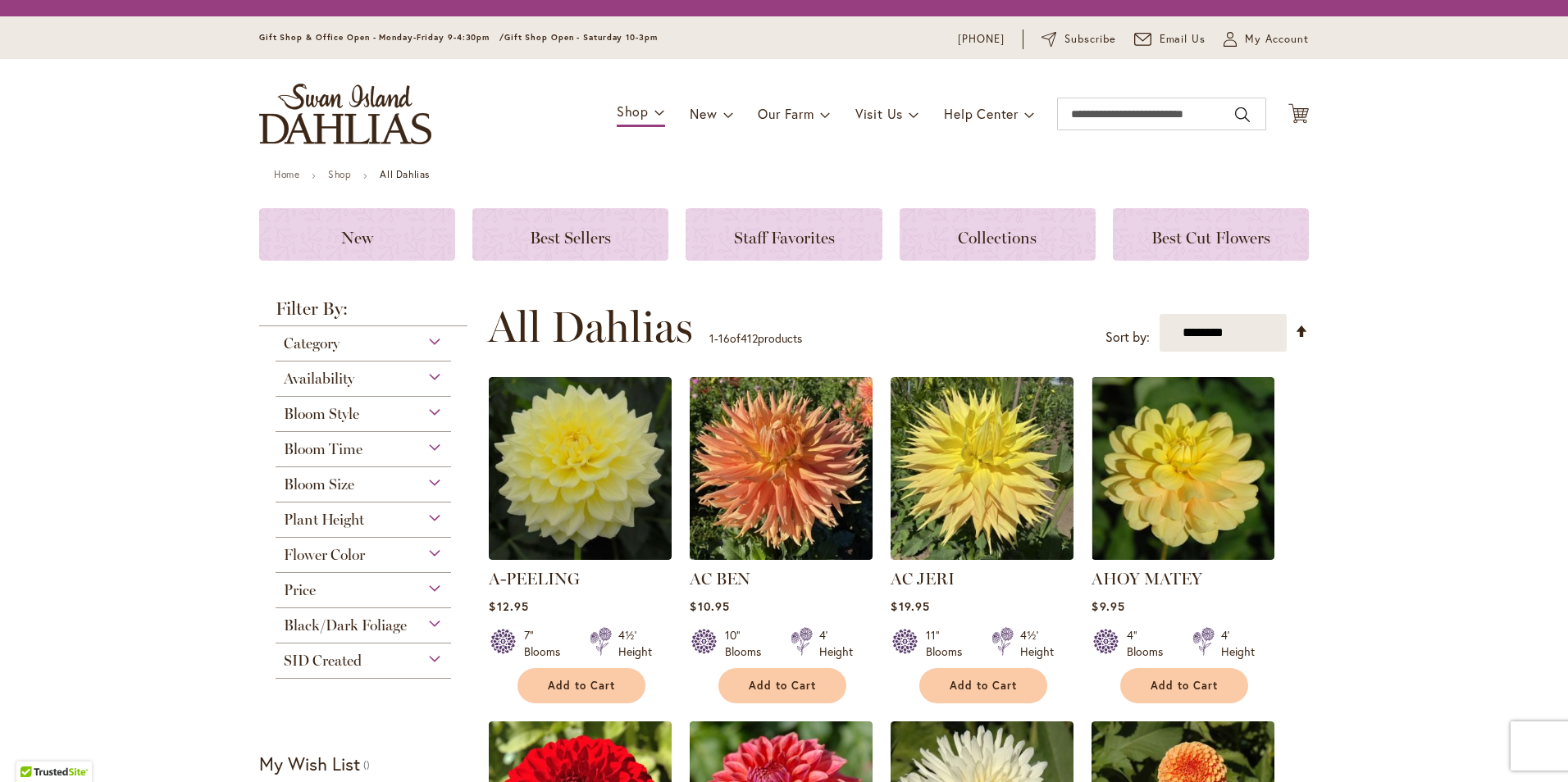 scroll, scrollTop: 0, scrollLeft: 0, axis: both 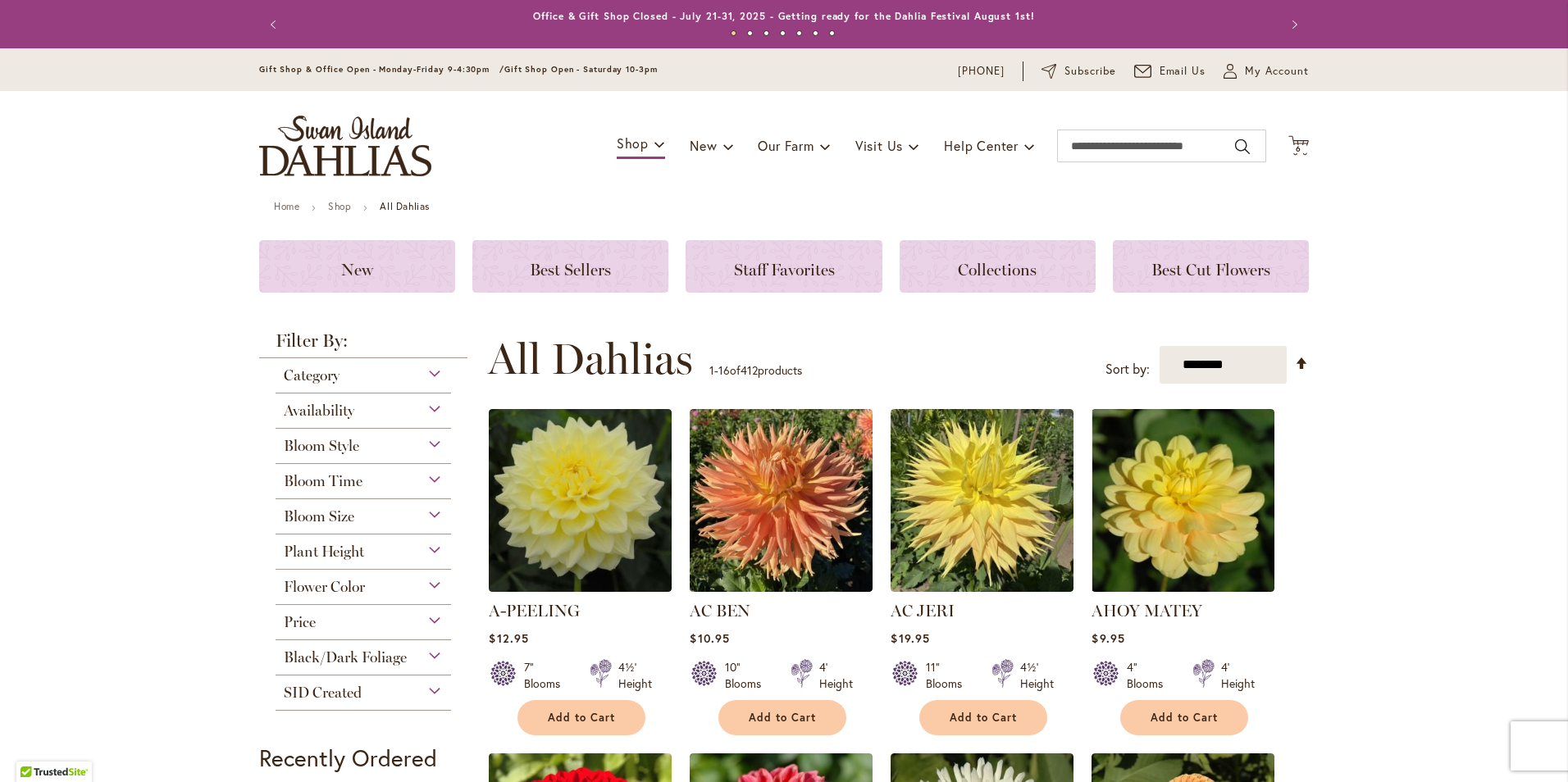 click on "Flower Color" at bounding box center [363, 583] 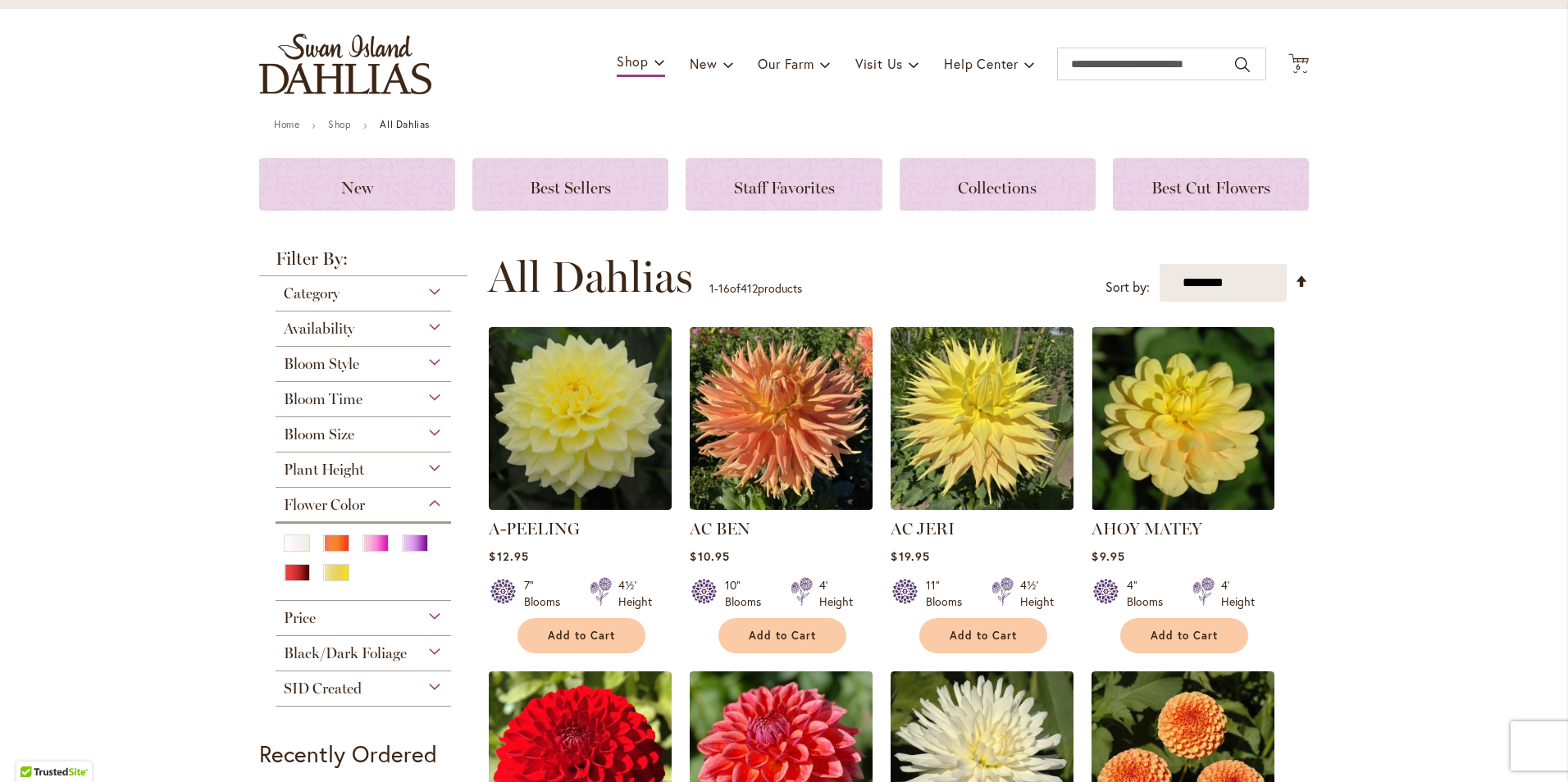 scroll, scrollTop: 164, scrollLeft: 0, axis: vertical 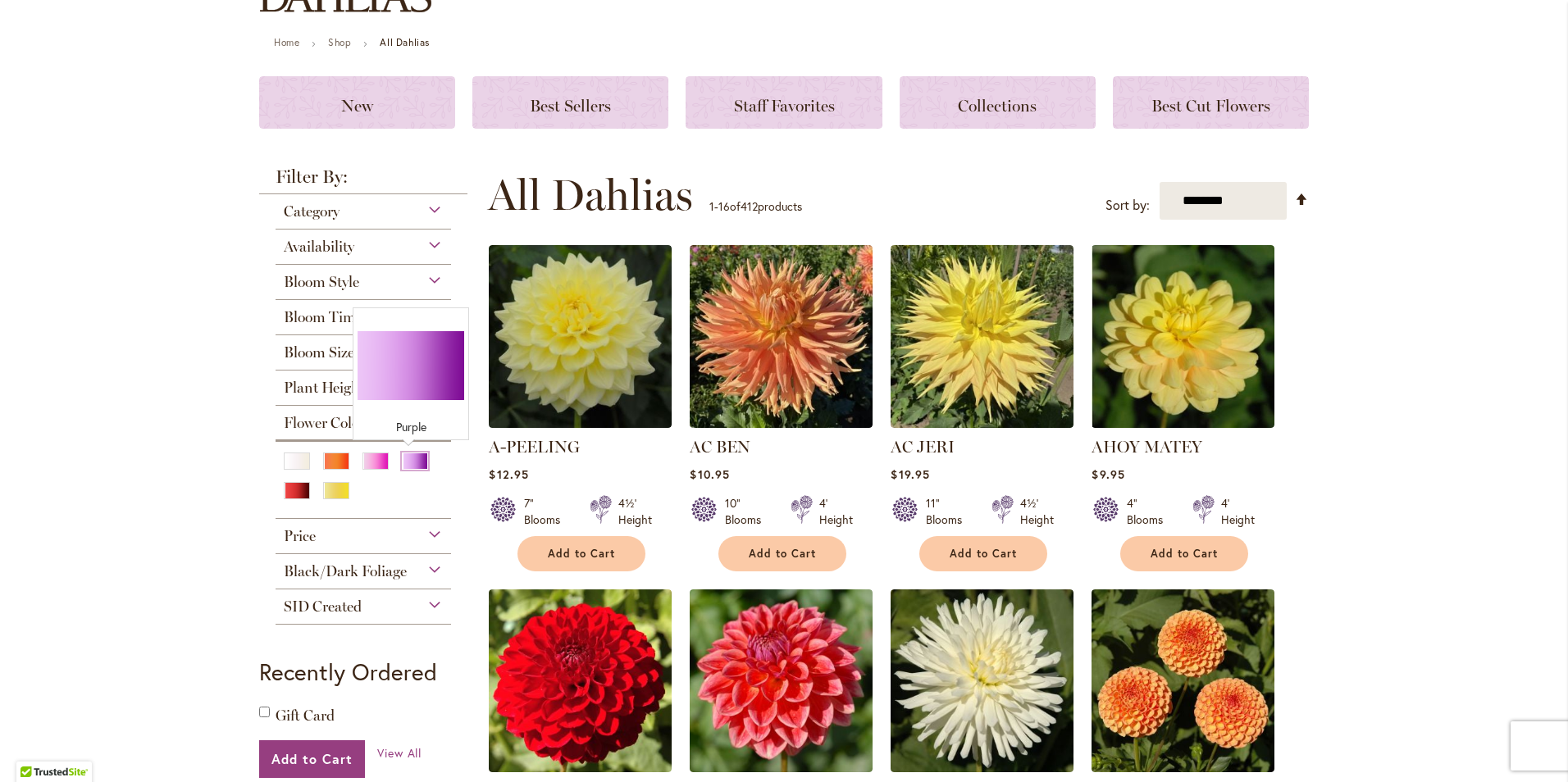 click at bounding box center (415, 461) 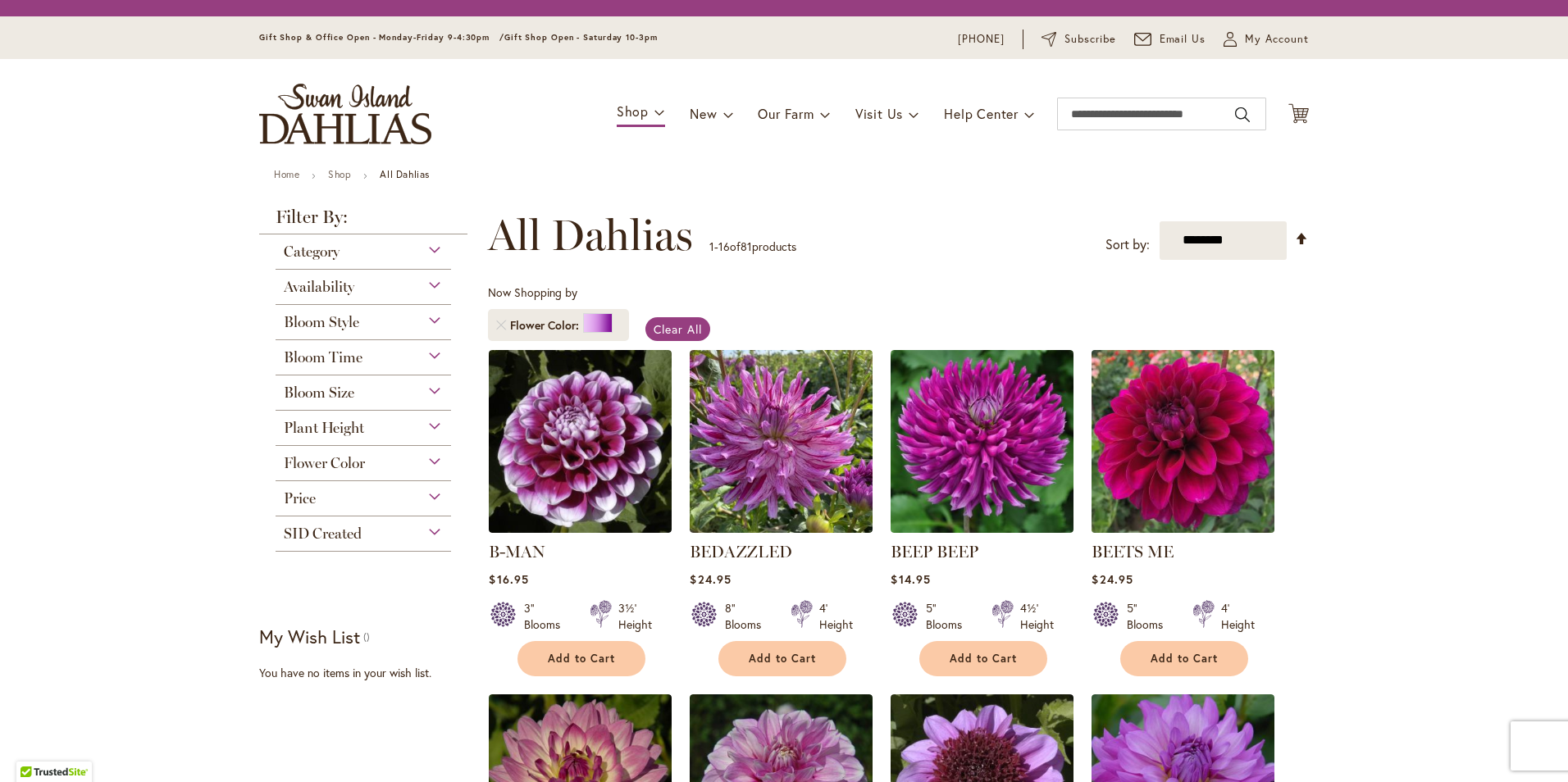 scroll, scrollTop: 0, scrollLeft: 0, axis: both 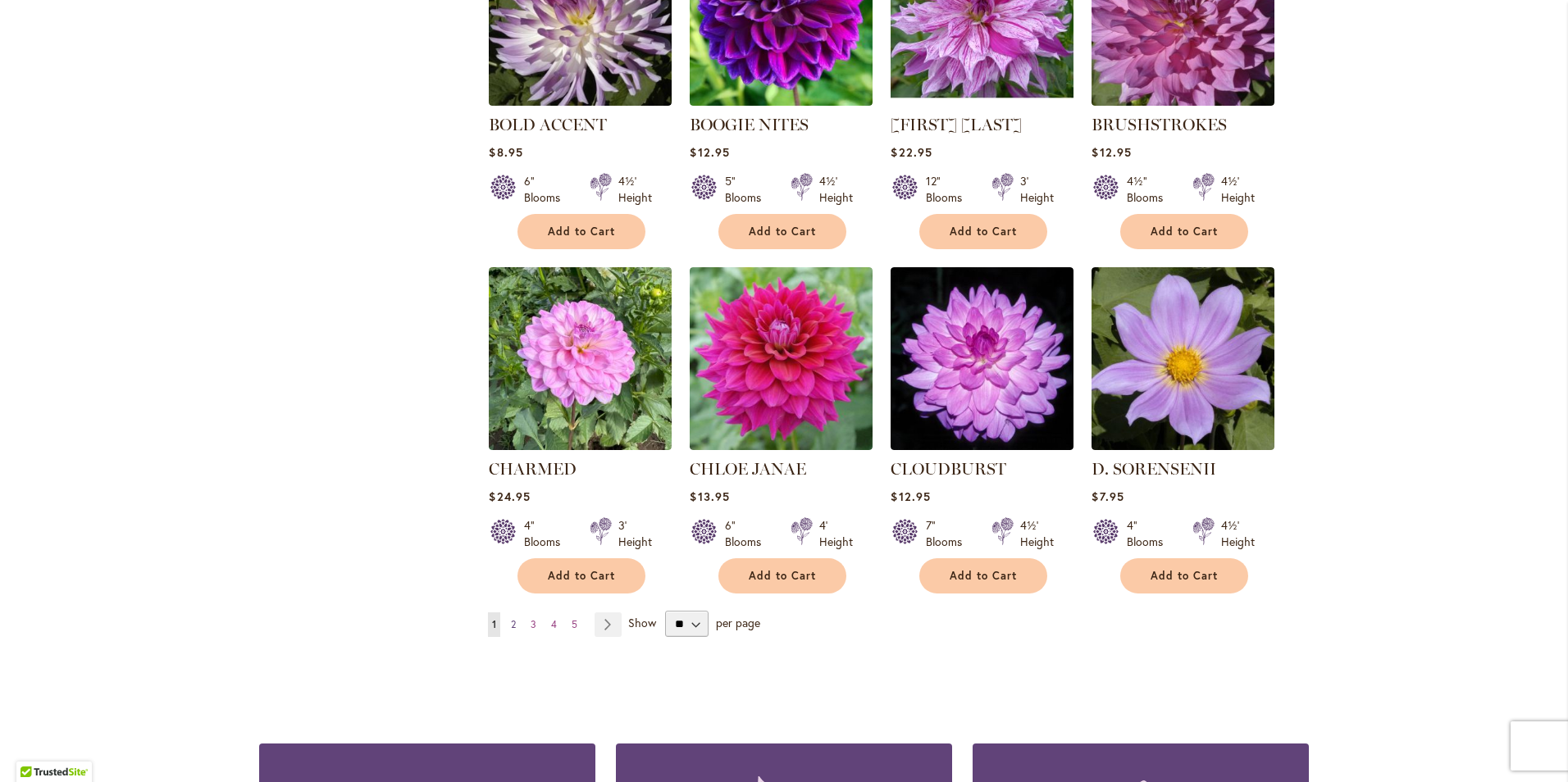 click on "2" at bounding box center [513, 624] 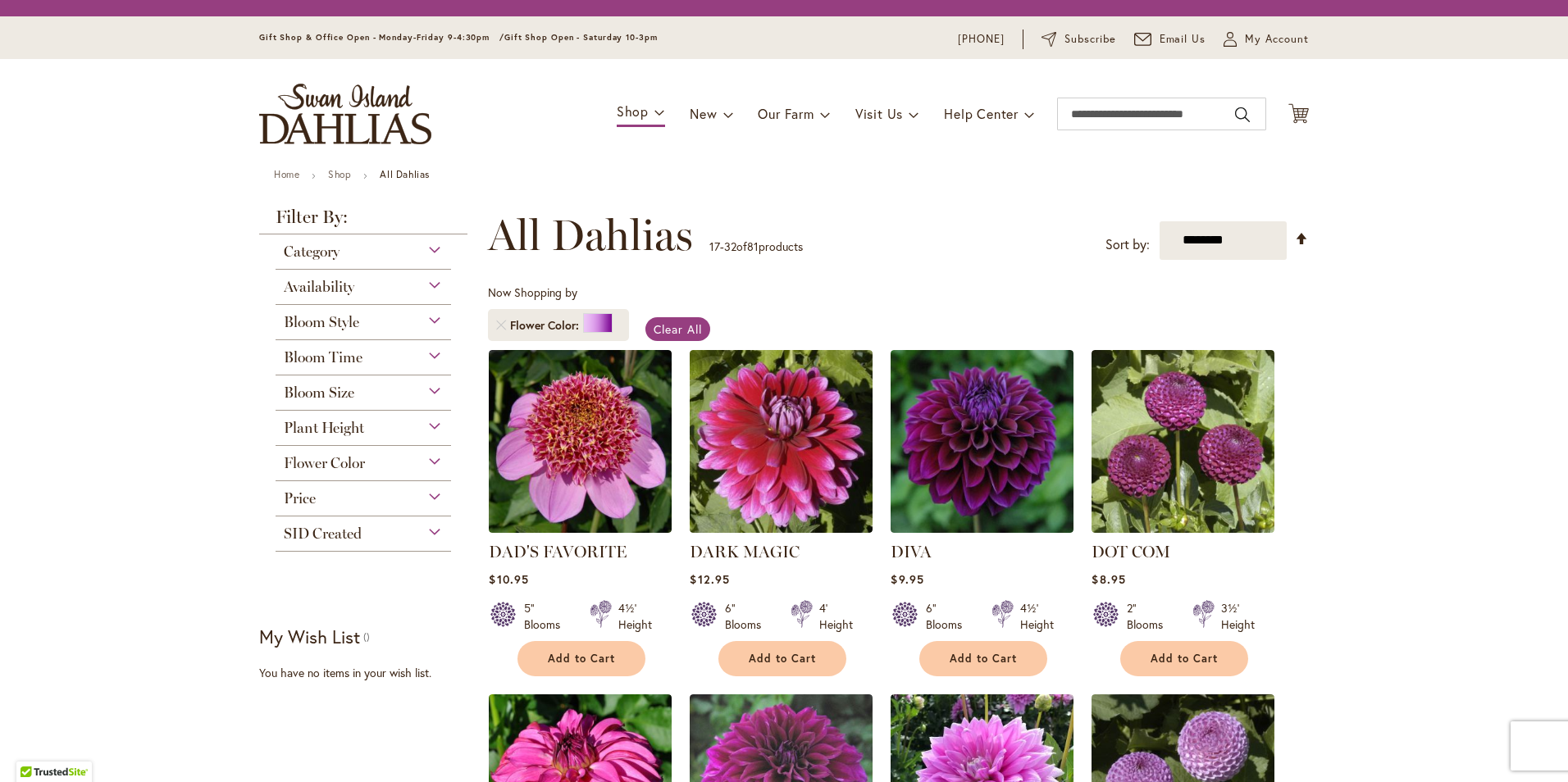 scroll, scrollTop: 0, scrollLeft: 0, axis: both 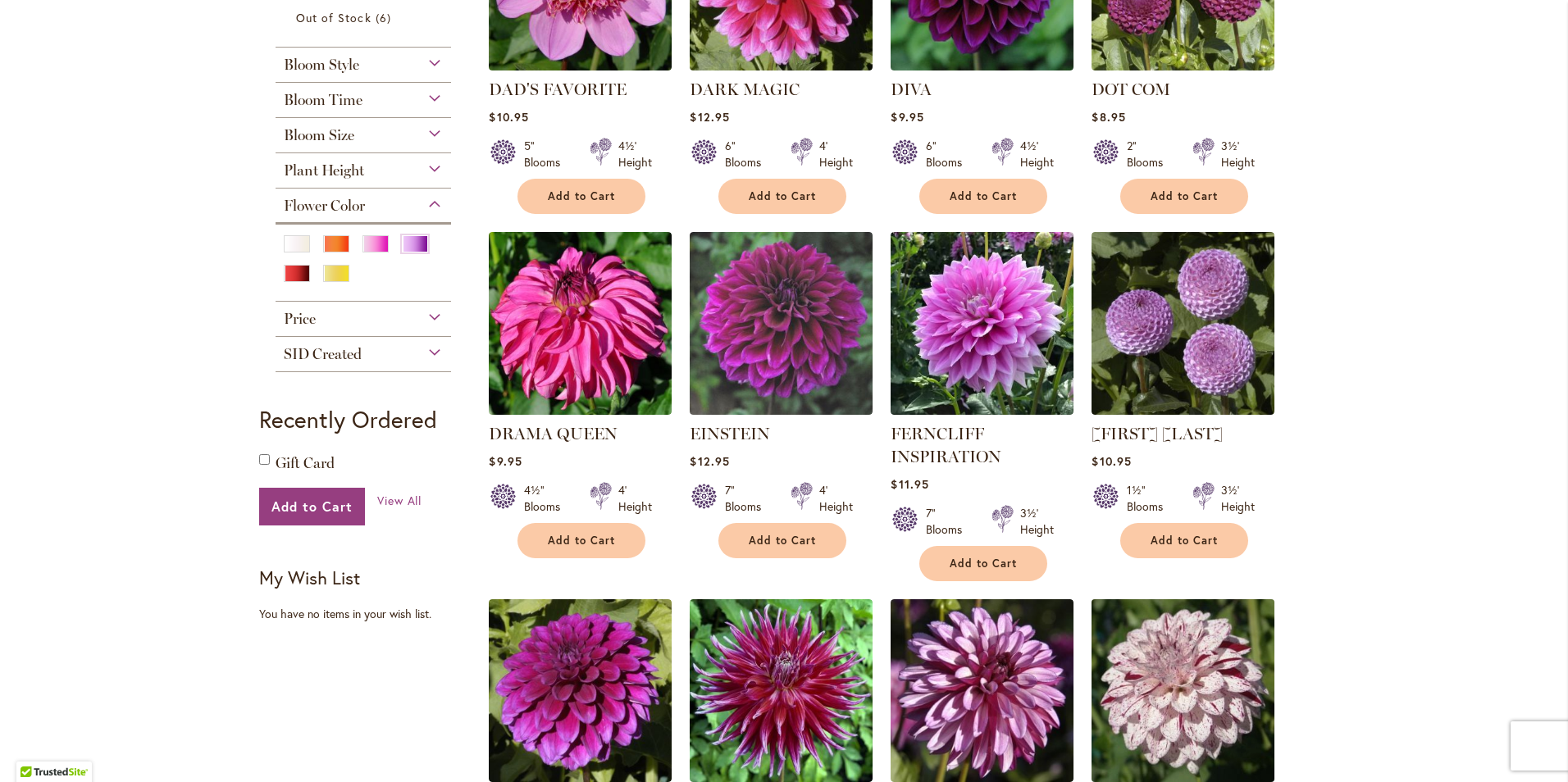 drag, startPoint x: 1115, startPoint y: 500, endPoint x: 1096, endPoint y: 507, distance: 20.248457 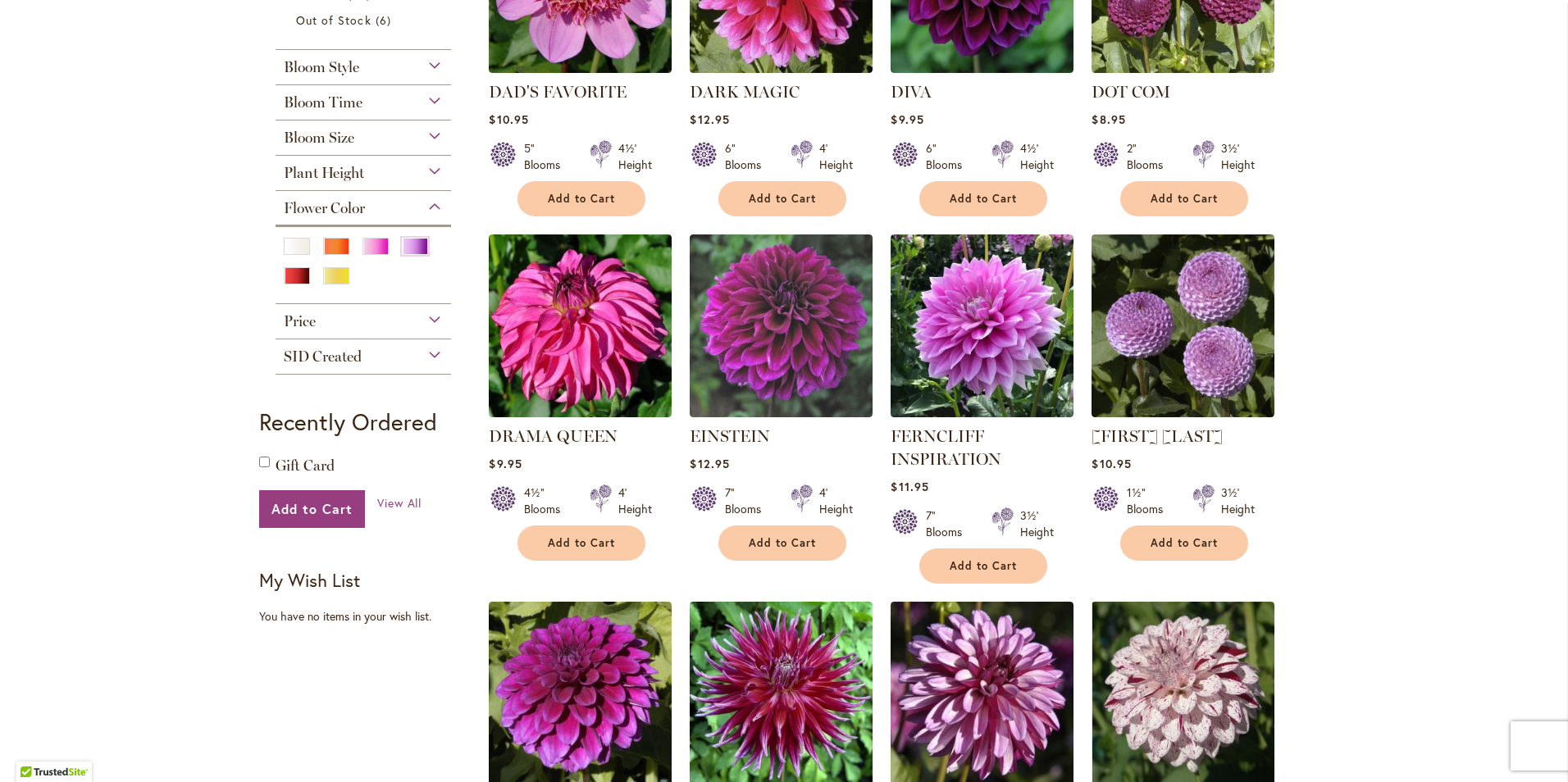 drag, startPoint x: 1096, startPoint y: 507, endPoint x: 1424, endPoint y: 445, distance: 333.80833 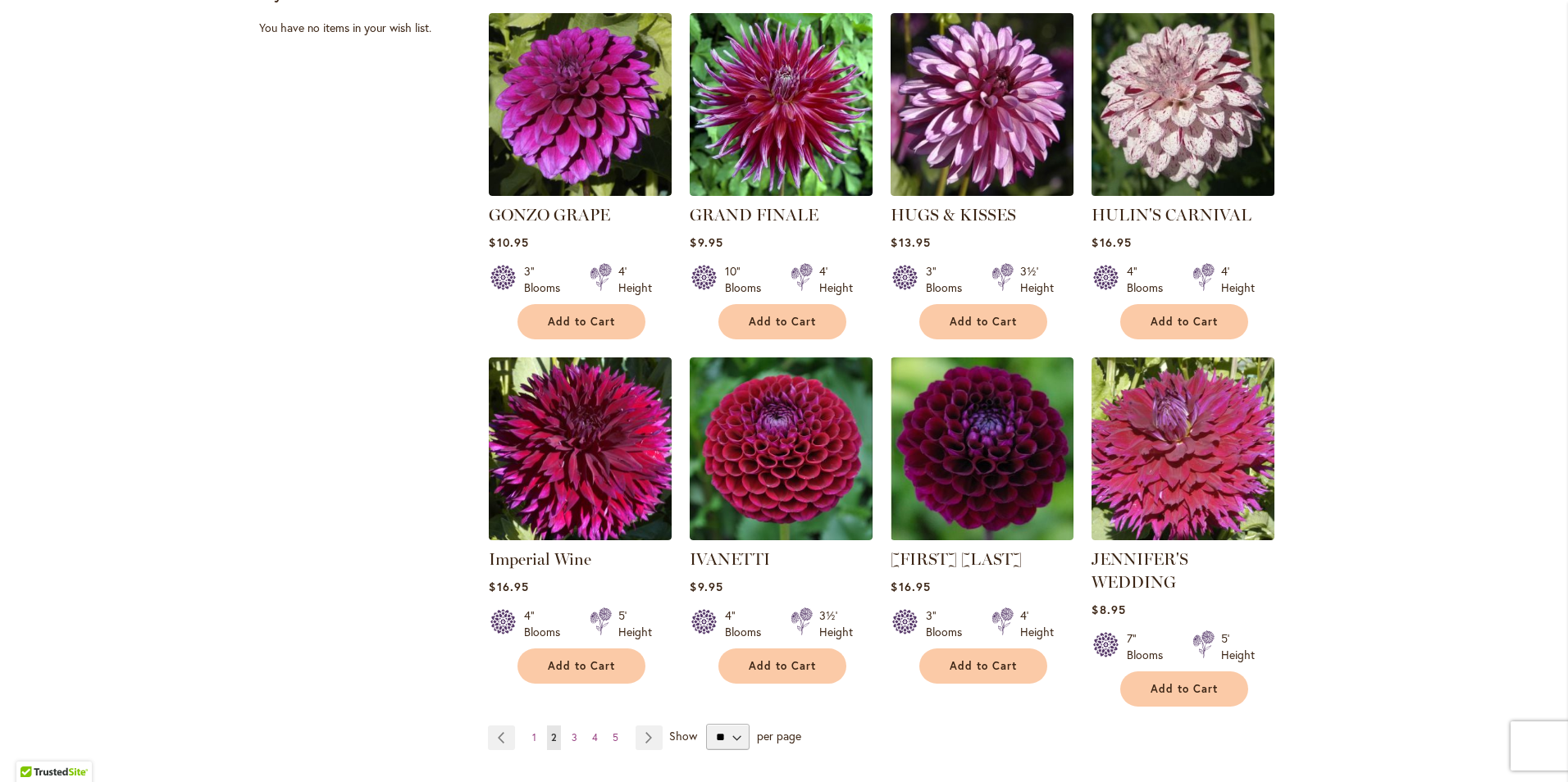 scroll, scrollTop: 1148, scrollLeft: 0, axis: vertical 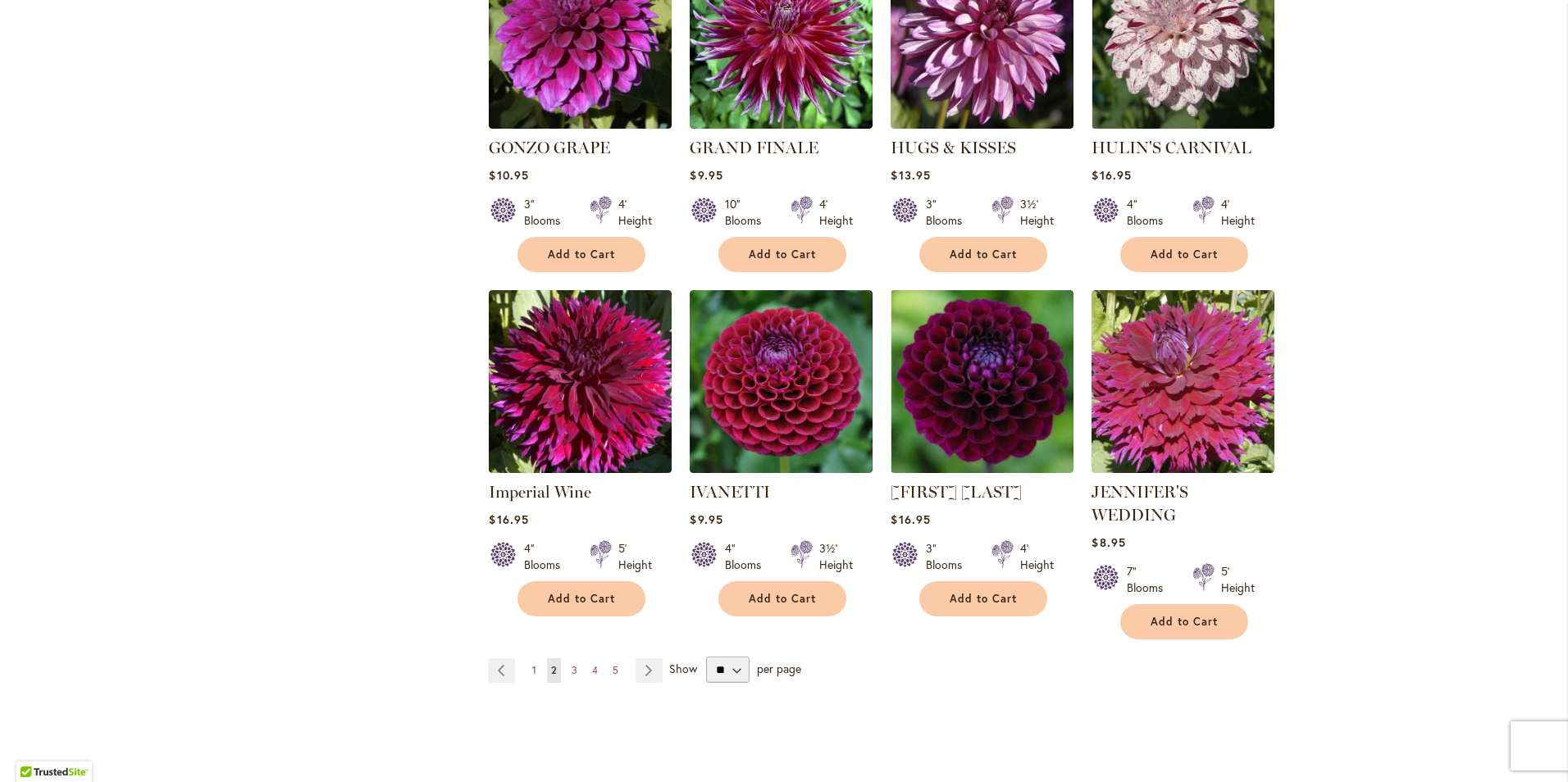 click on "1" at bounding box center (534, 670) 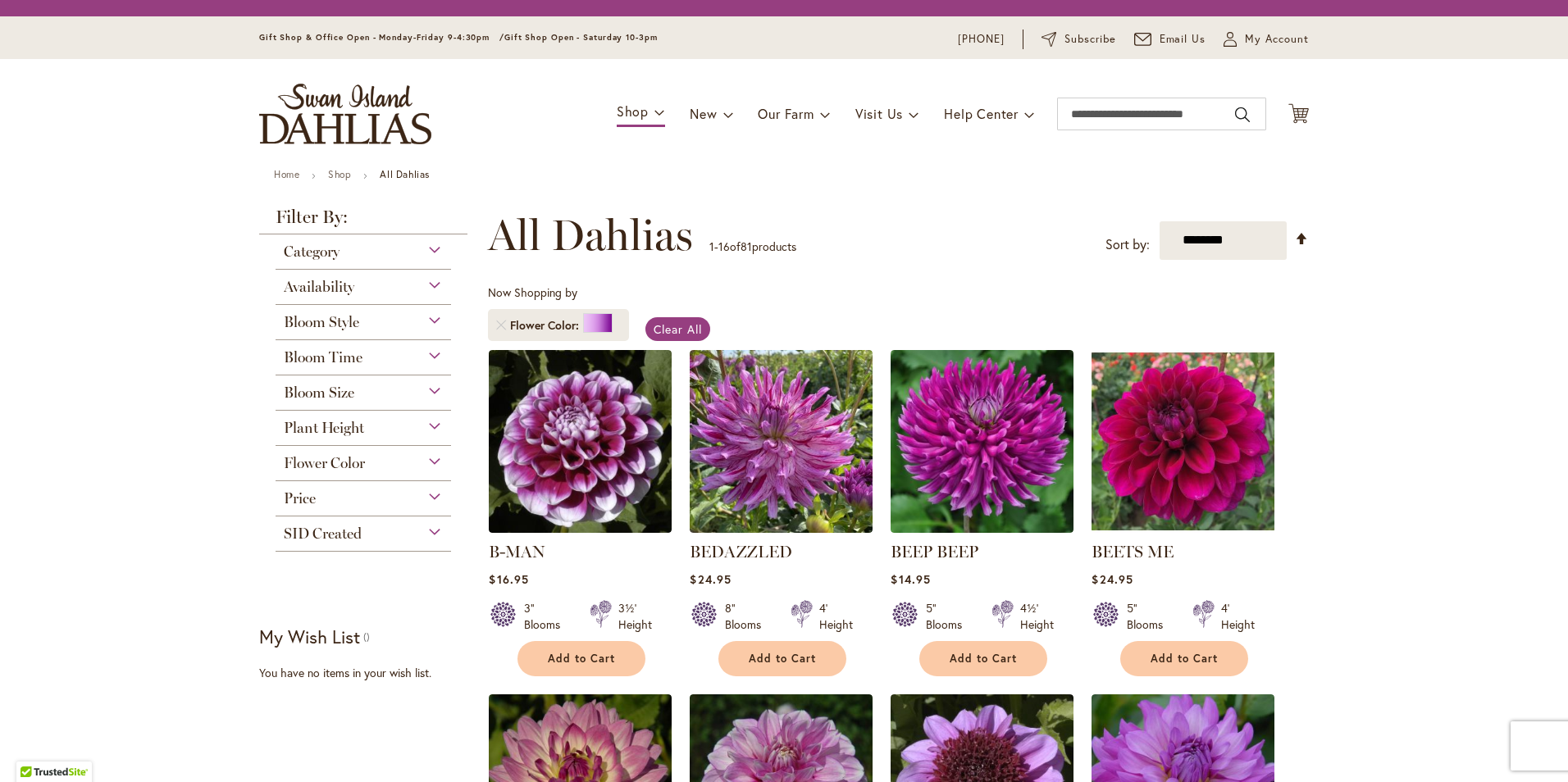 scroll, scrollTop: 0, scrollLeft: 0, axis: both 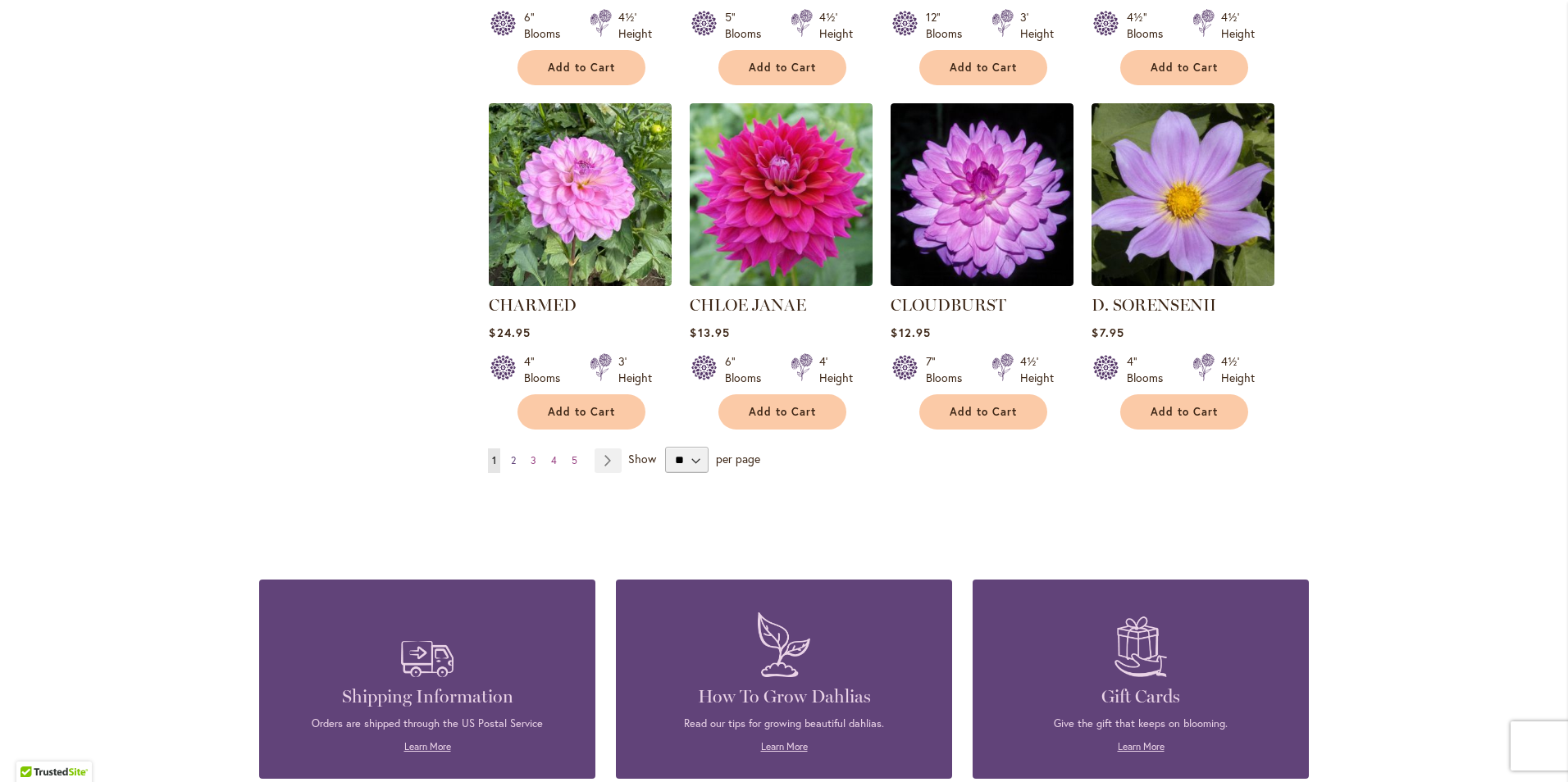 click on "Page
2" at bounding box center (513, 461) 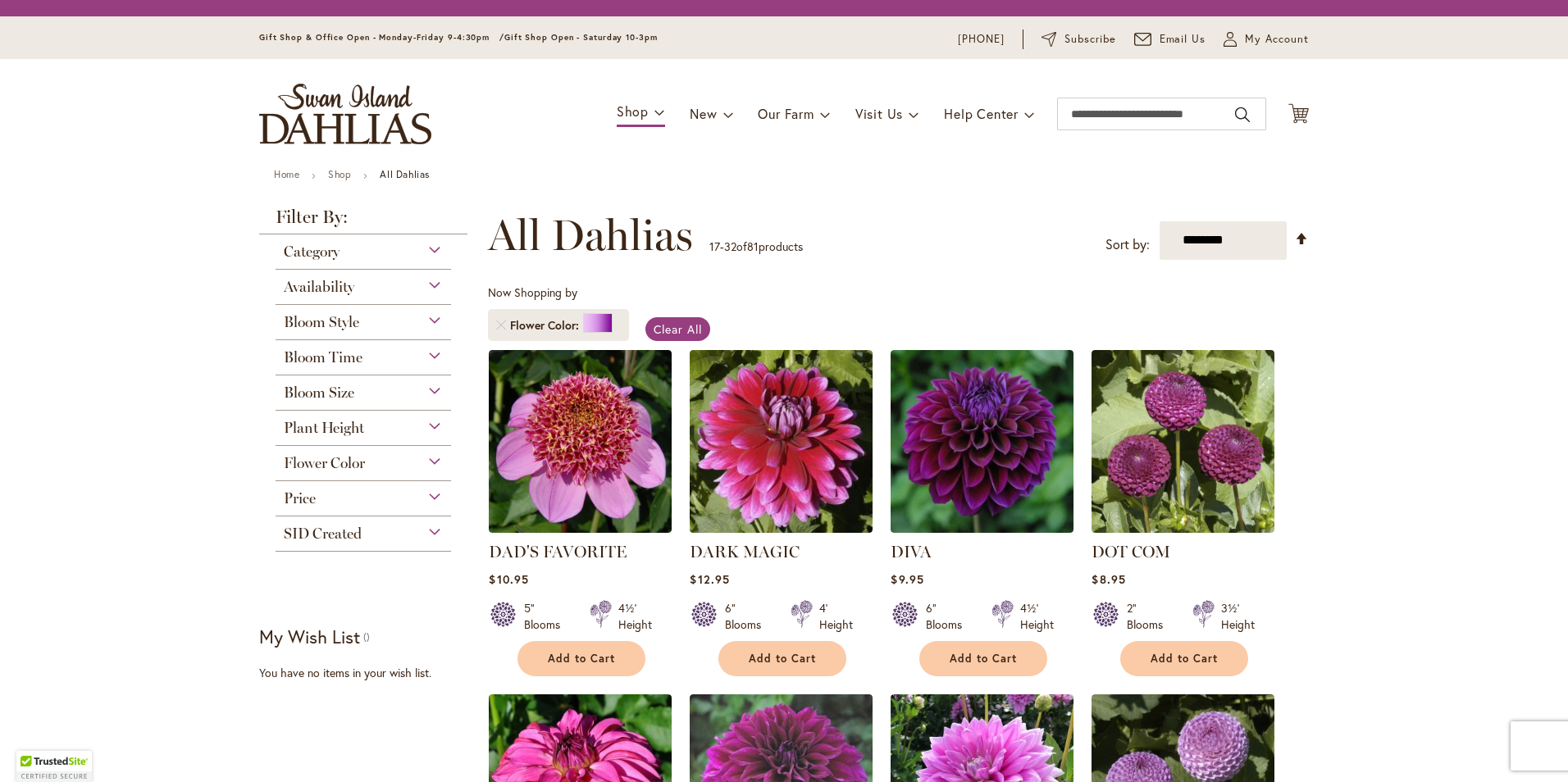 scroll, scrollTop: 0, scrollLeft: 0, axis: both 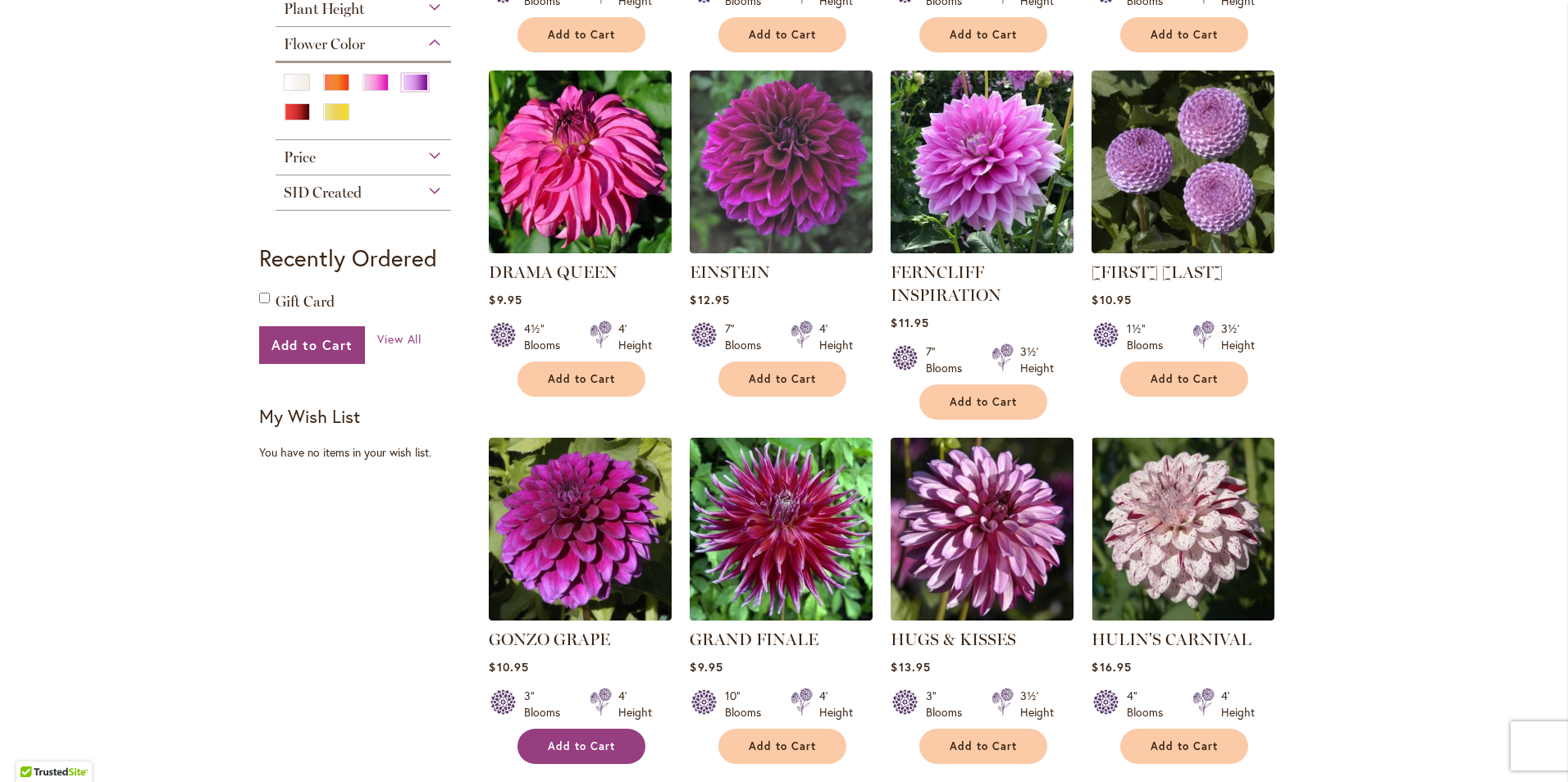click on "Add to Cart" at bounding box center (581, 746) 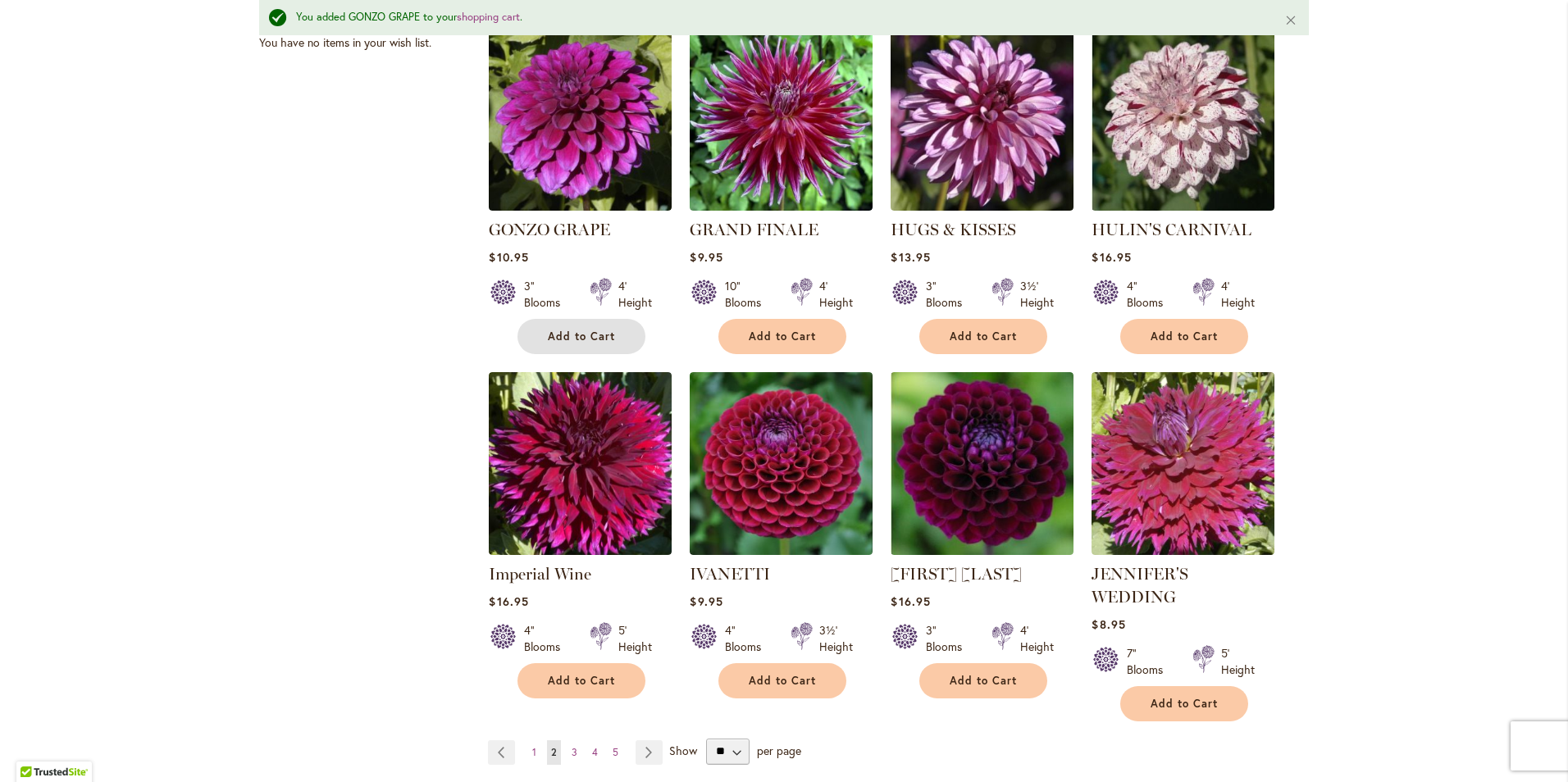 scroll, scrollTop: 1191, scrollLeft: 0, axis: vertical 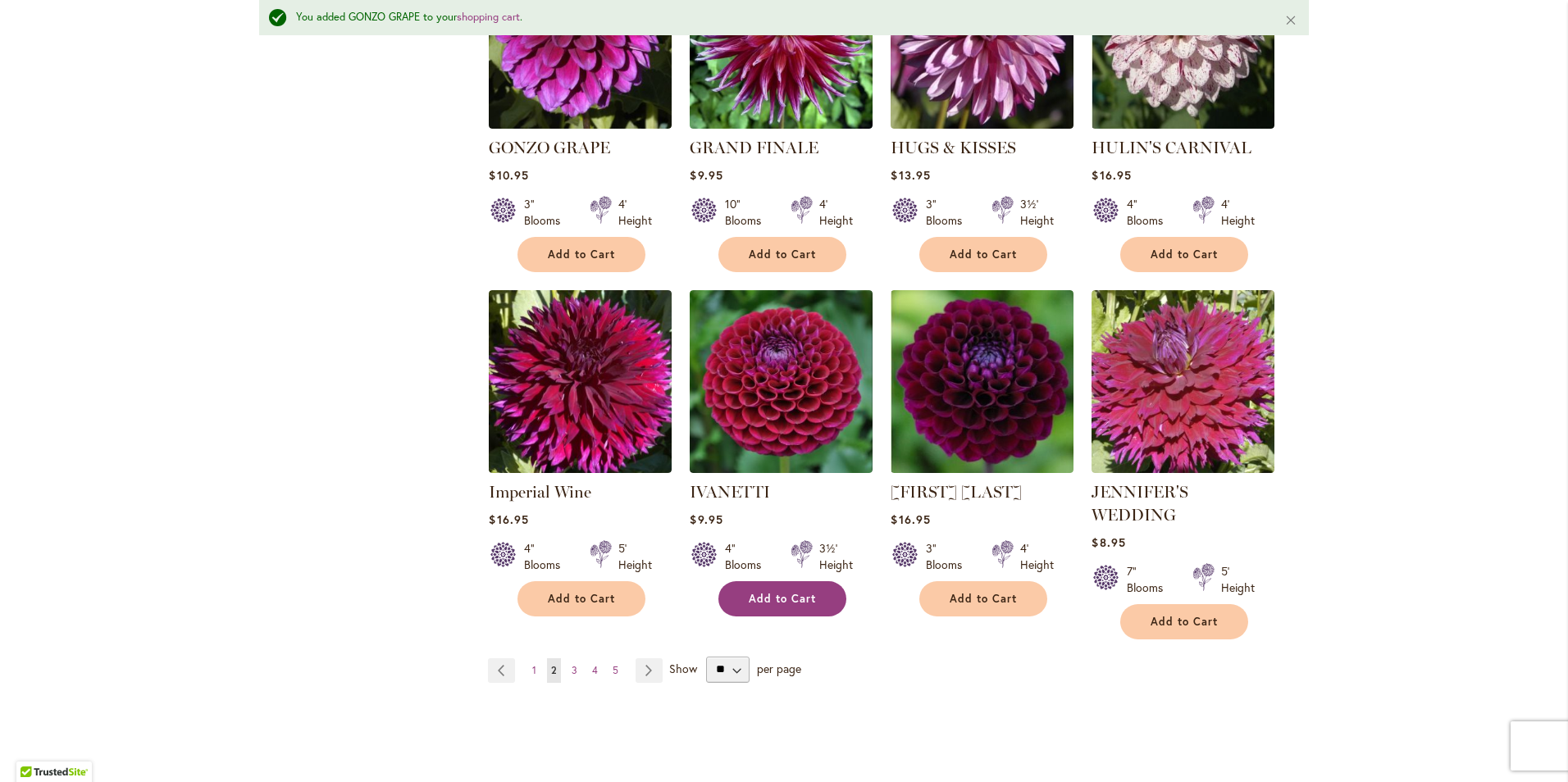 click on "Add to Cart" at bounding box center (782, 598) 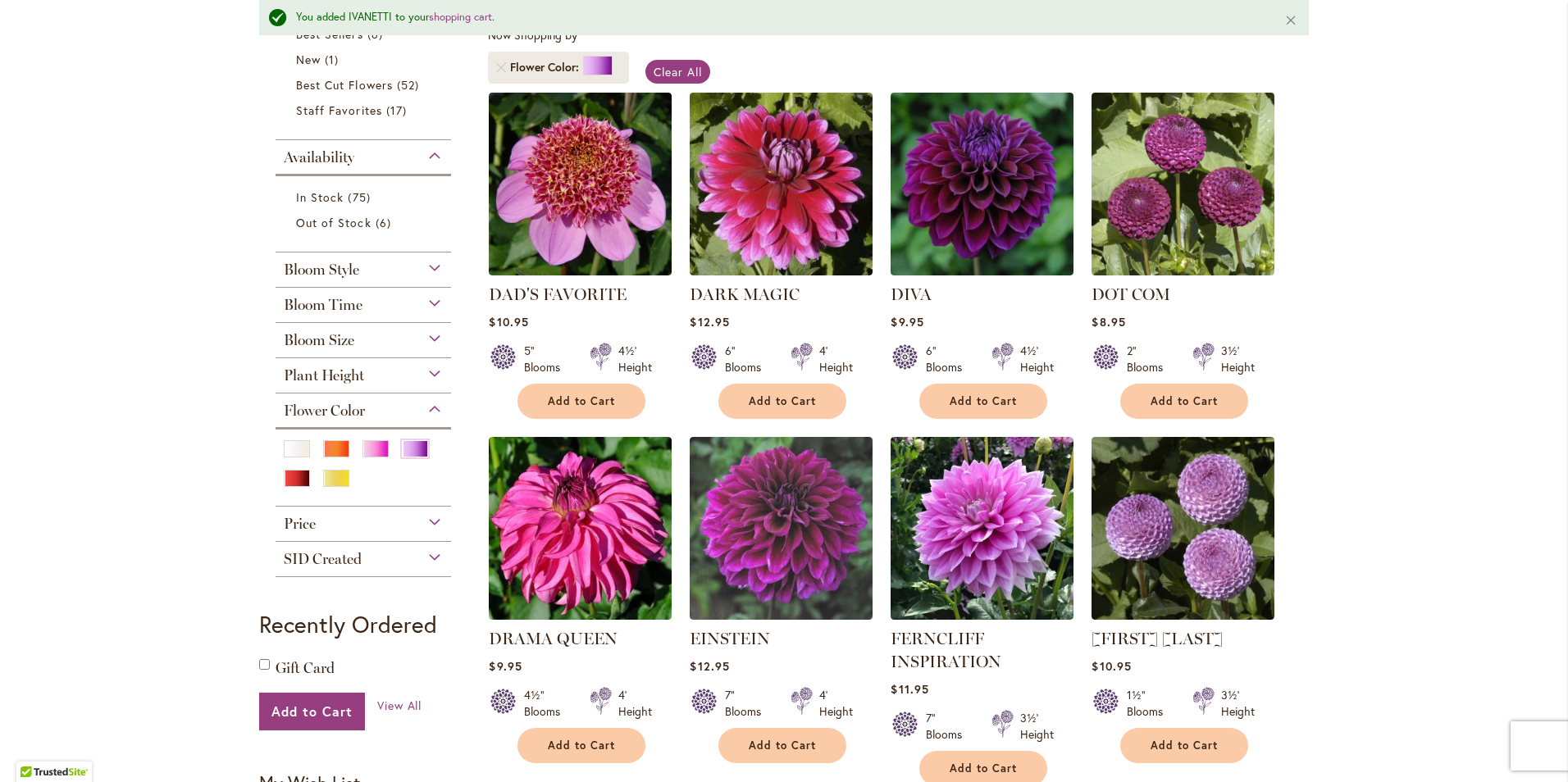 scroll, scrollTop: 371, scrollLeft: 0, axis: vertical 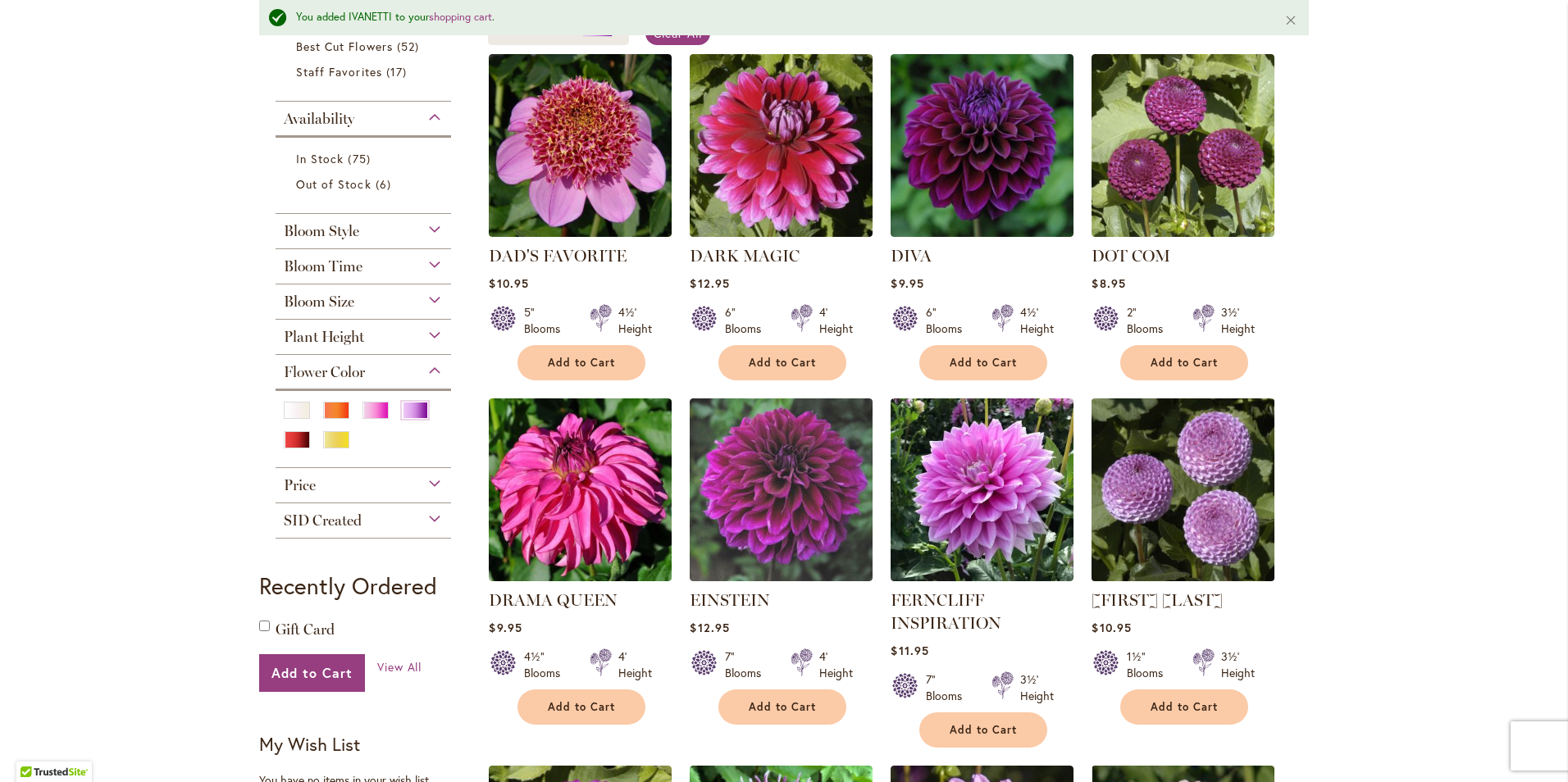 click at bounding box center (1183, 489) 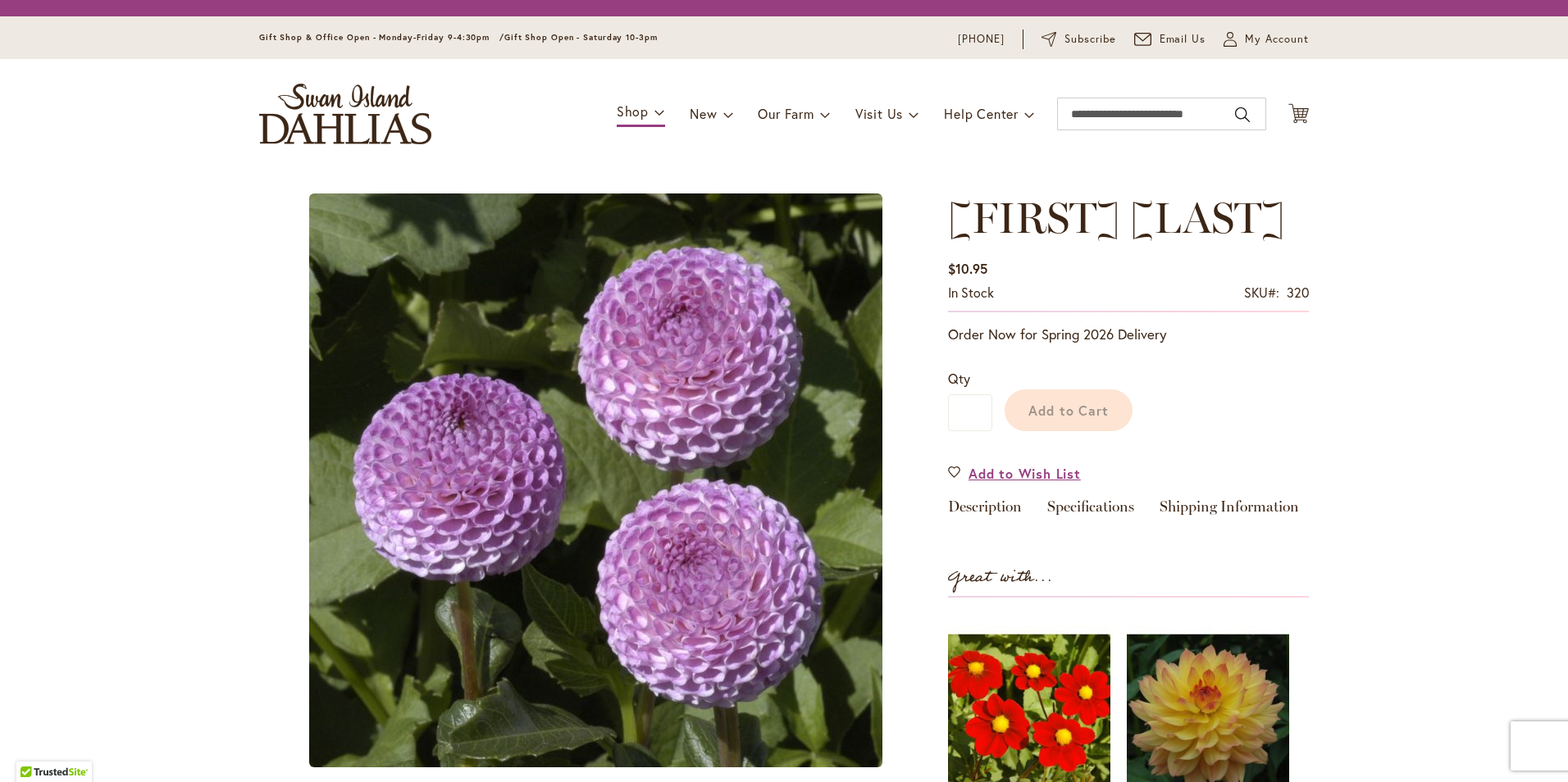 scroll, scrollTop: 0, scrollLeft: 0, axis: both 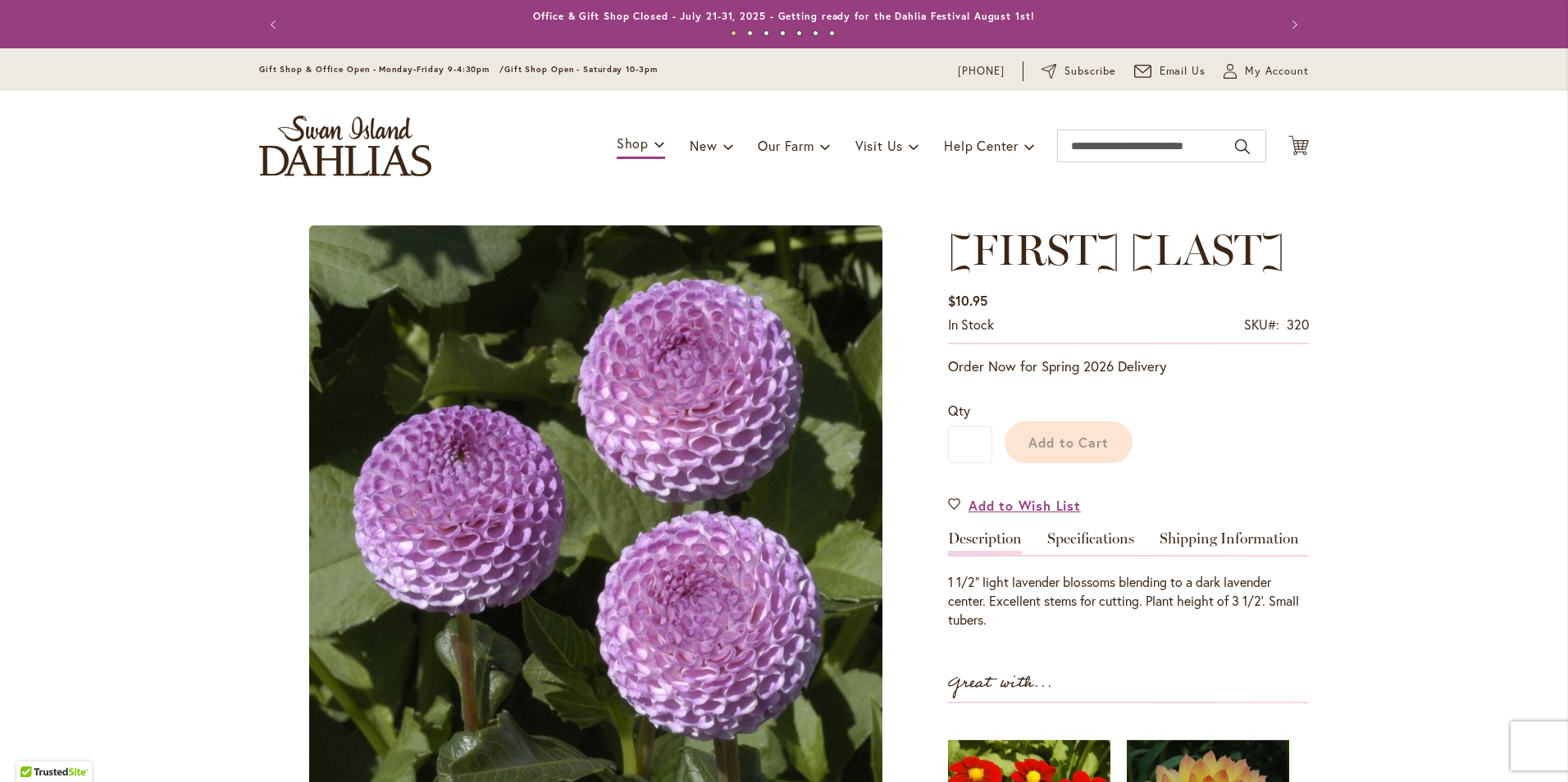 type on "*********" 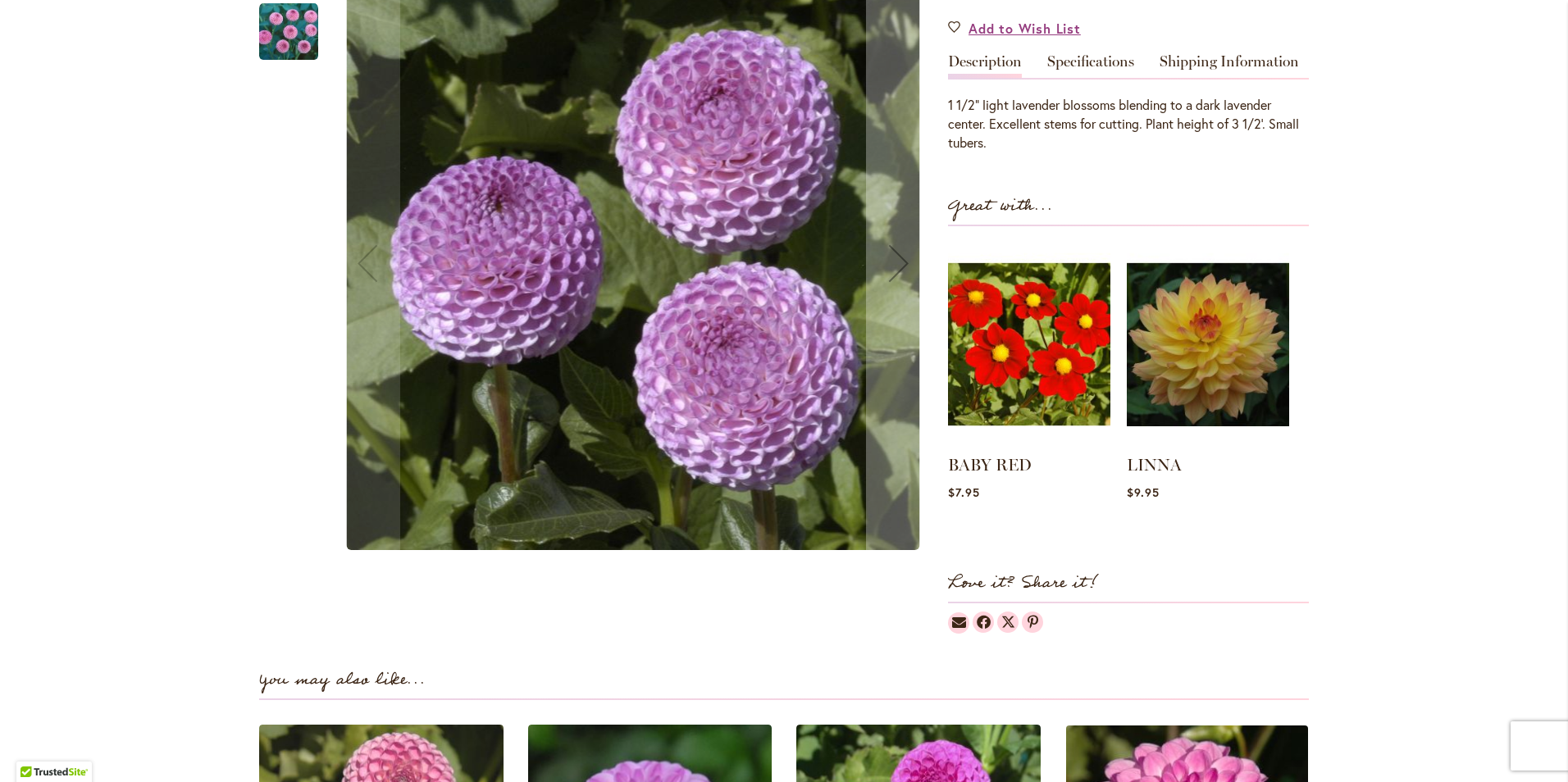 scroll, scrollTop: 164, scrollLeft: 0, axis: vertical 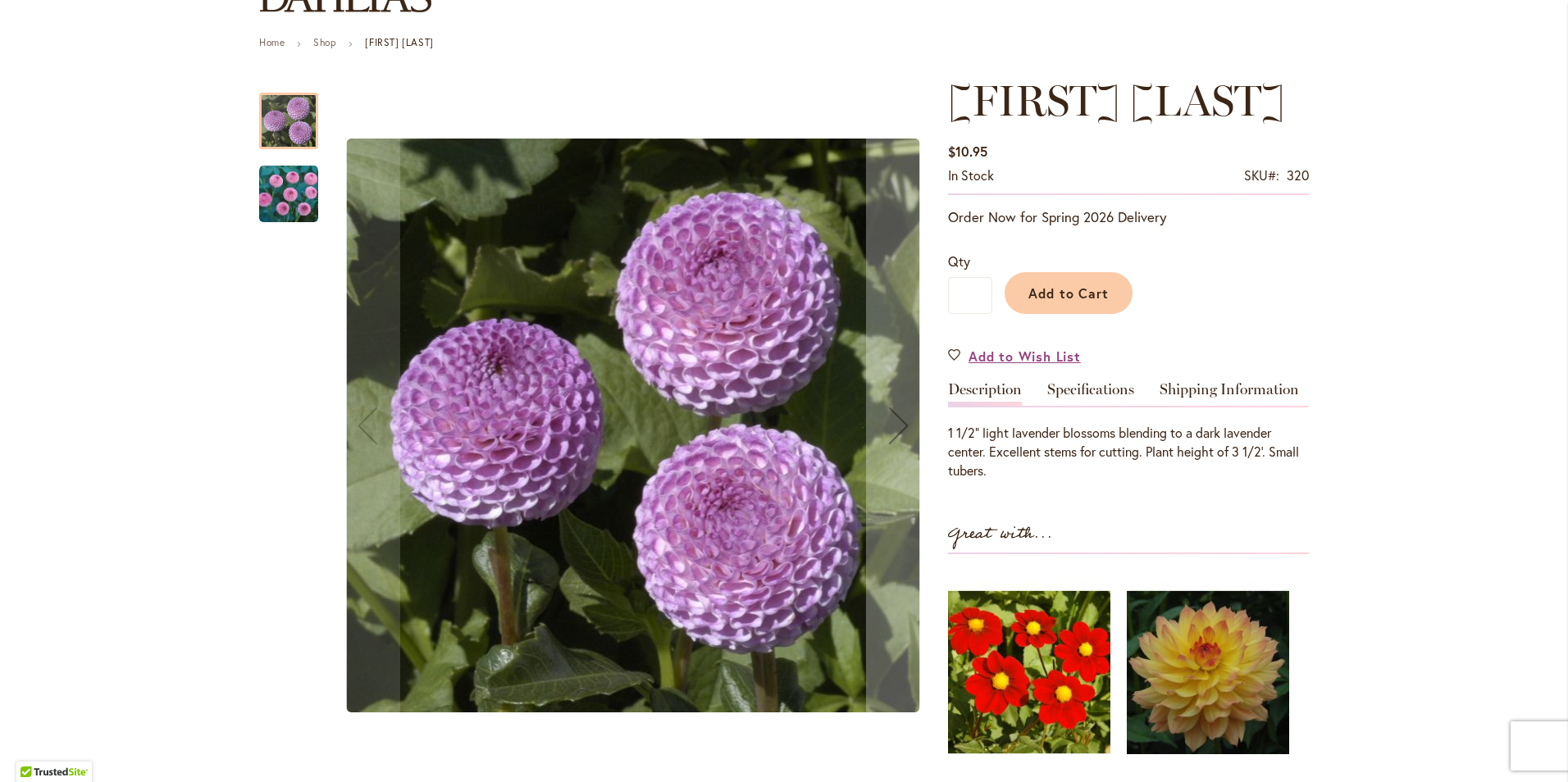 click at bounding box center (289, 194) 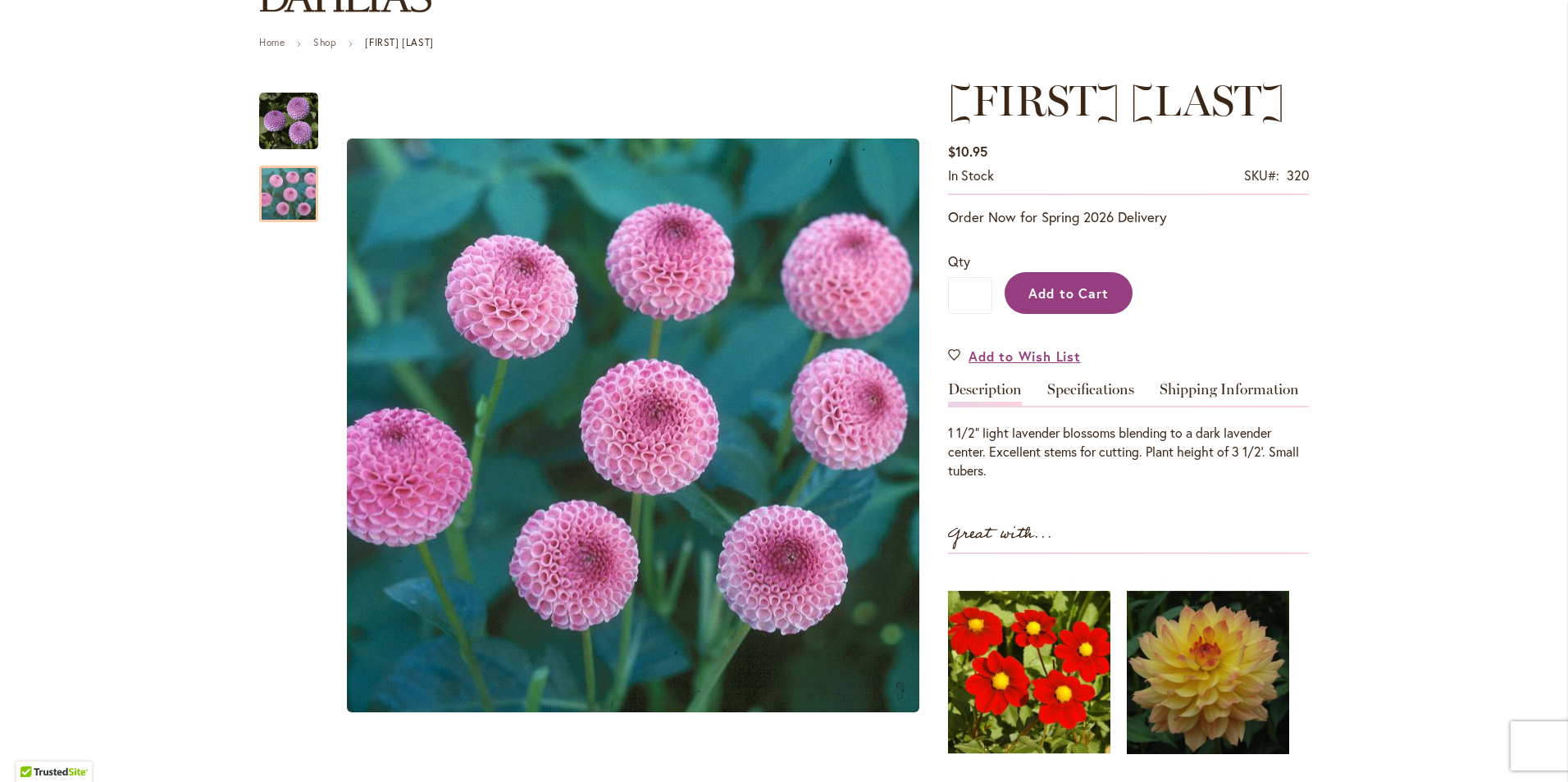 click on "Add to Cart" at bounding box center [1069, 293] 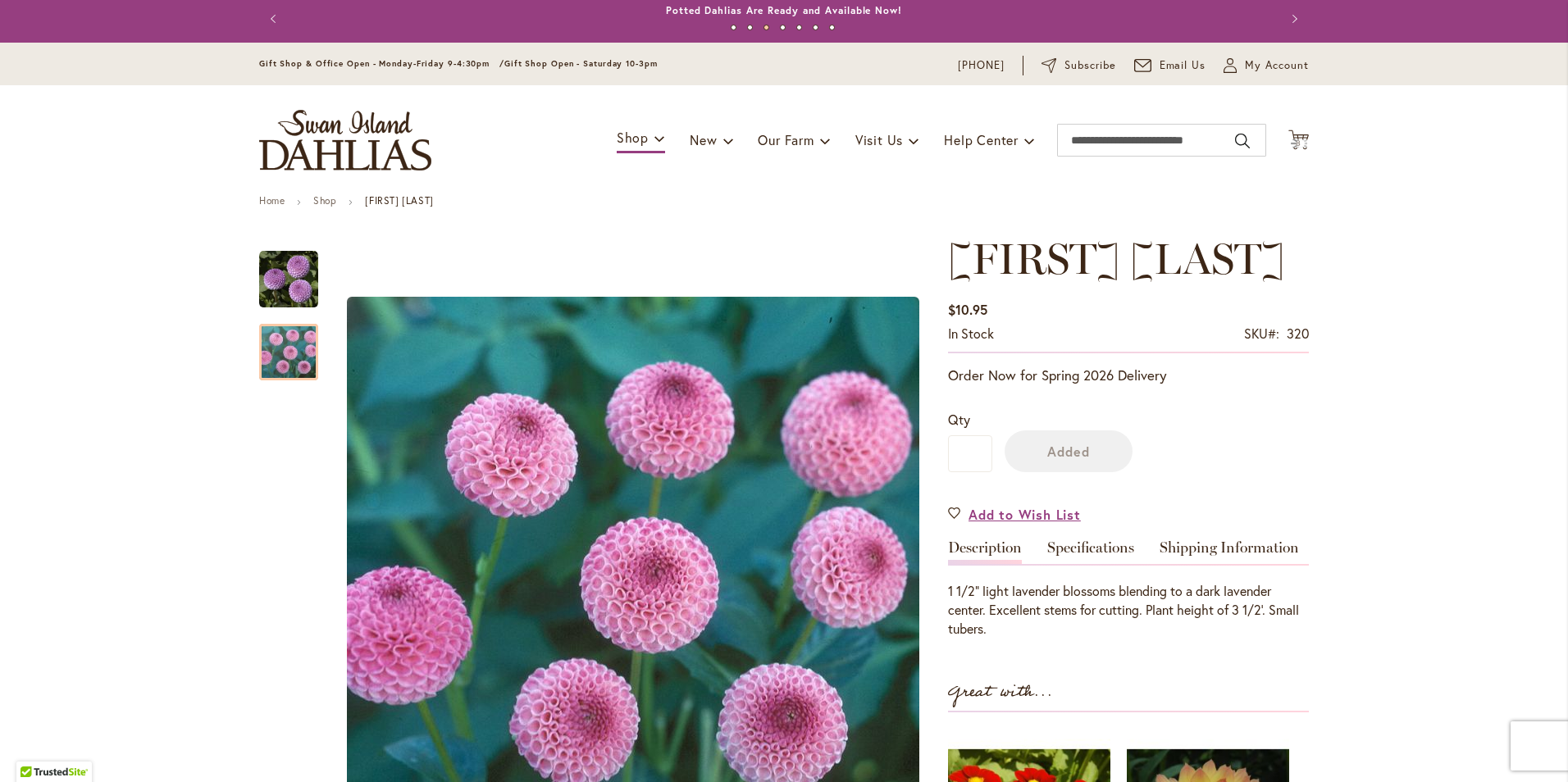 scroll, scrollTop: 0, scrollLeft: 0, axis: both 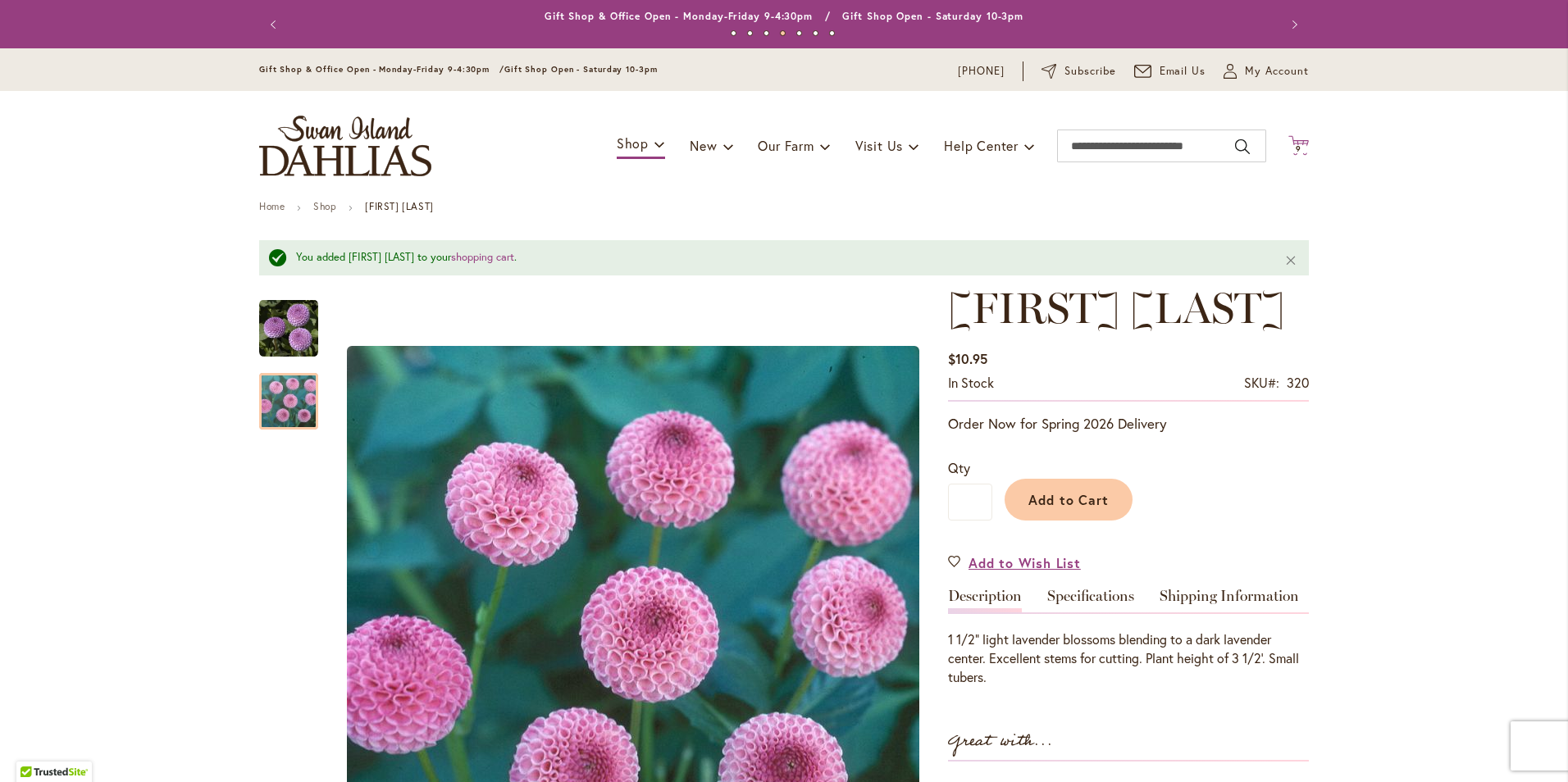 click on "Cart
.cls-1 {
fill: #231f20;
}" 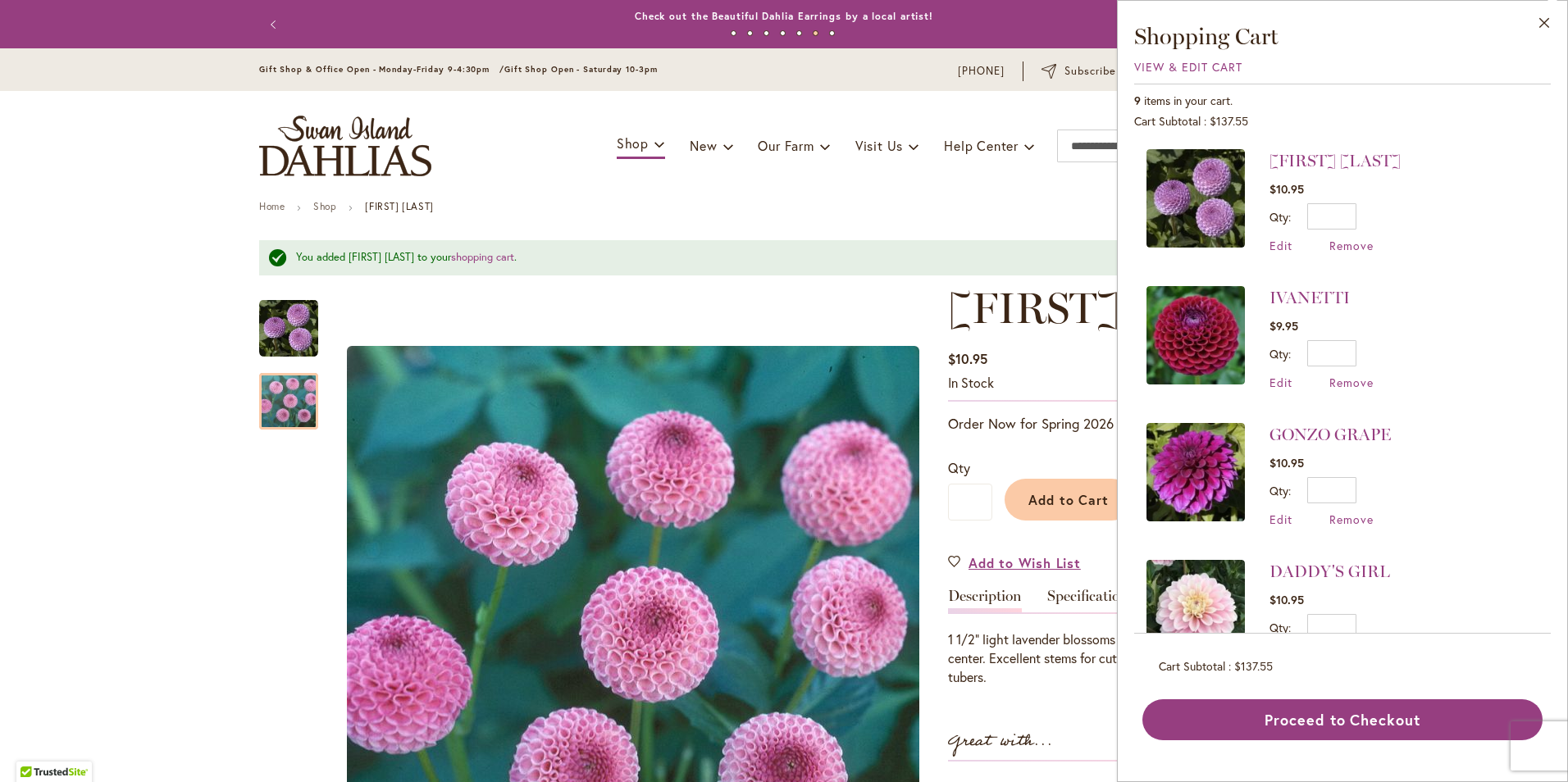 scroll, scrollTop: 0, scrollLeft: 0, axis: both 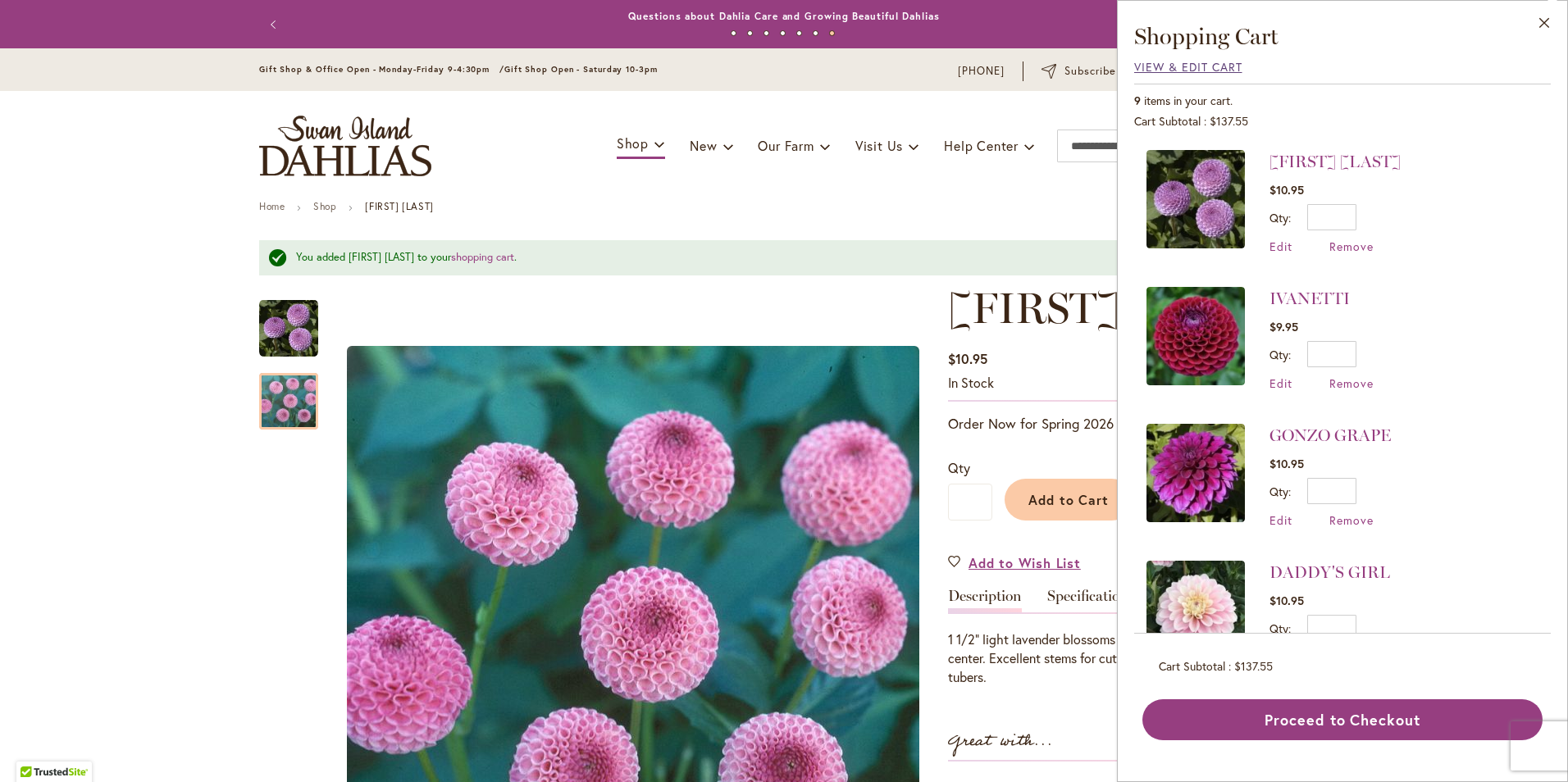 click on "View & Edit Cart" at bounding box center (1188, 66) 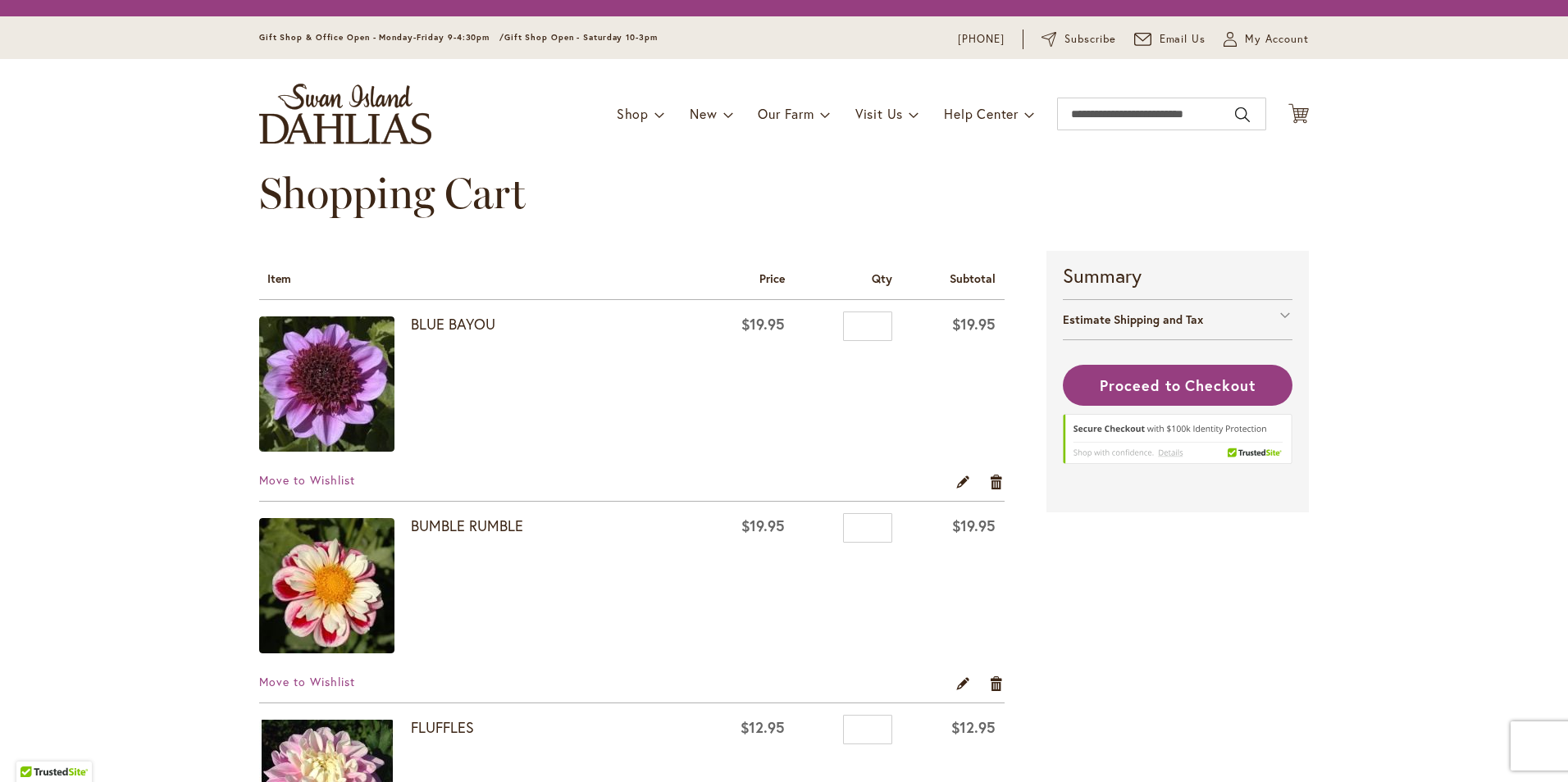 scroll, scrollTop: 0, scrollLeft: 0, axis: both 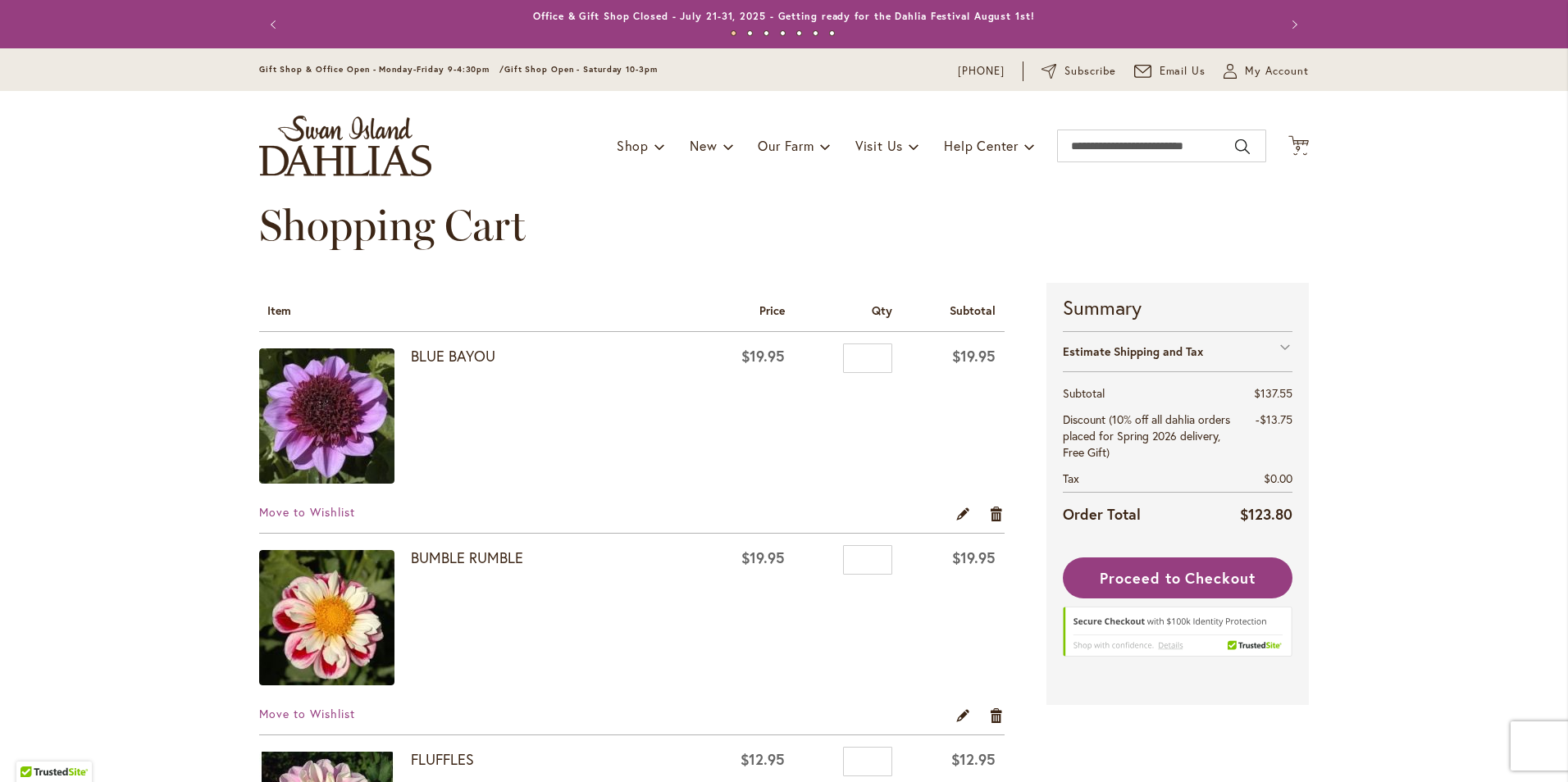select on "**" 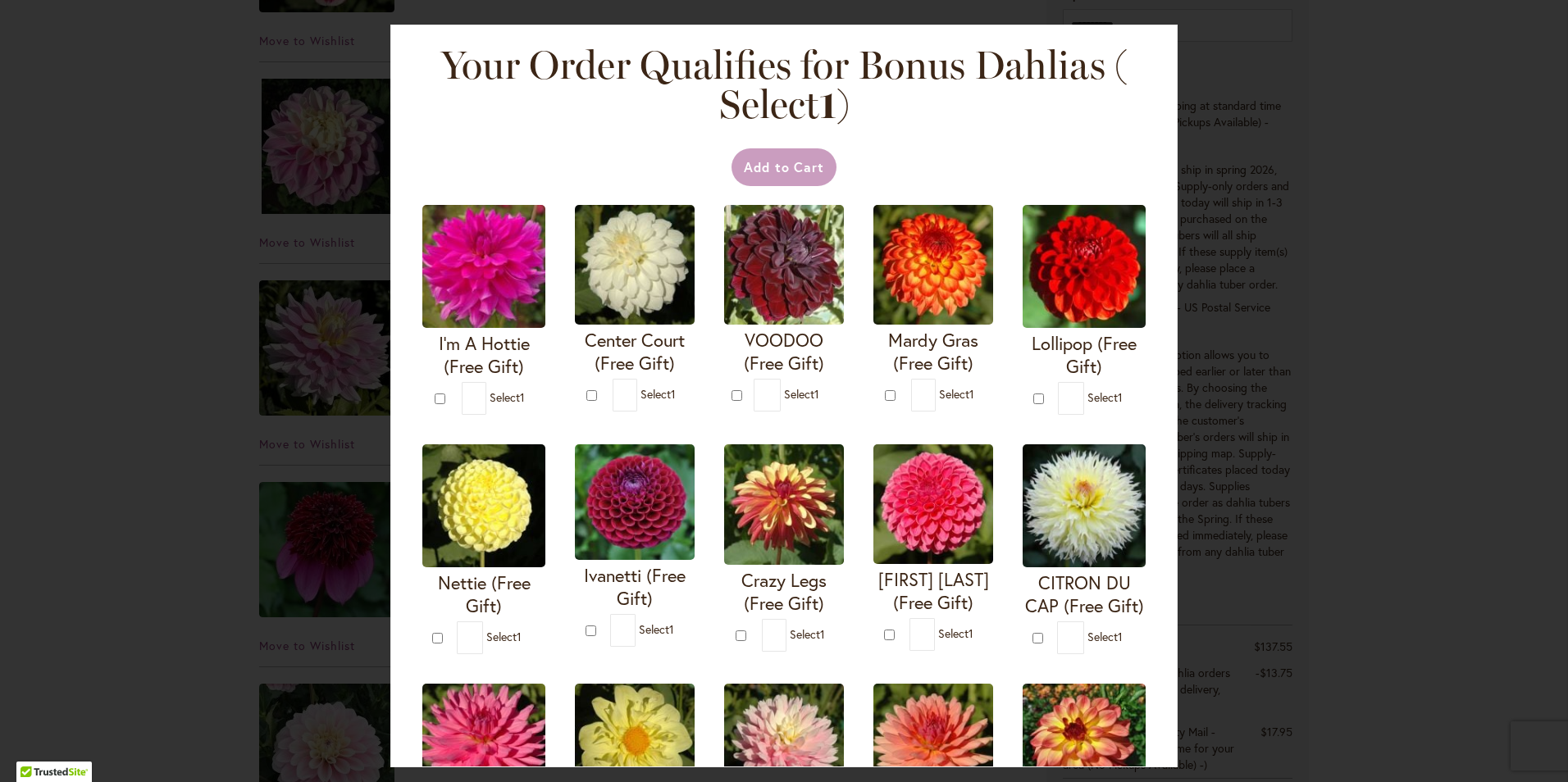 scroll, scrollTop: 738, scrollLeft: 0, axis: vertical 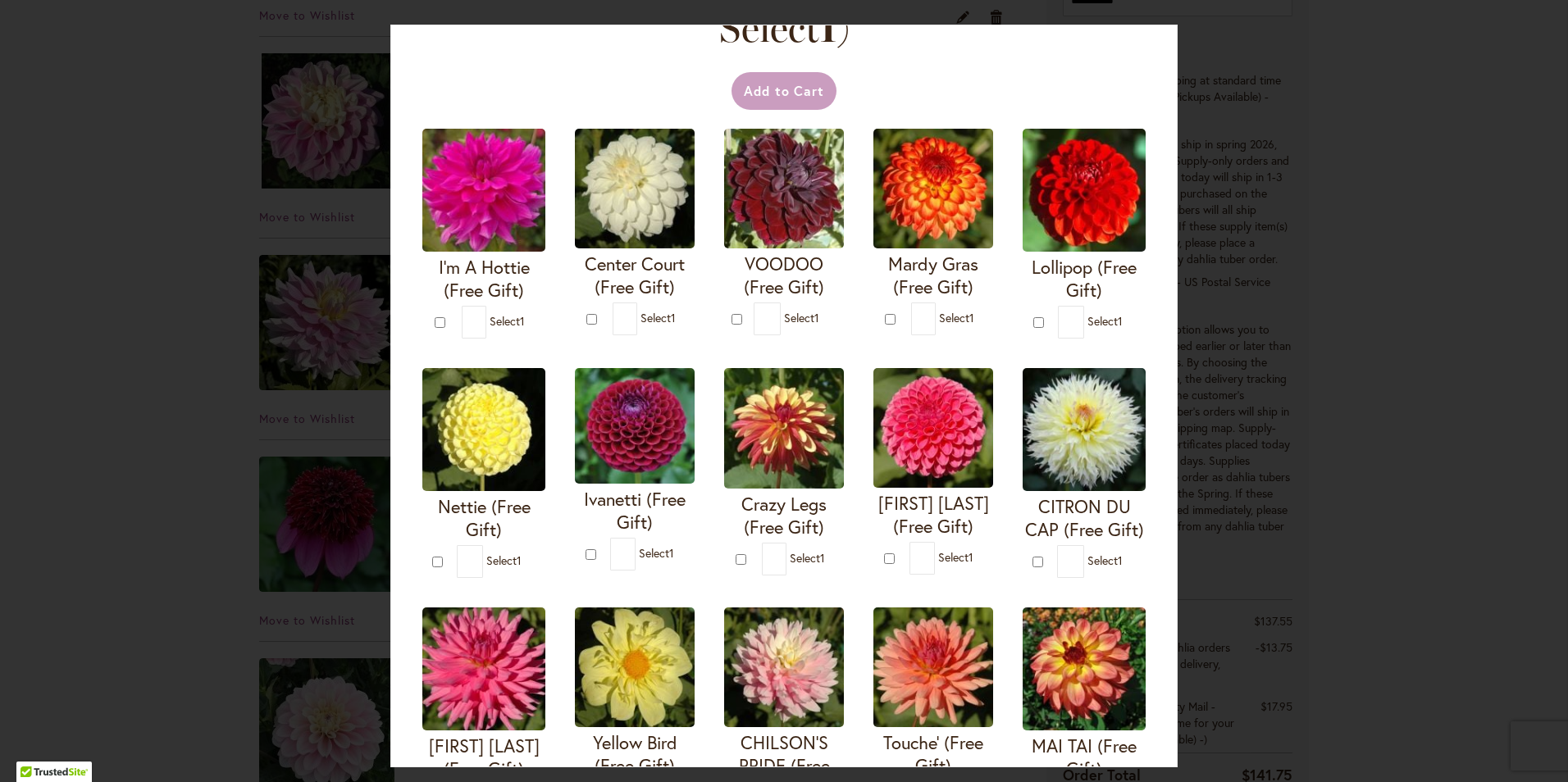 click 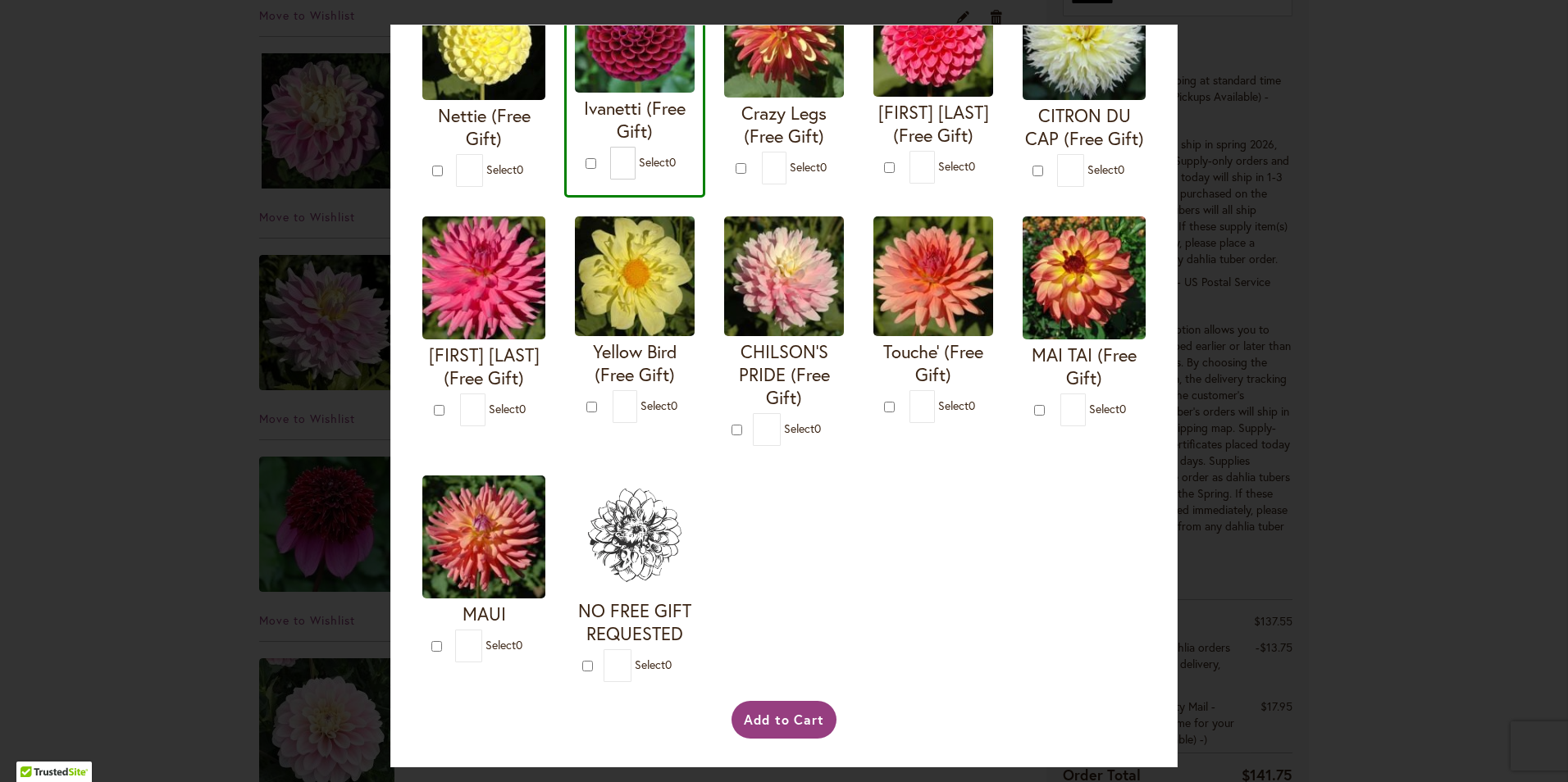 scroll, scrollTop: 732, scrollLeft: 0, axis: vertical 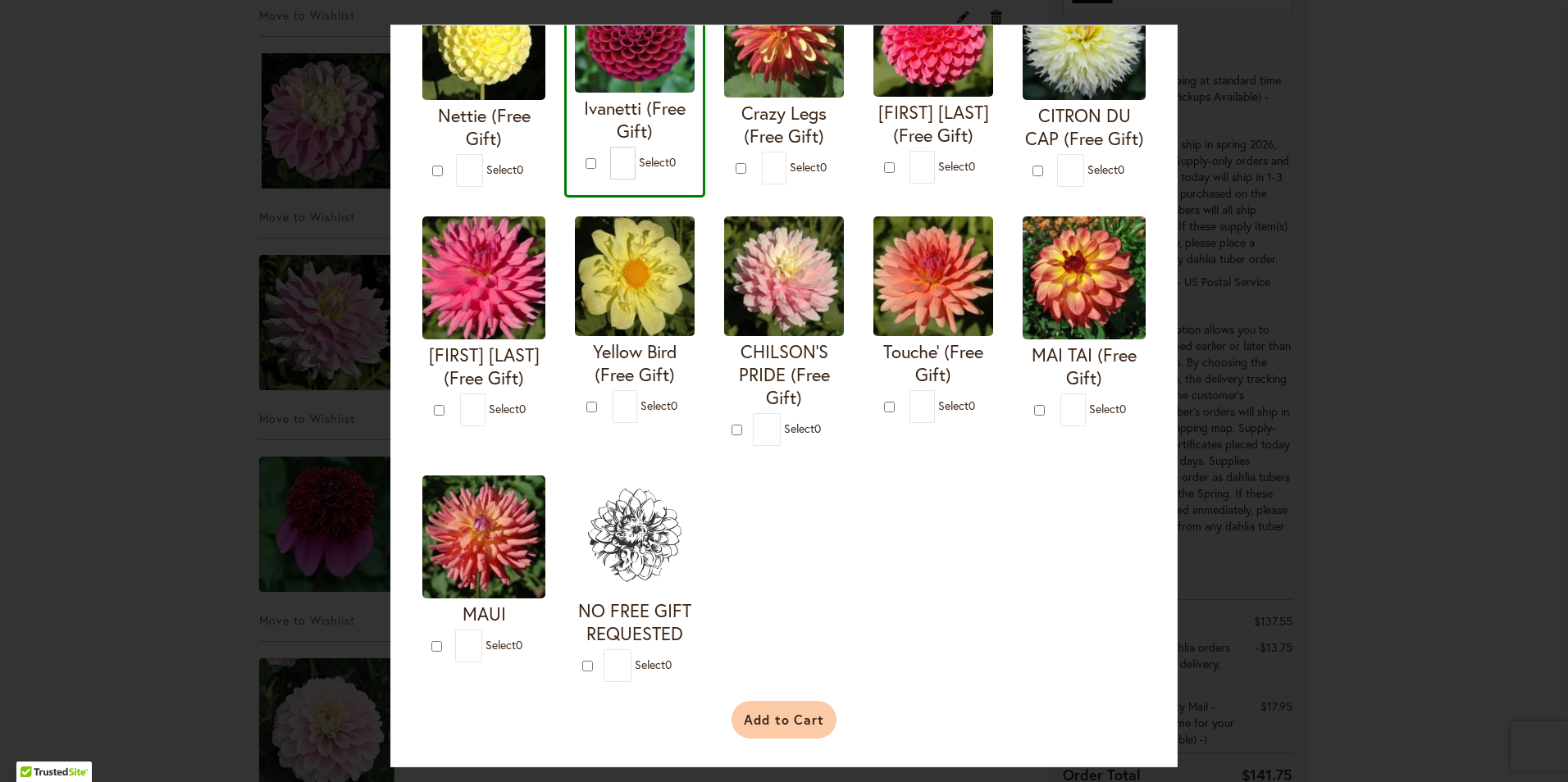 click on "Add to Cart" 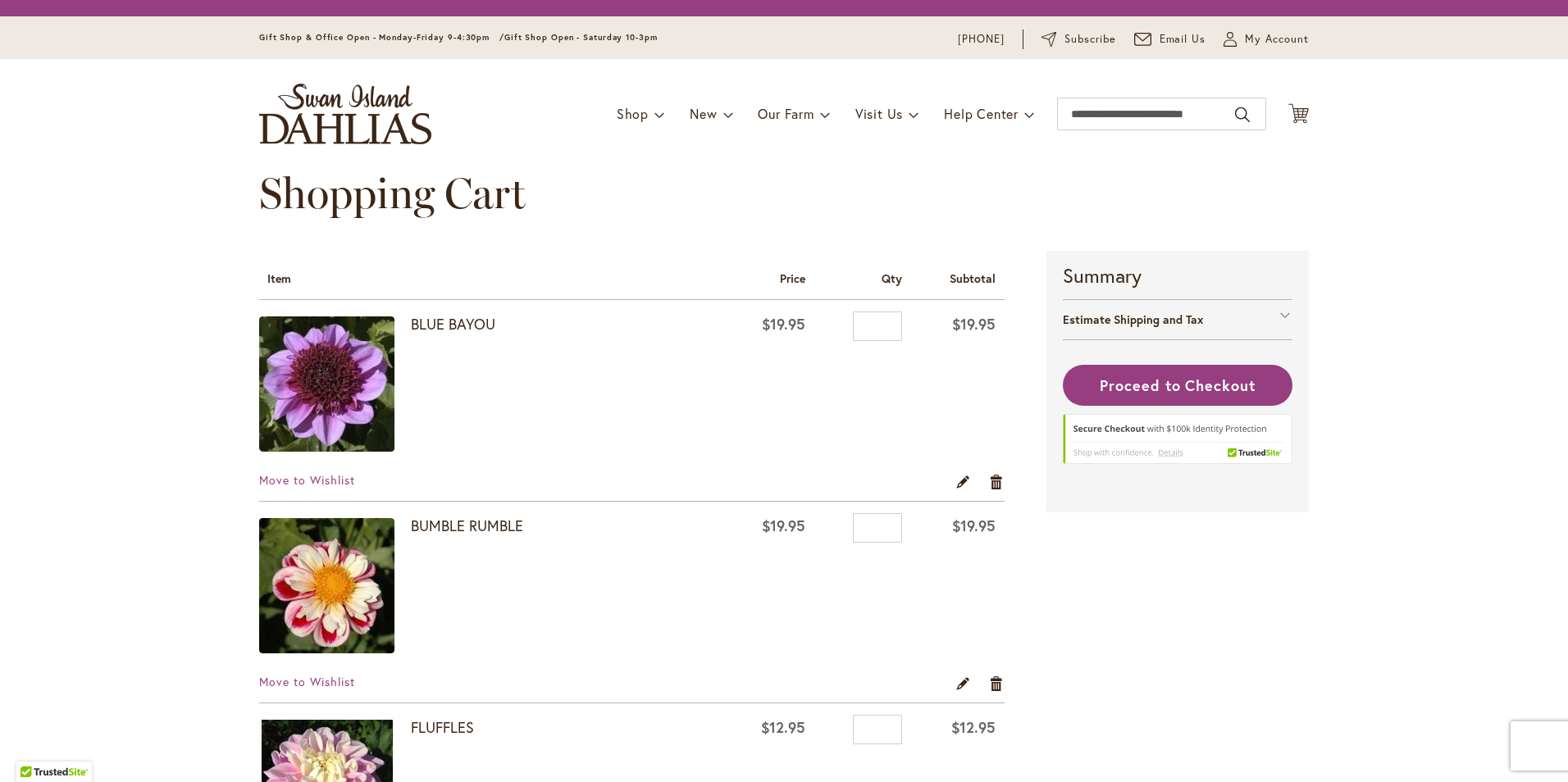 scroll, scrollTop: 0, scrollLeft: 0, axis: both 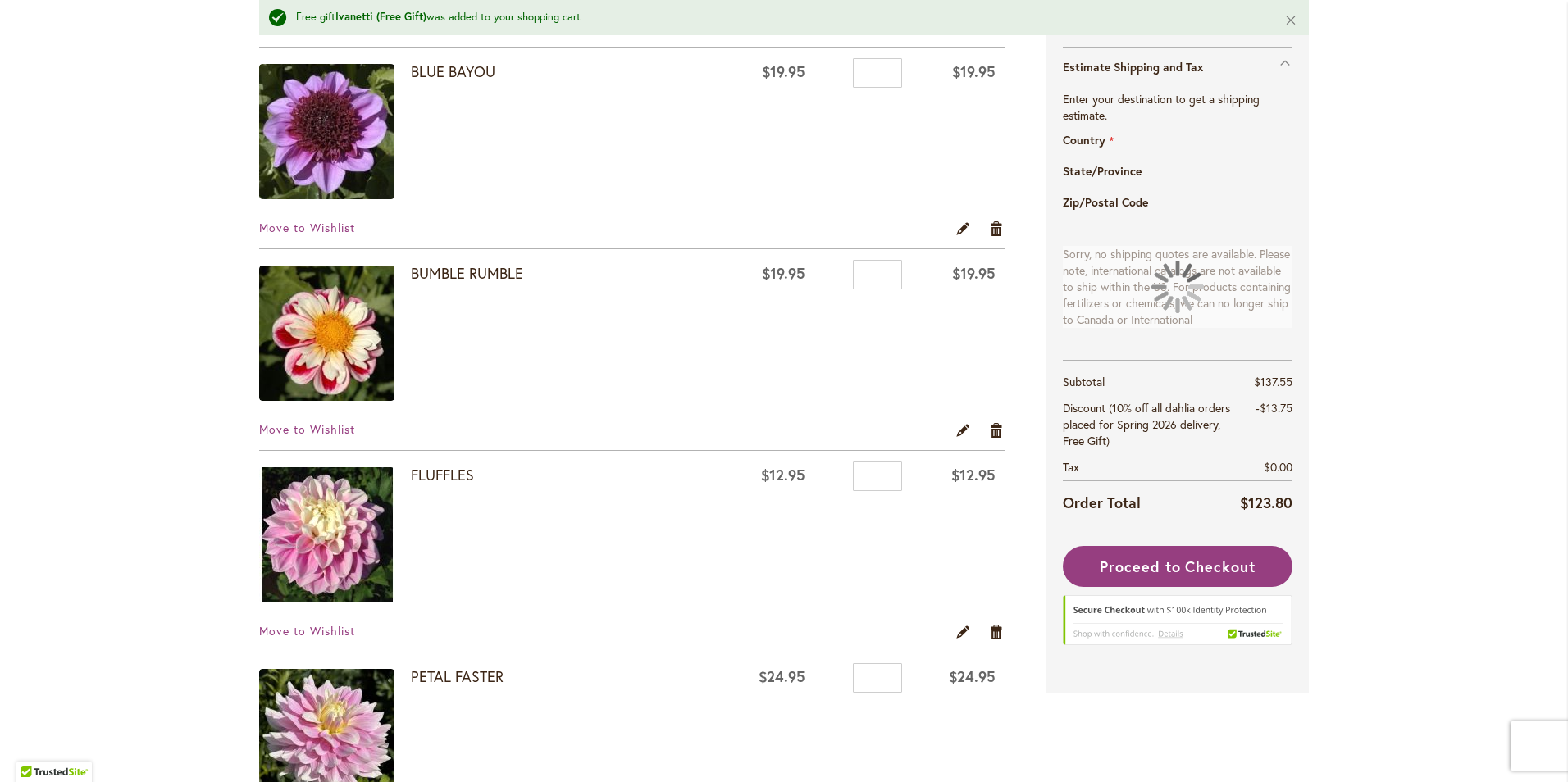 select on "**" 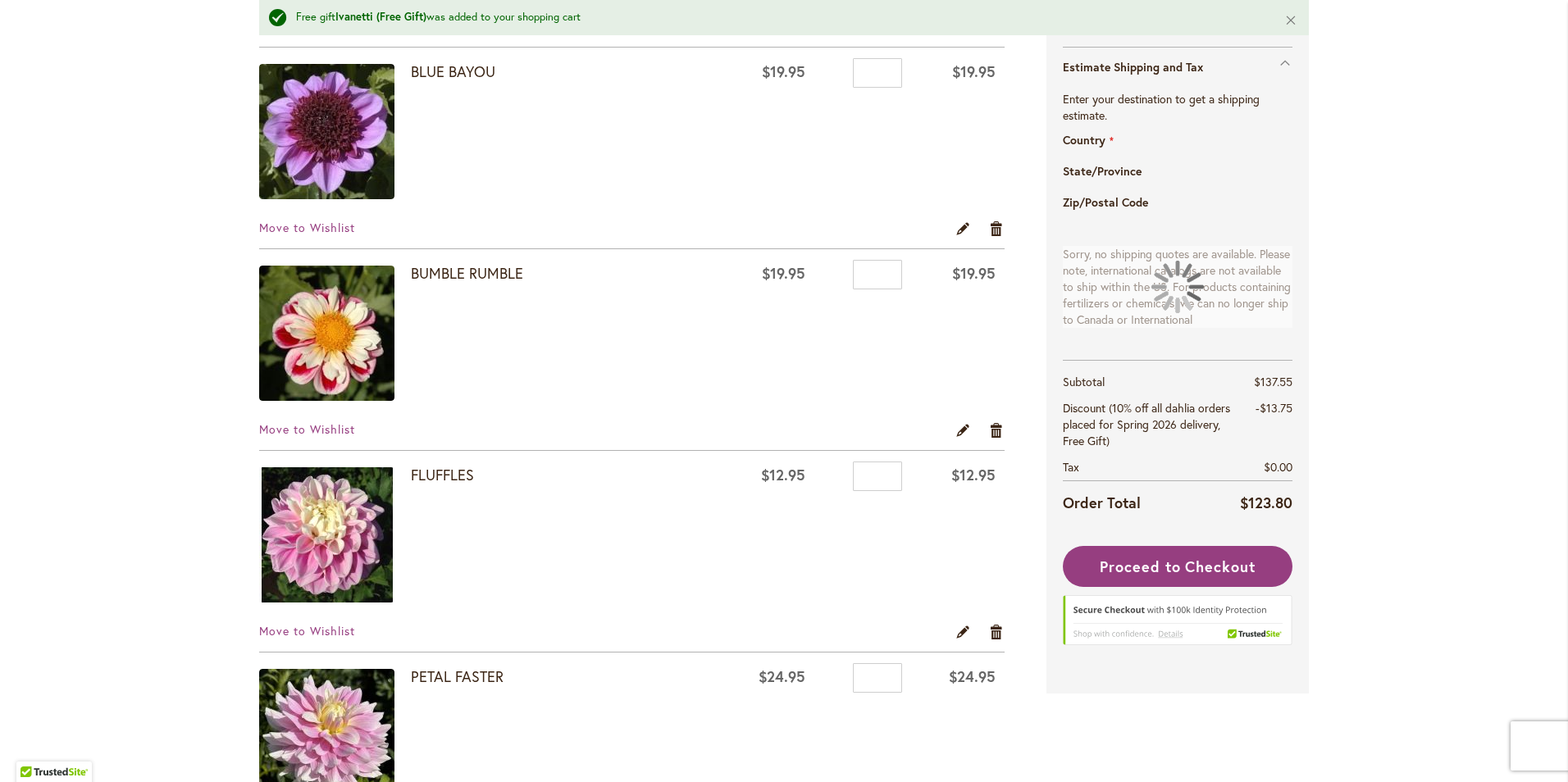 select on "**" 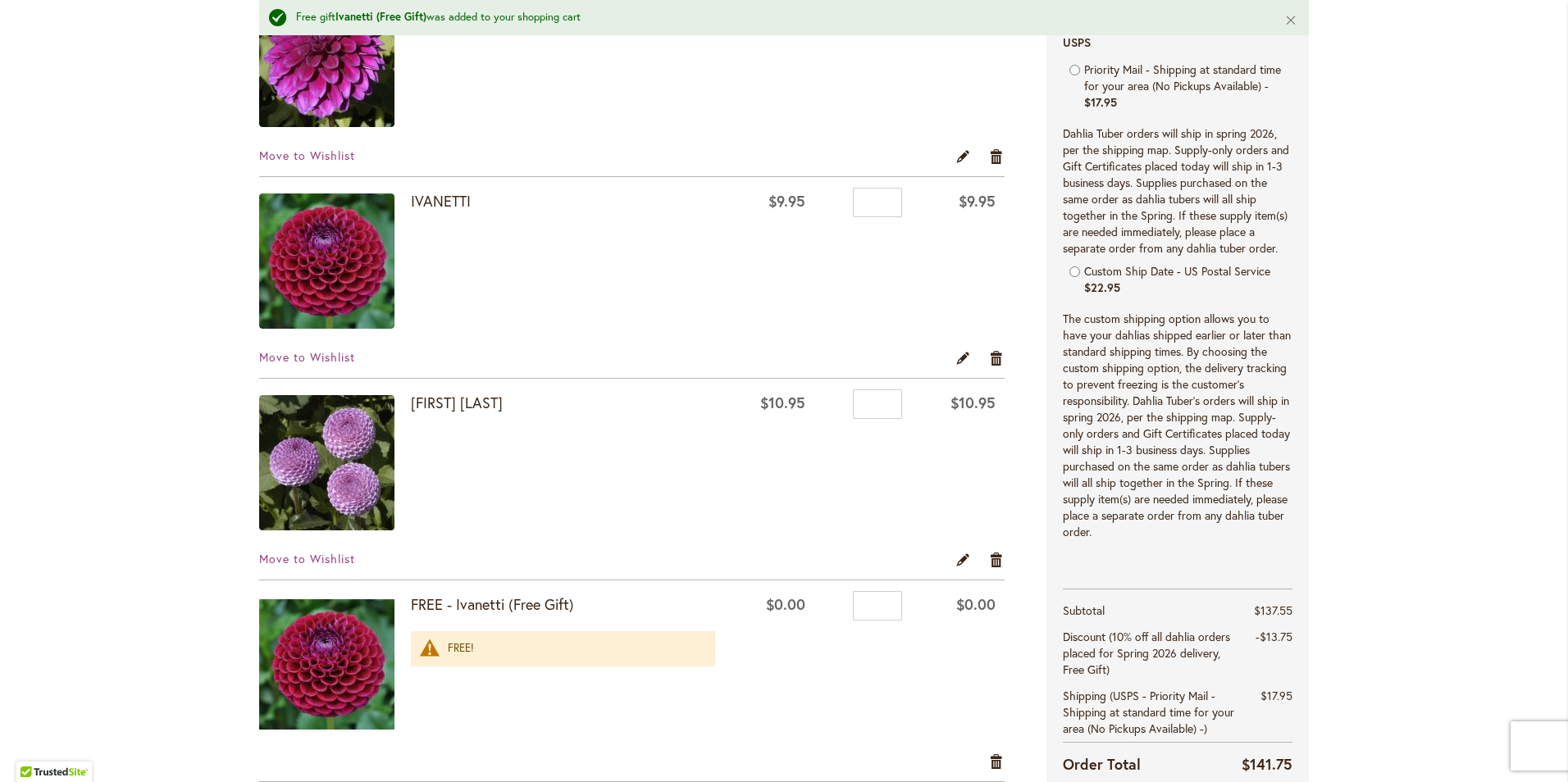 scroll, scrollTop: 1639, scrollLeft: 0, axis: vertical 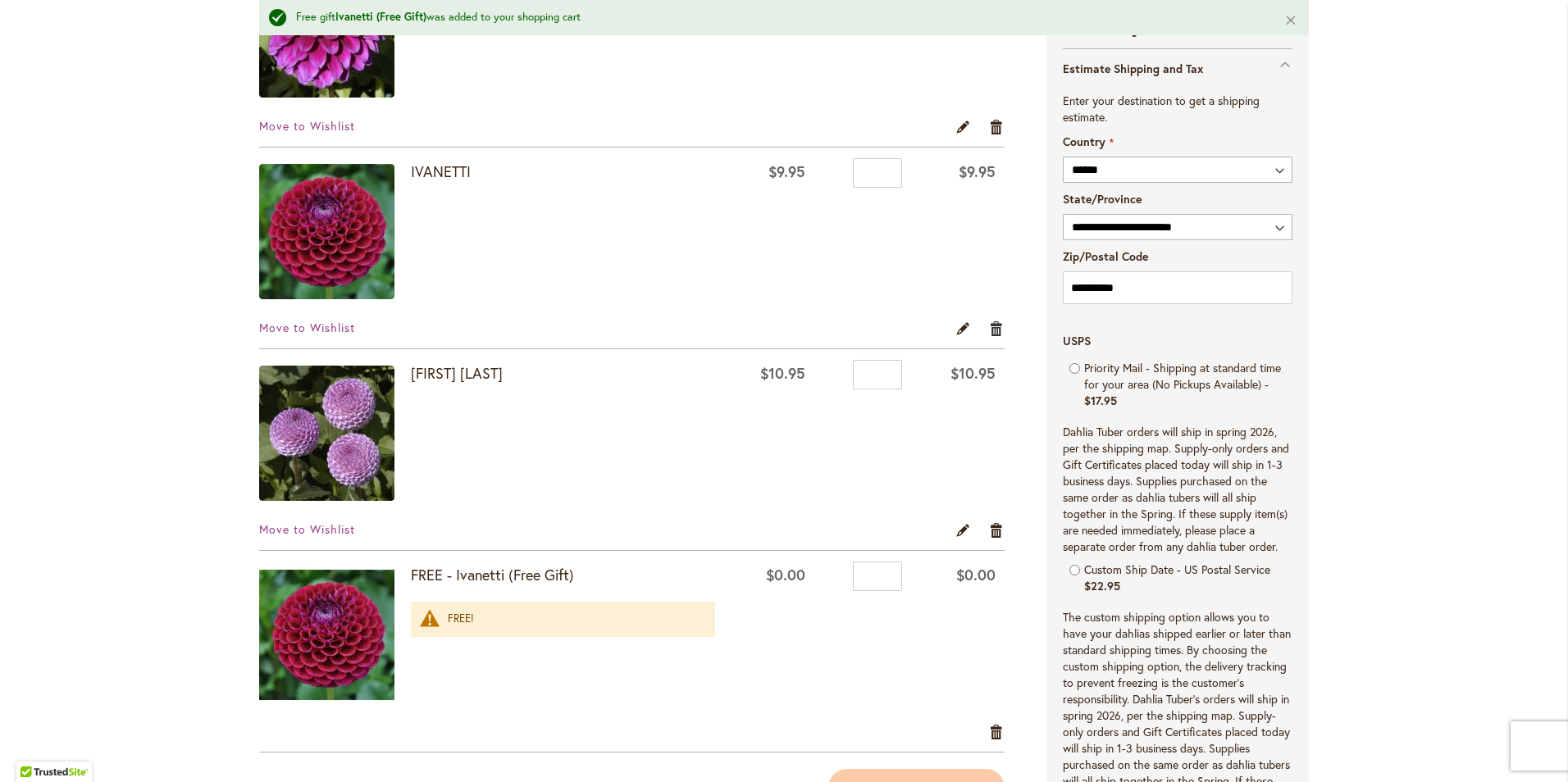 click on "Remove item" at bounding box center [996, 329] 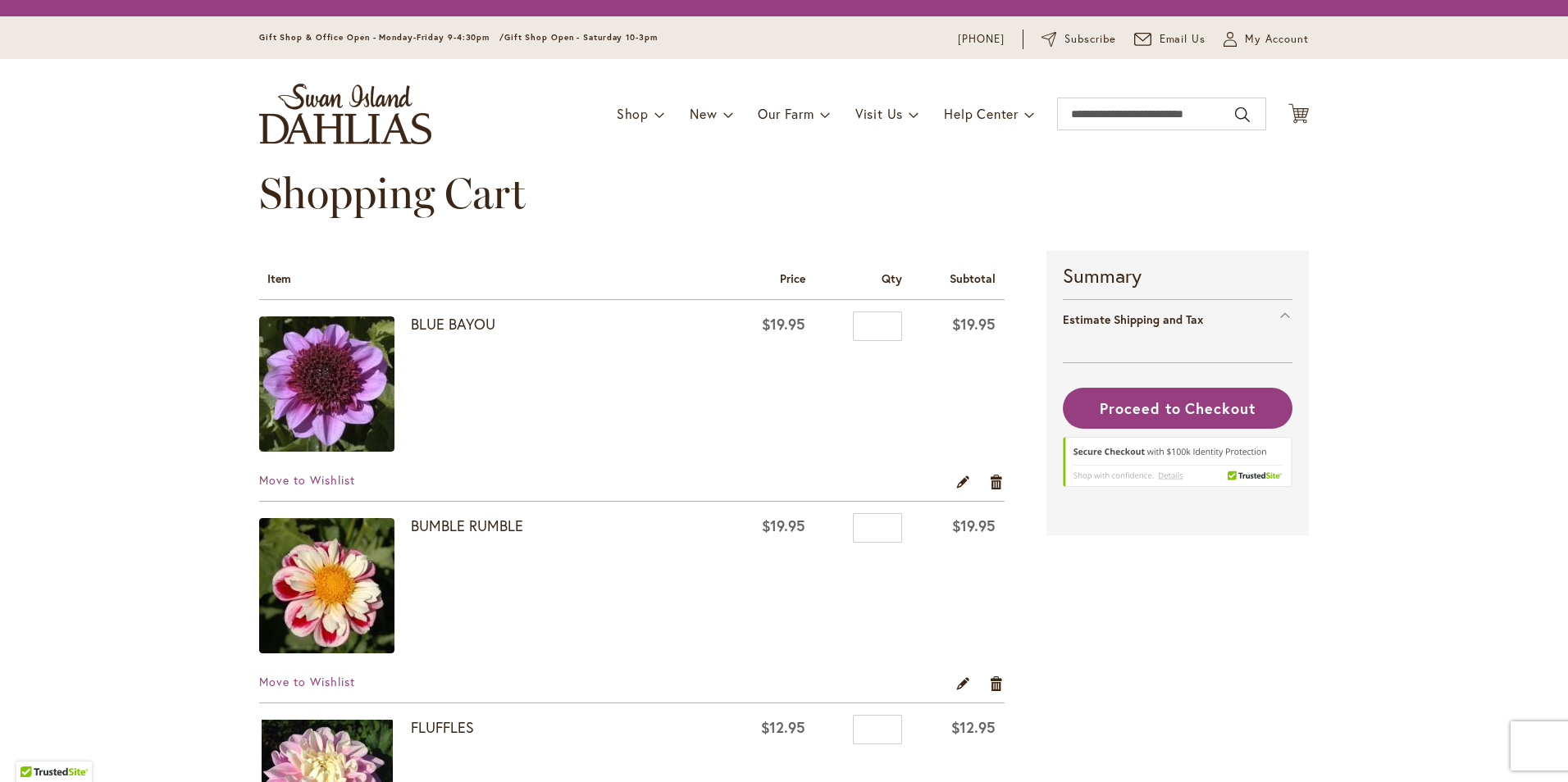 scroll, scrollTop: 0, scrollLeft: 0, axis: both 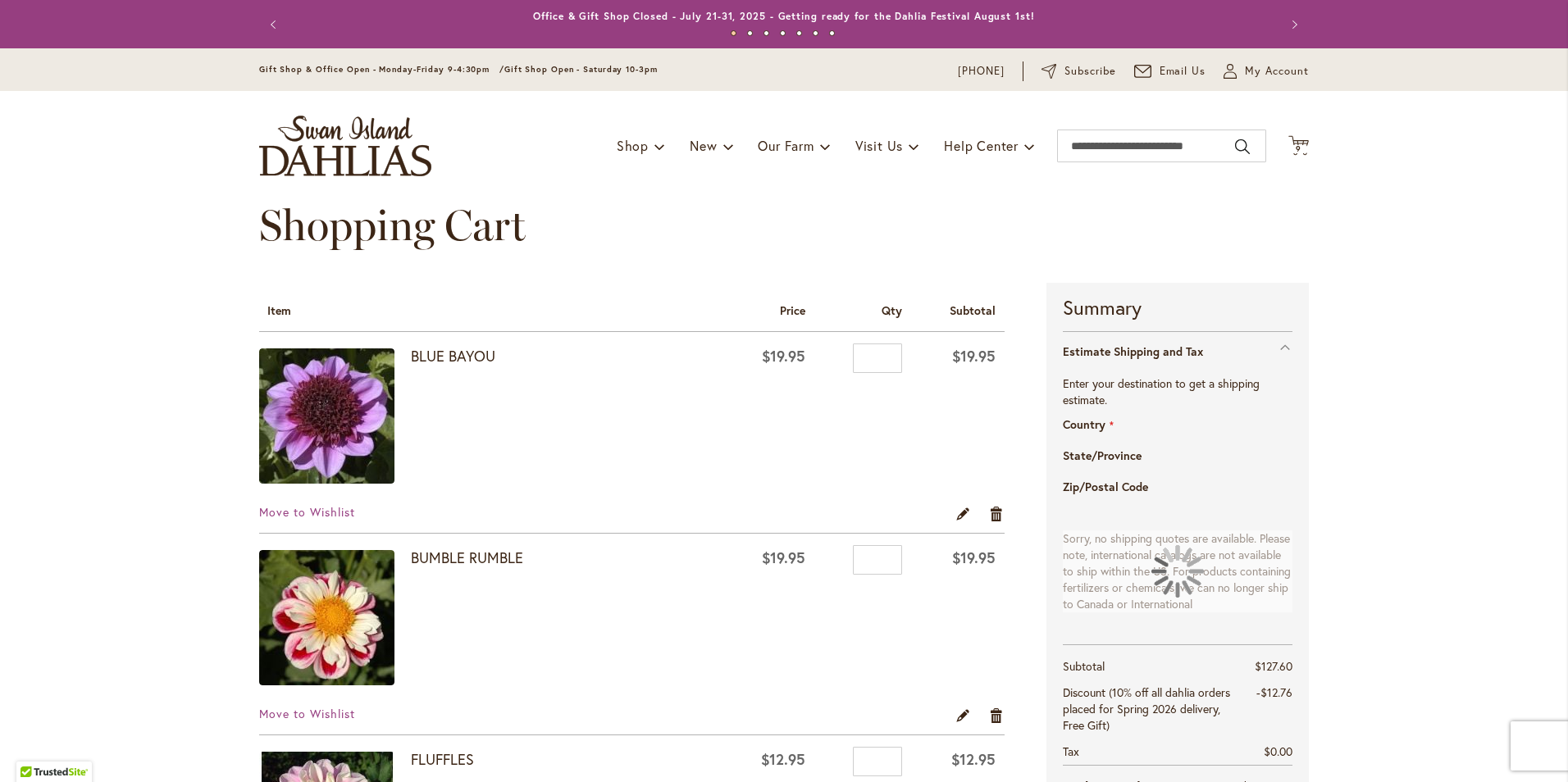 select on "**" 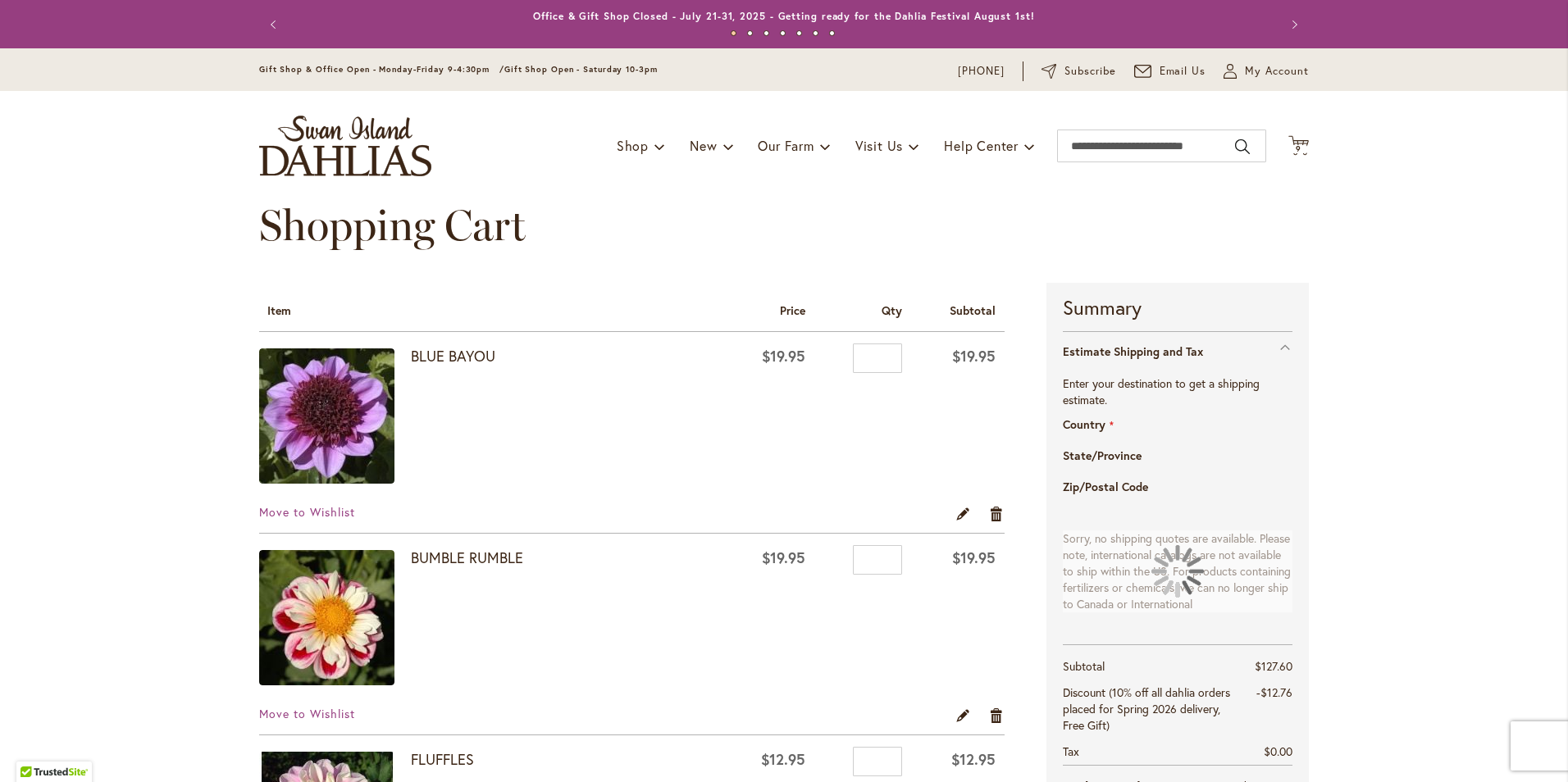 select on "**" 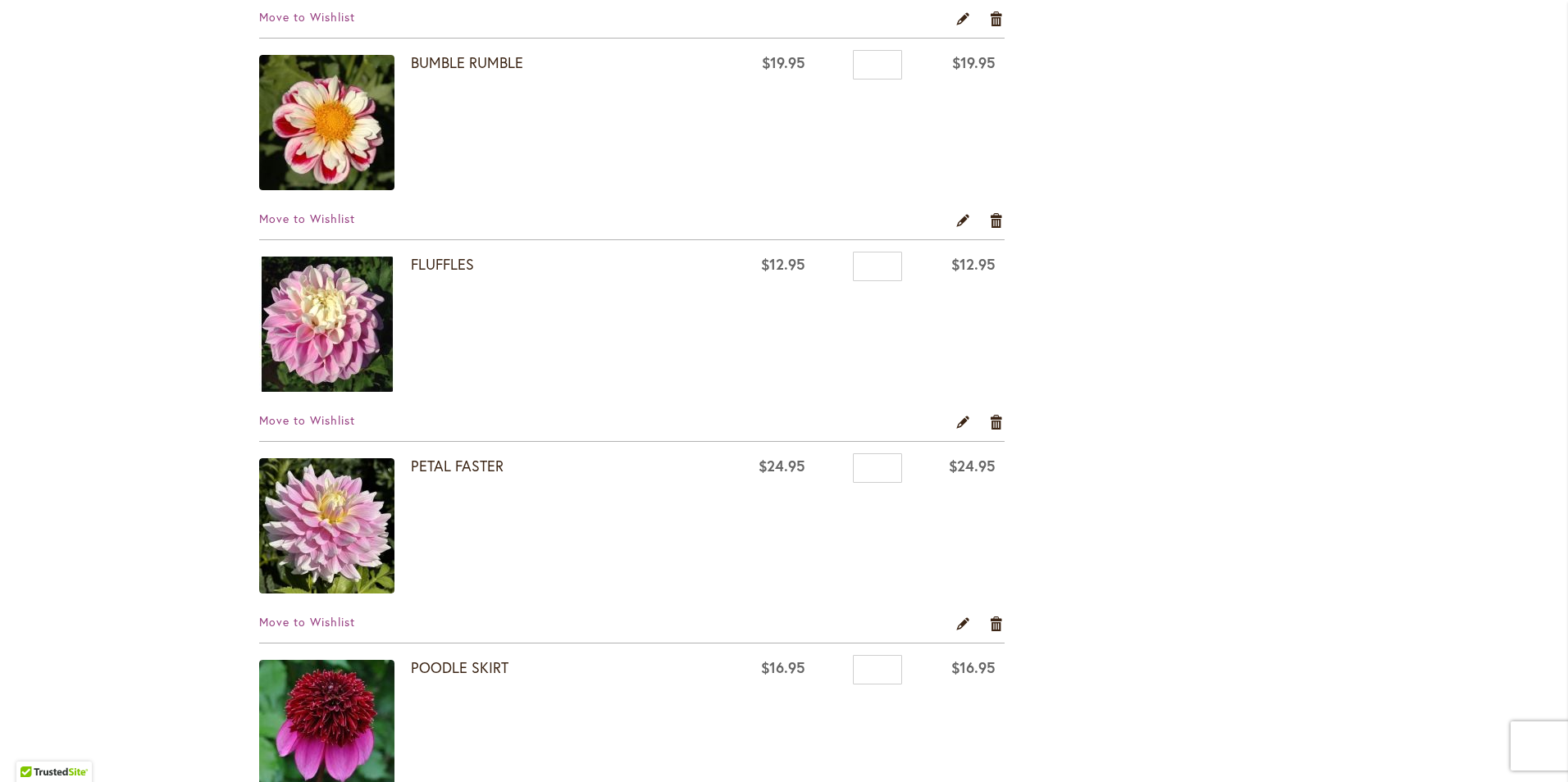 scroll, scrollTop: 492, scrollLeft: 0, axis: vertical 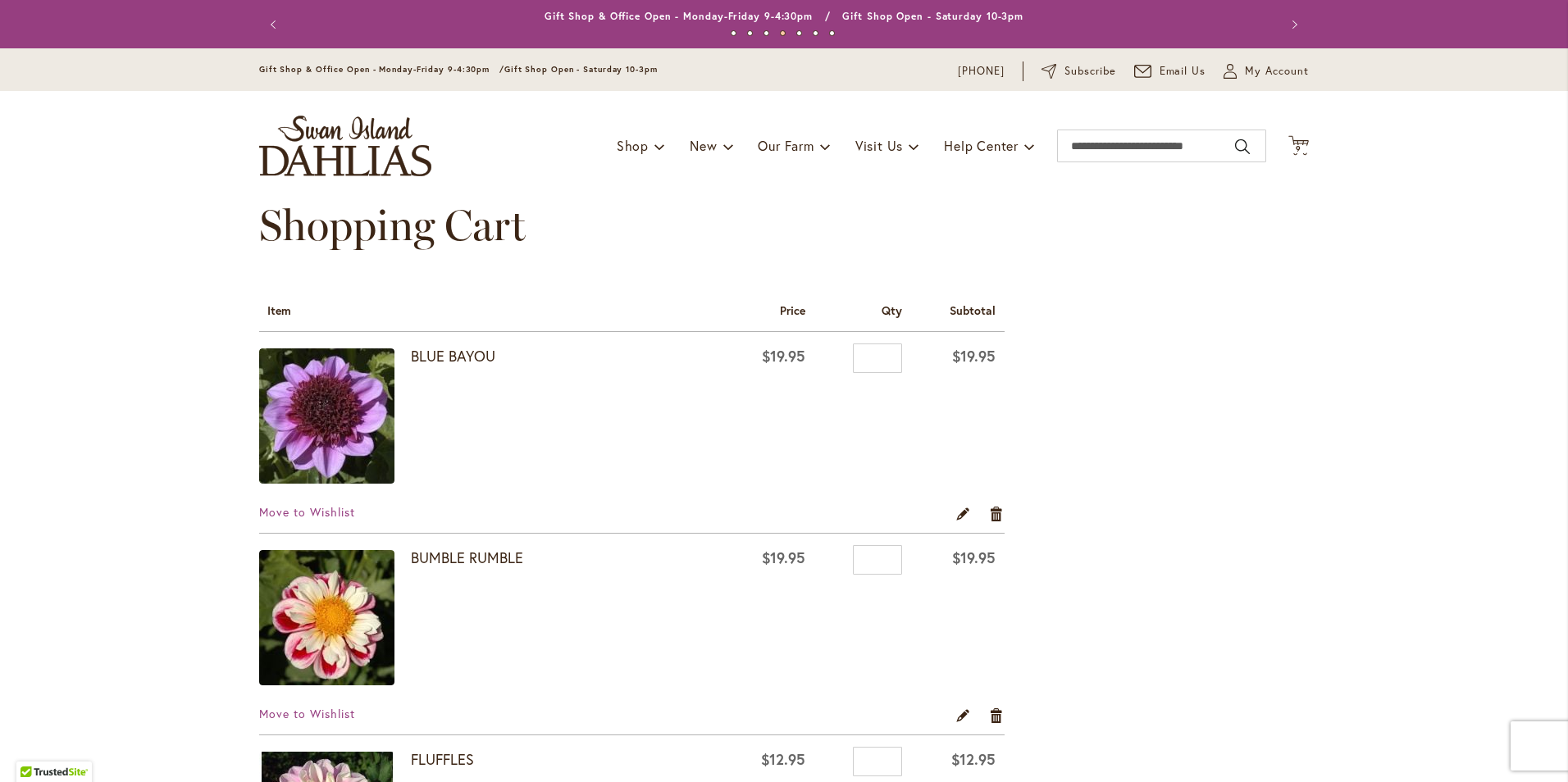 drag, startPoint x: 616, startPoint y: 683, endPoint x: 163, endPoint y: 460, distance: 504.9139 